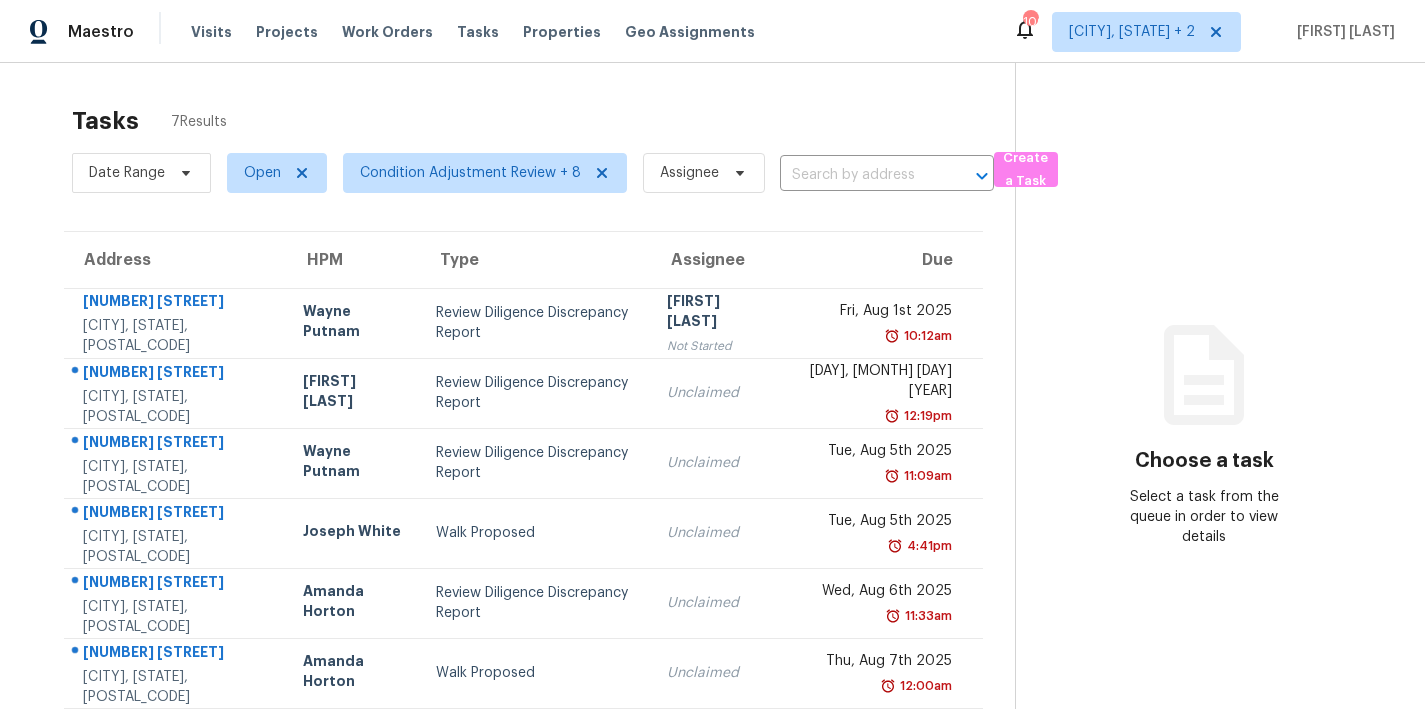 scroll, scrollTop: 0, scrollLeft: 0, axis: both 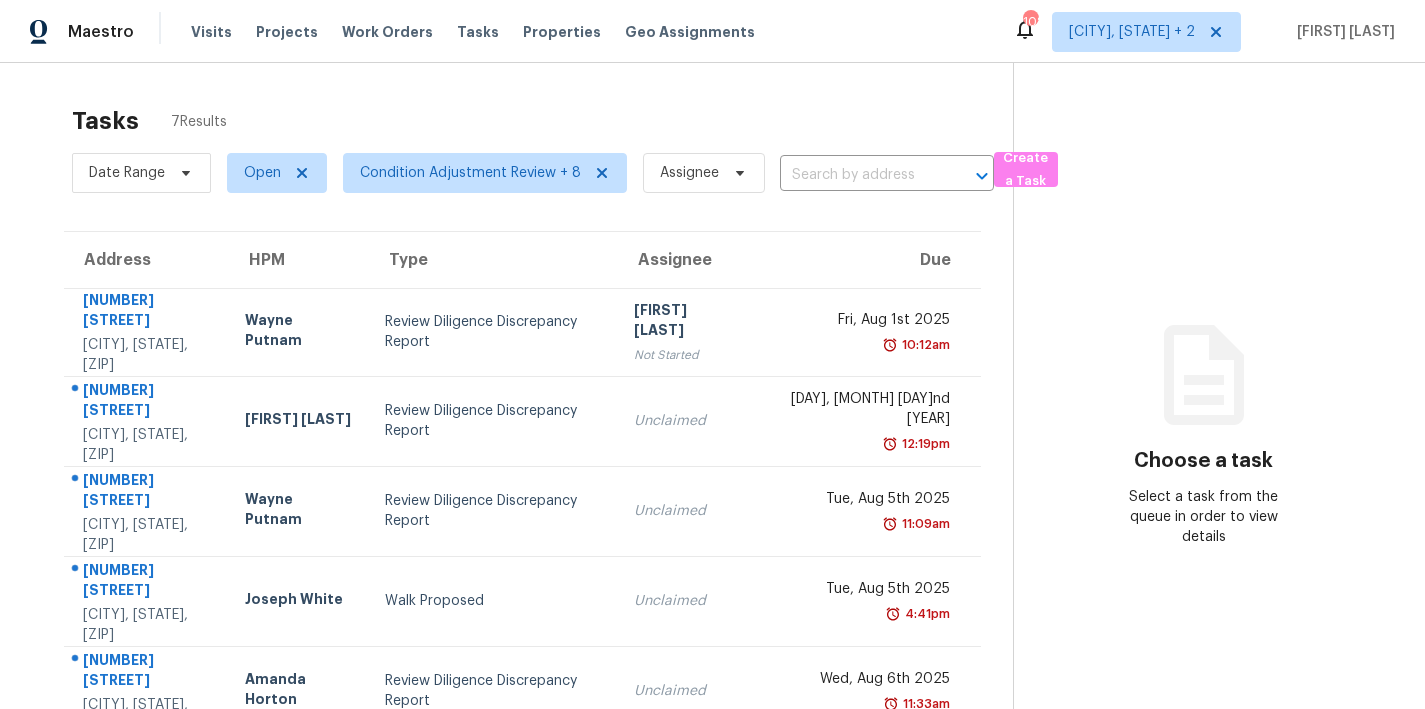 click on "Tasks 7  Results" at bounding box center [542, 121] 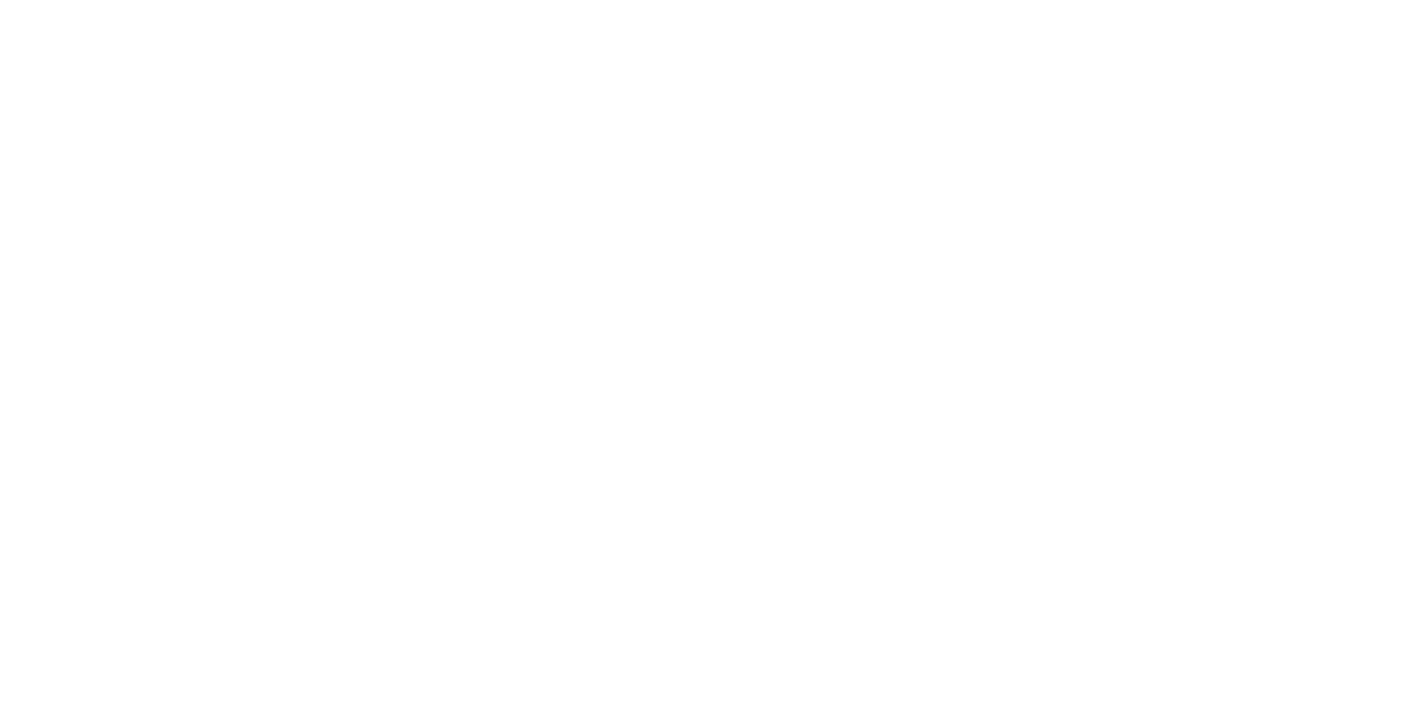 scroll, scrollTop: 0, scrollLeft: 0, axis: both 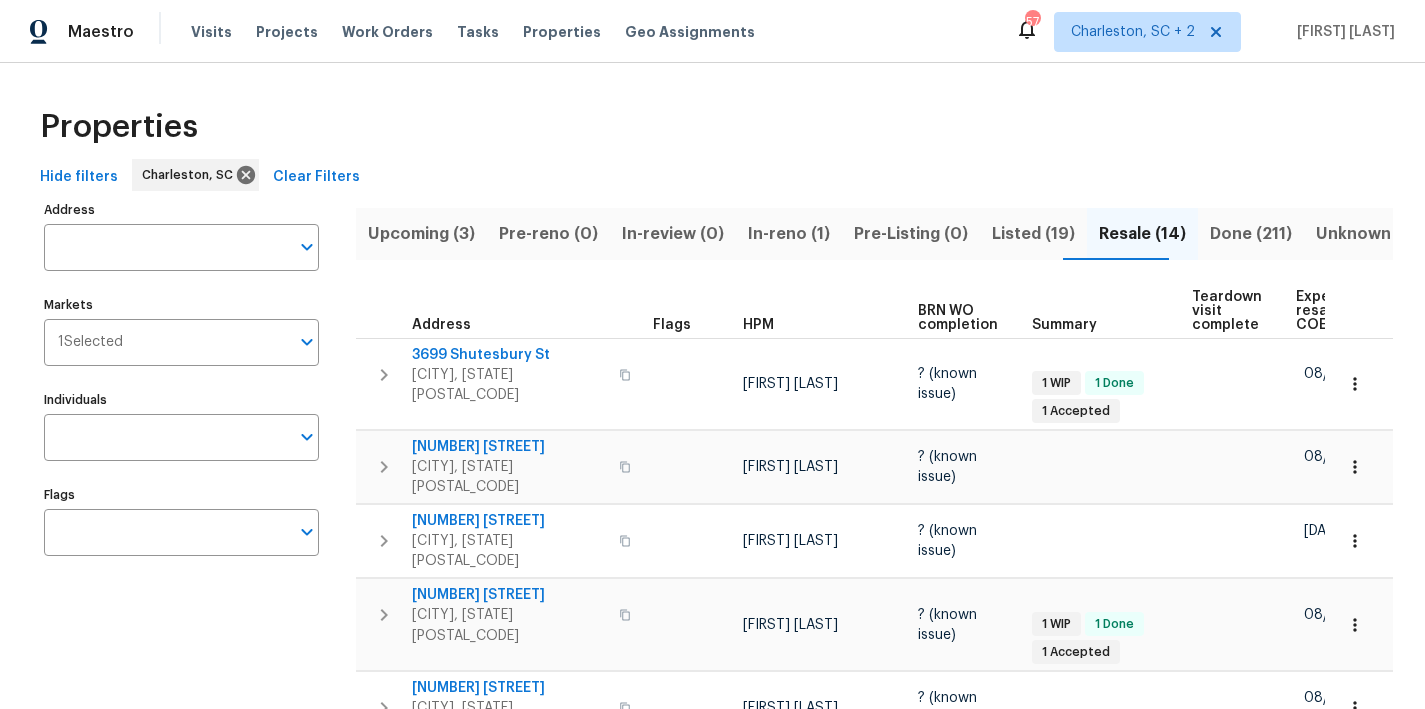 click on "Properties" at bounding box center [712, 127] 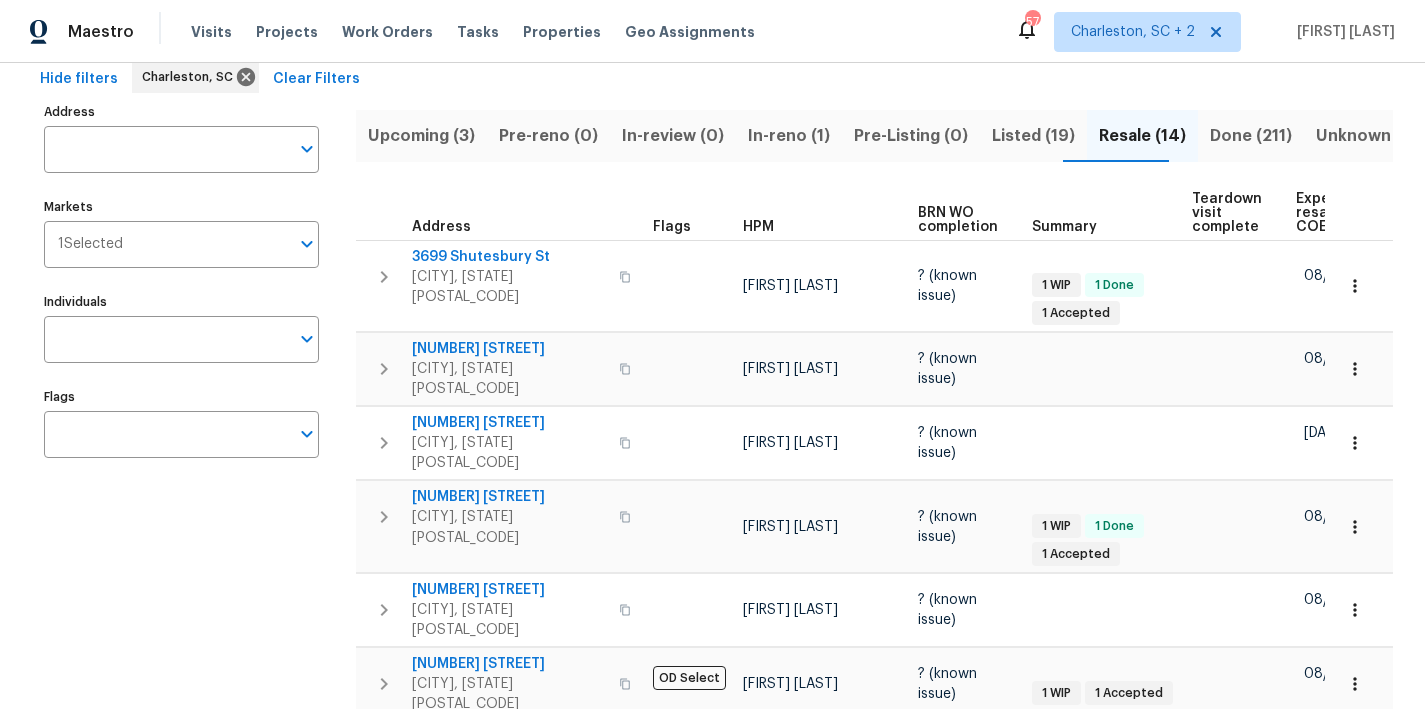 scroll, scrollTop: 0, scrollLeft: 0, axis: both 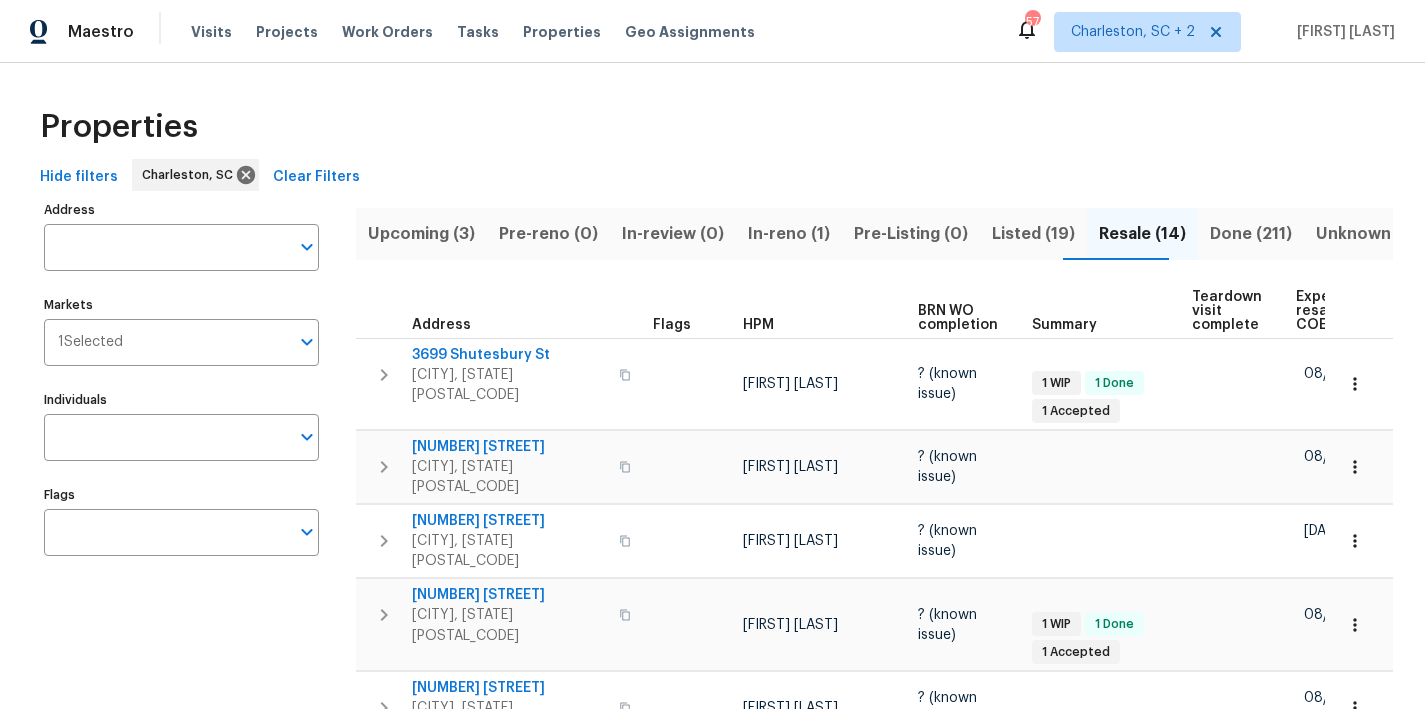 click on "Properties" at bounding box center (712, 127) 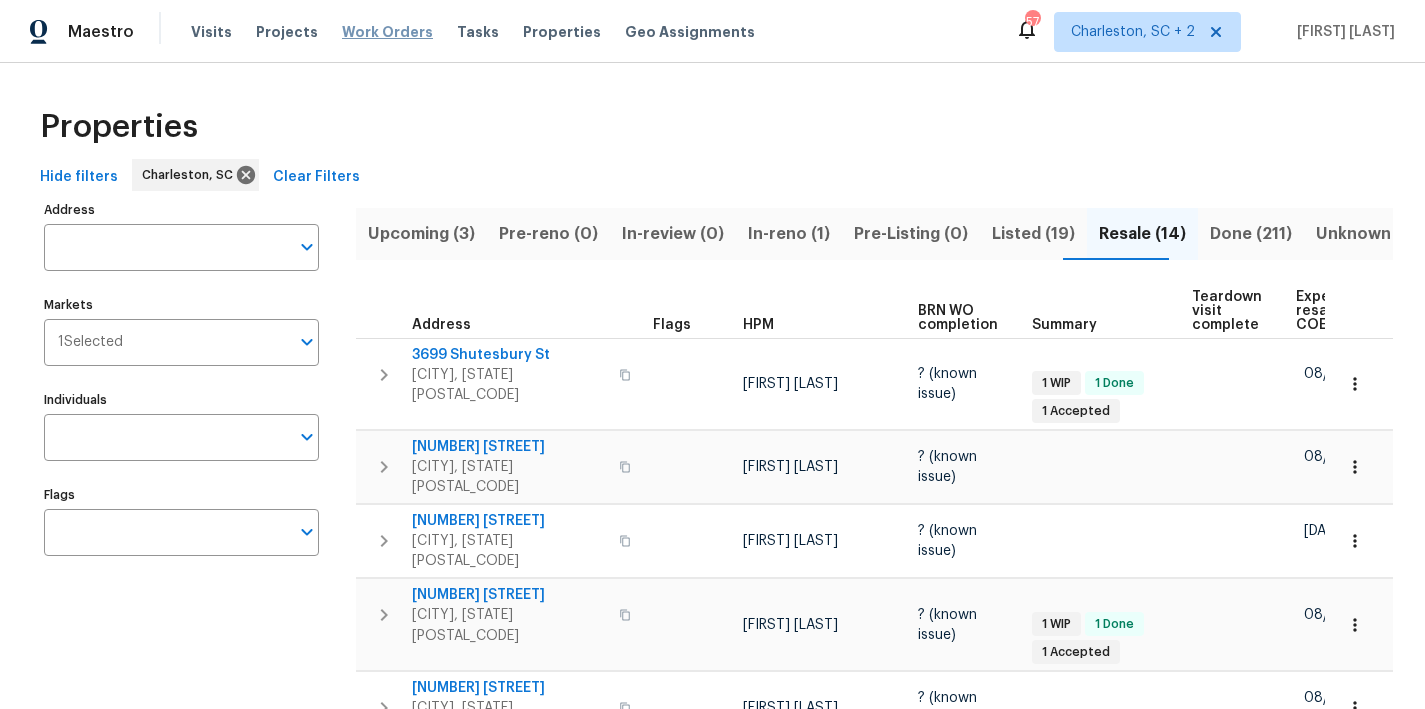 click on "Work Orders" at bounding box center [387, 32] 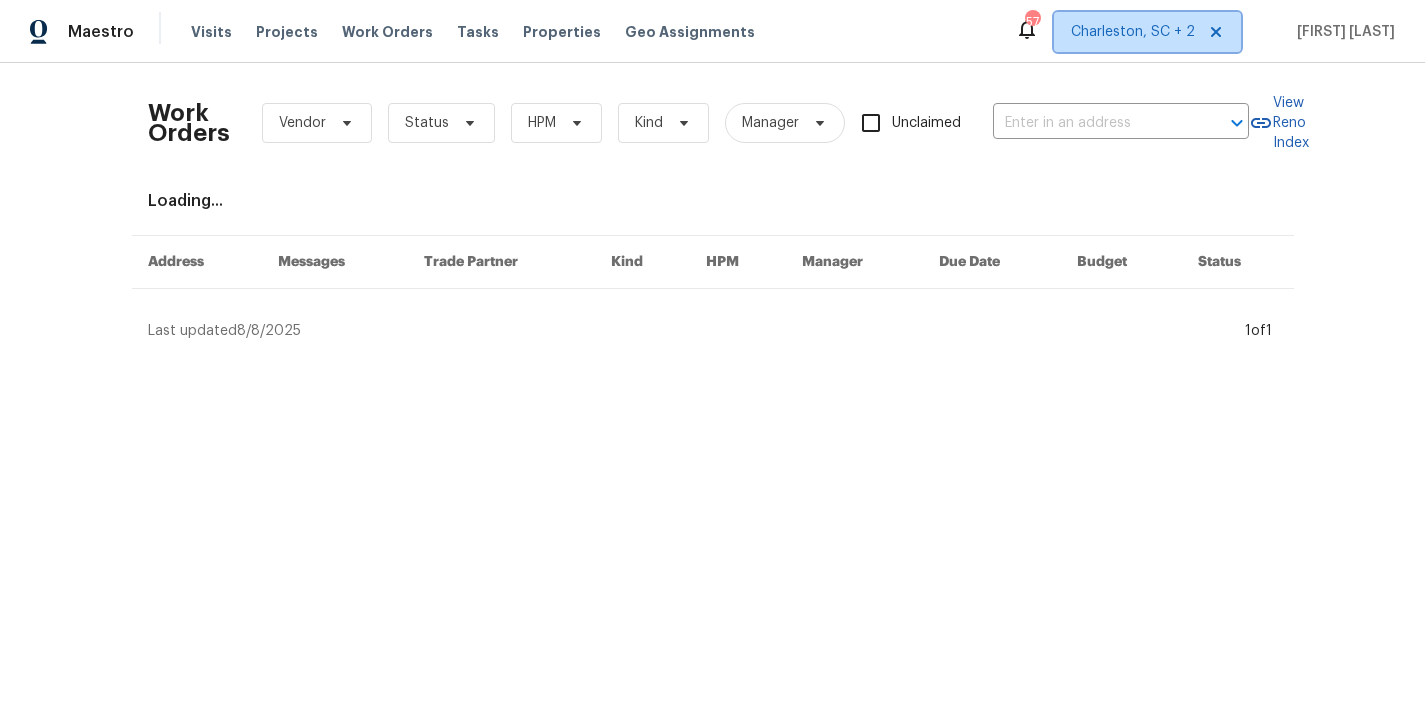 click on "Charleston, SC + 2" at bounding box center (1133, 32) 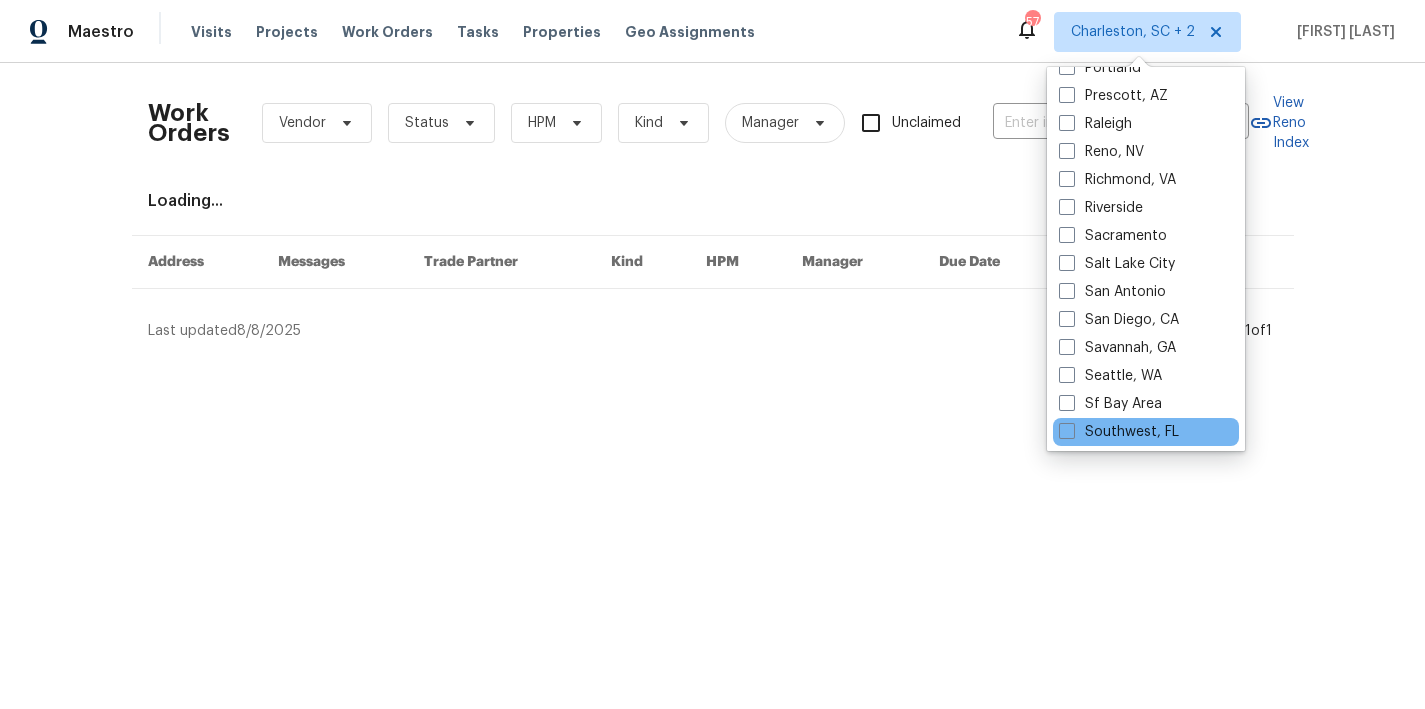 scroll, scrollTop: 1173, scrollLeft: 0, axis: vertical 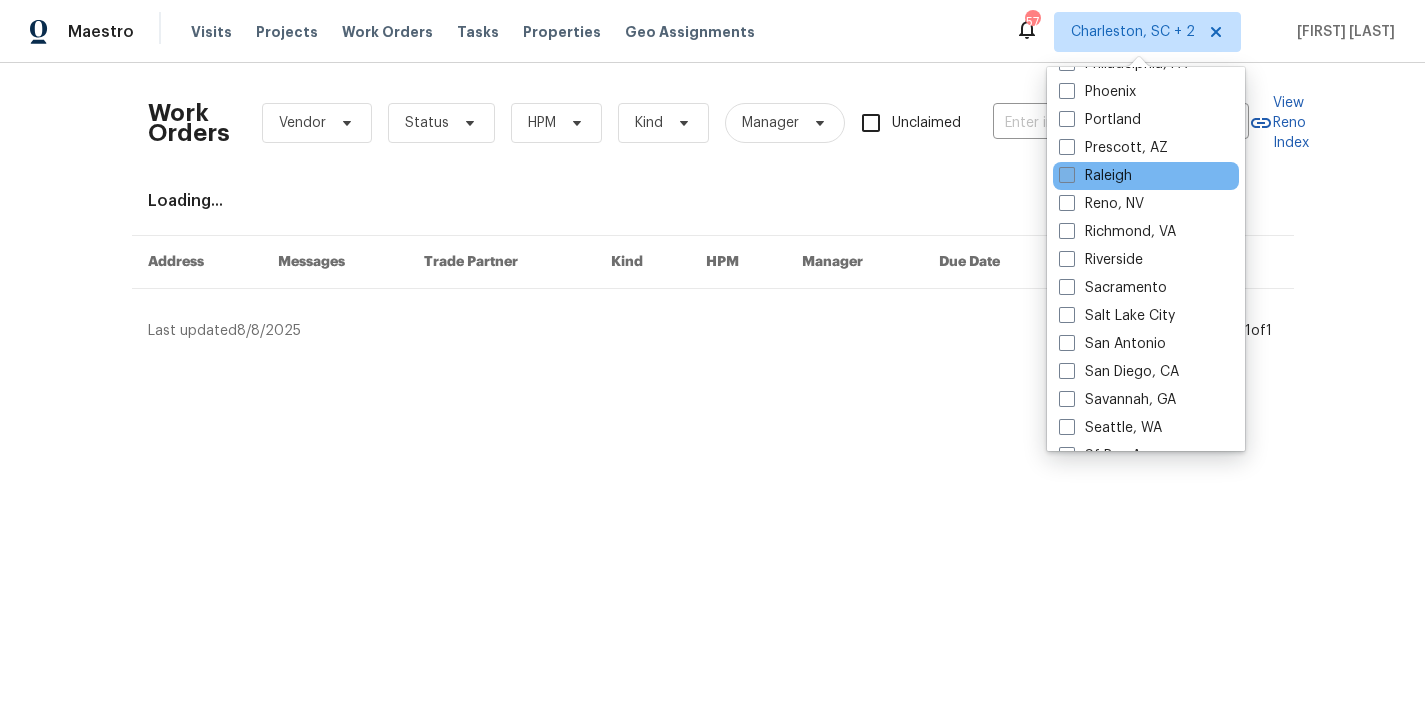 click at bounding box center [1067, 175] 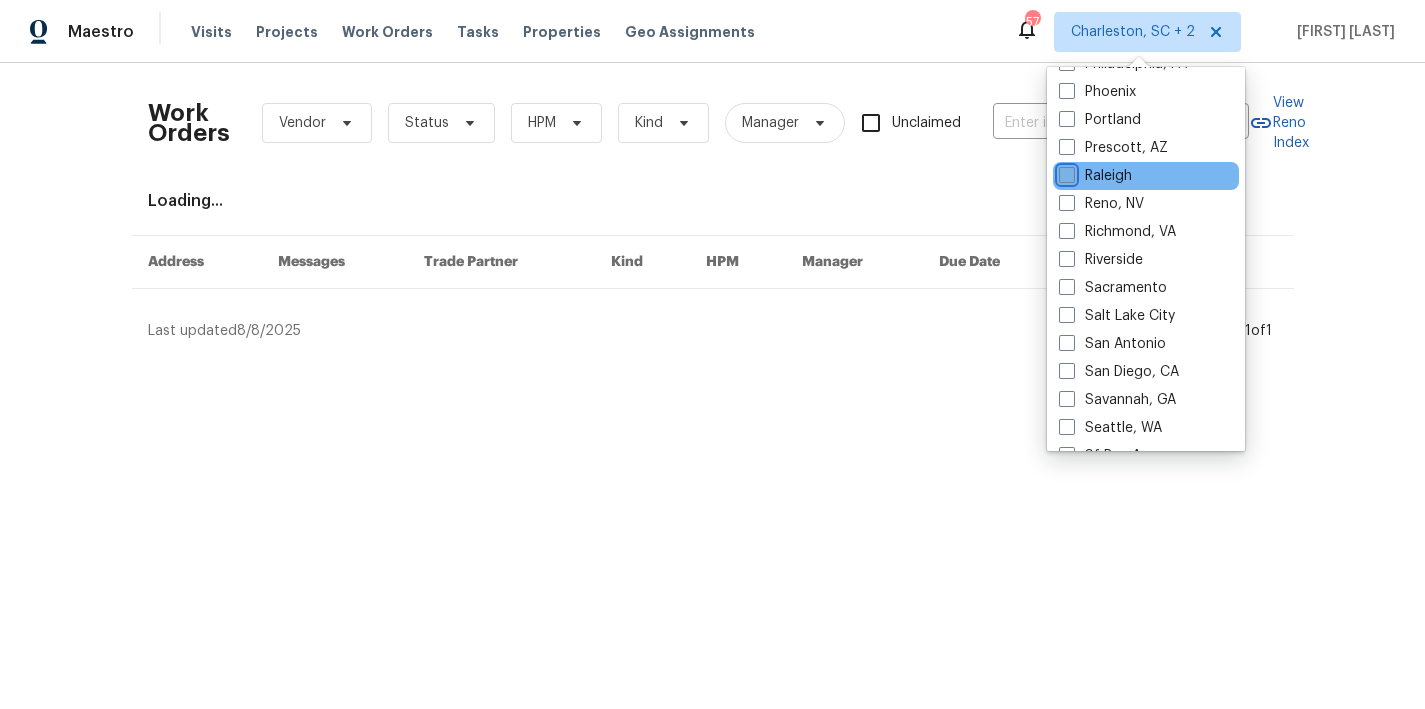 click on "Raleigh" at bounding box center [1065, 172] 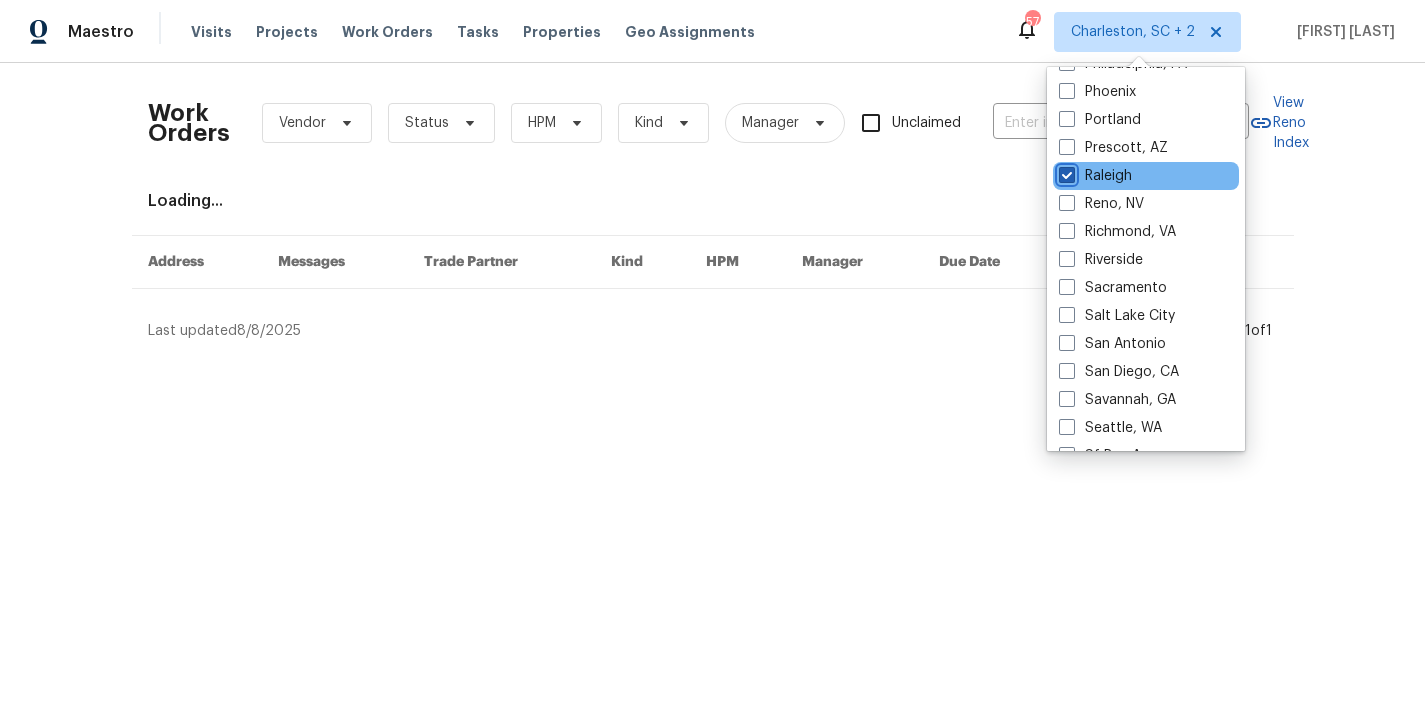 checkbox on "true" 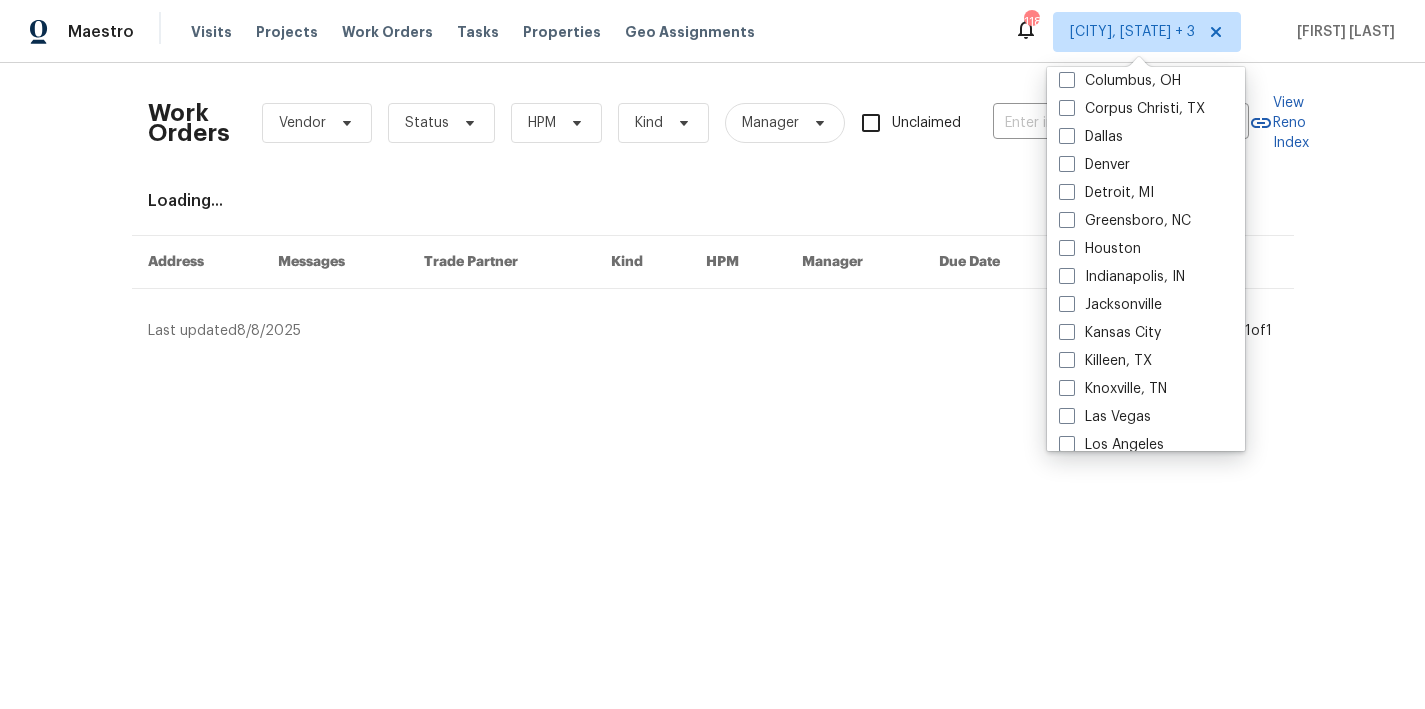 scroll, scrollTop: 0, scrollLeft: 0, axis: both 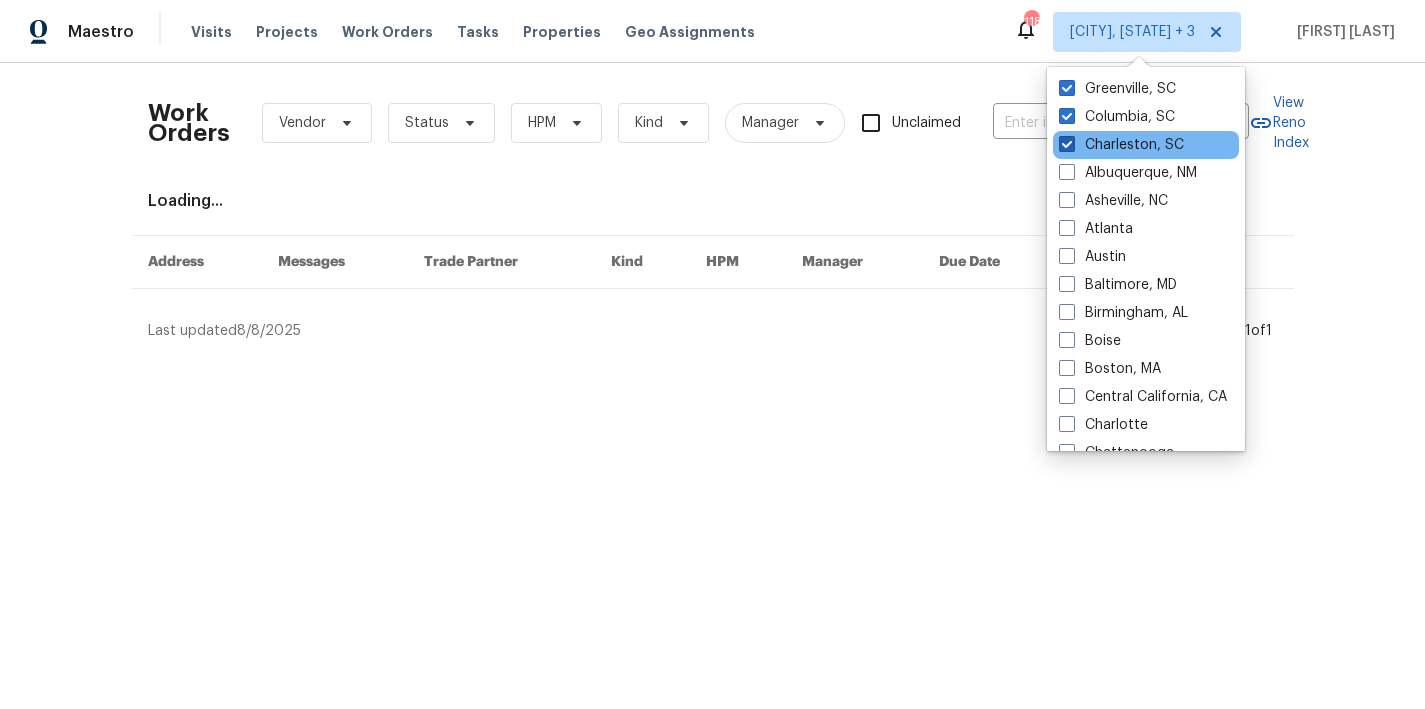 click at bounding box center (1067, 144) 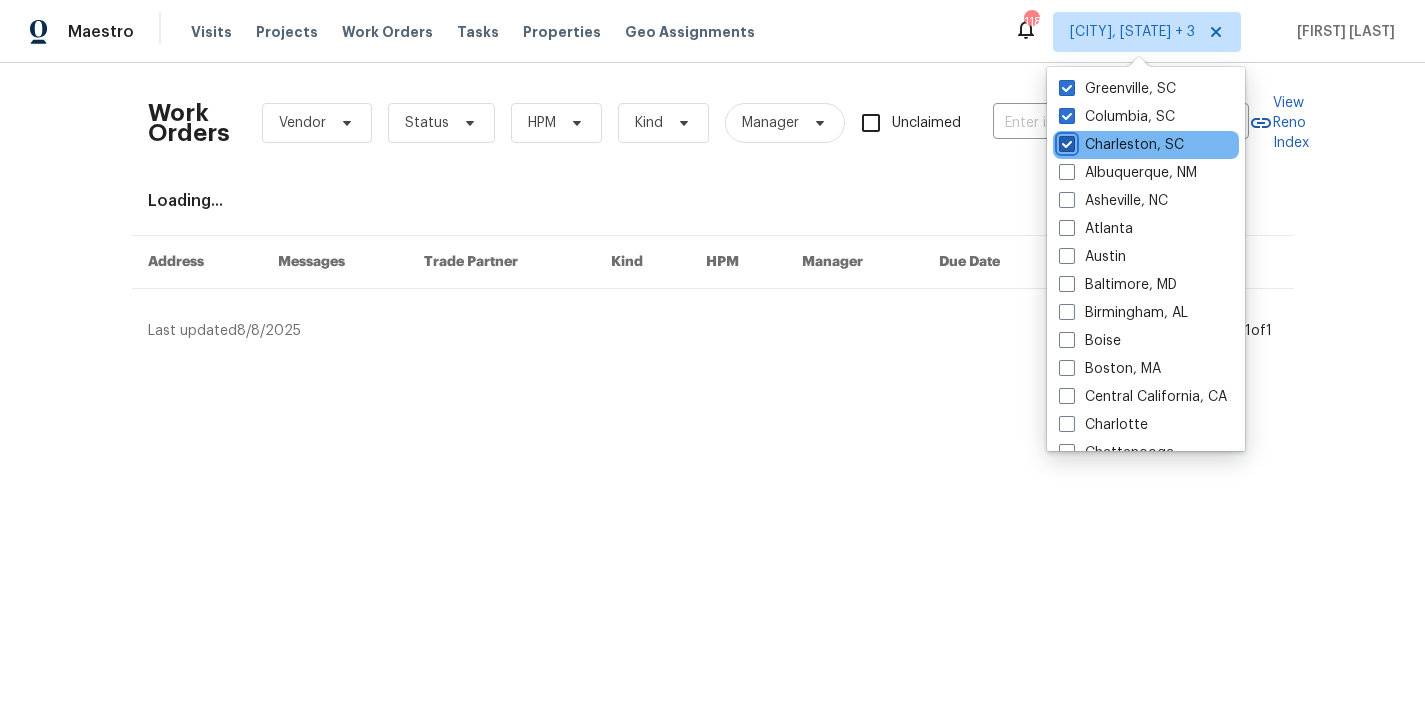 click on "Charleston, SC" at bounding box center (1065, 141) 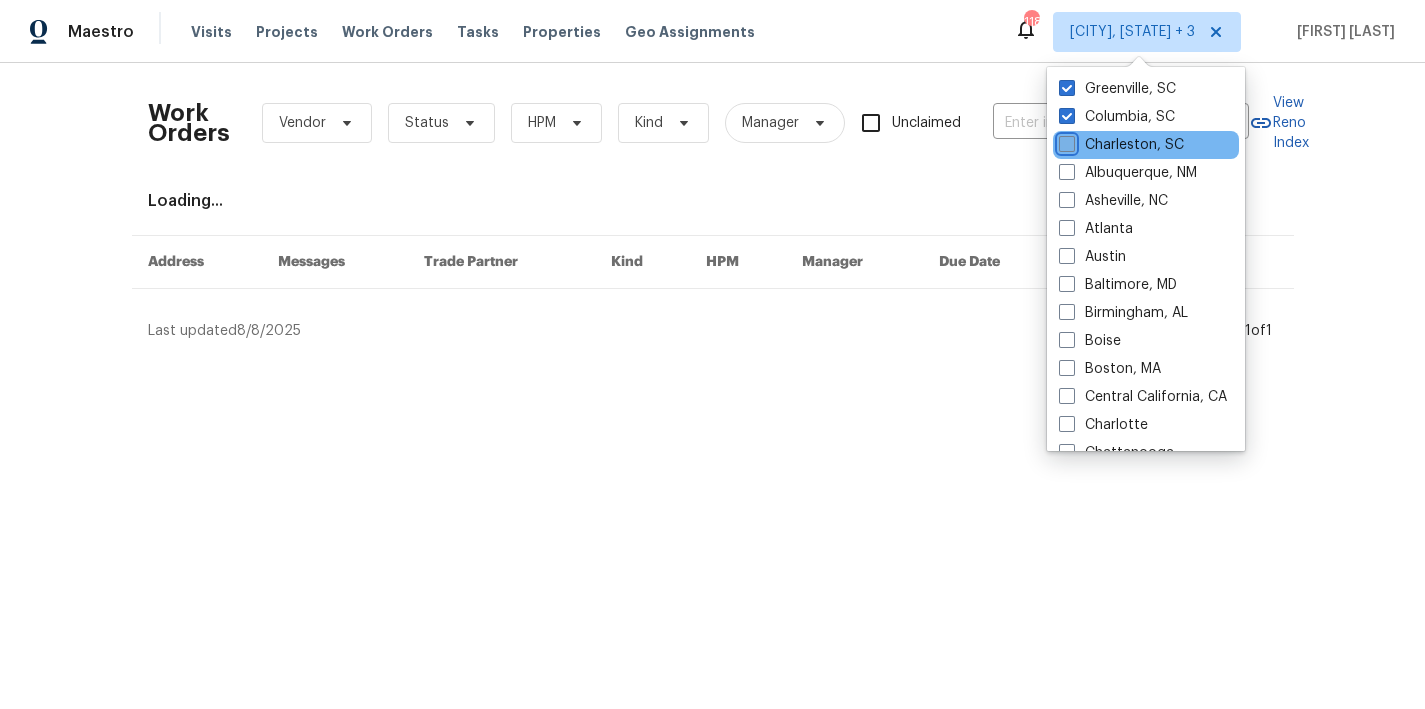checkbox on "false" 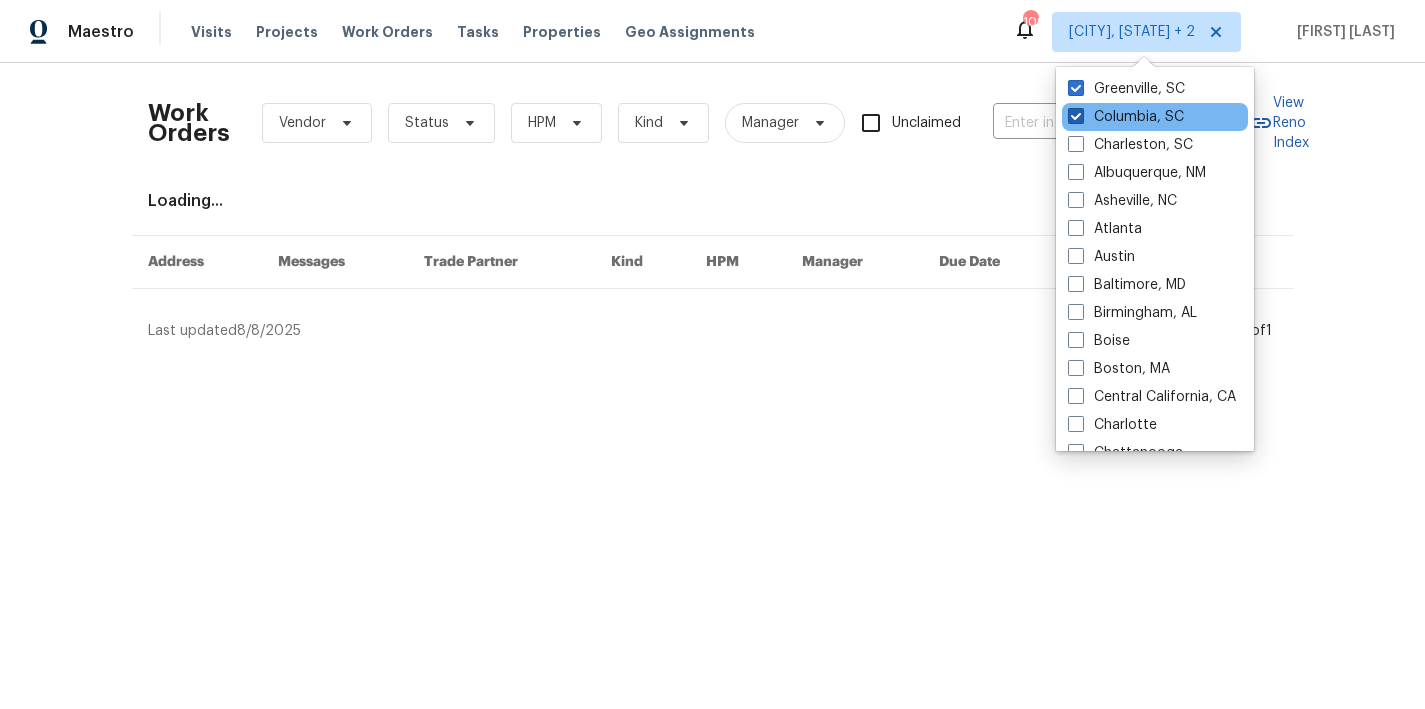 click at bounding box center [1076, 116] 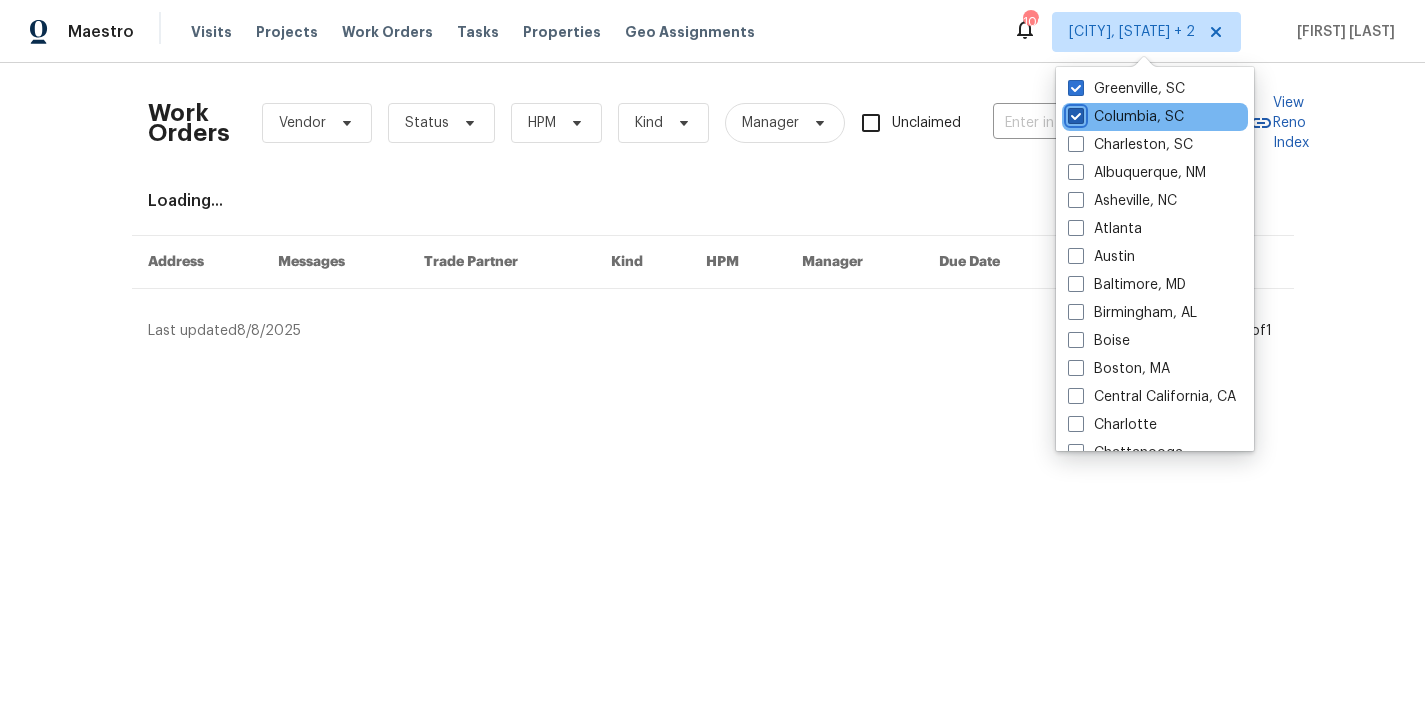 click on "Columbia, SC" at bounding box center (1074, 113) 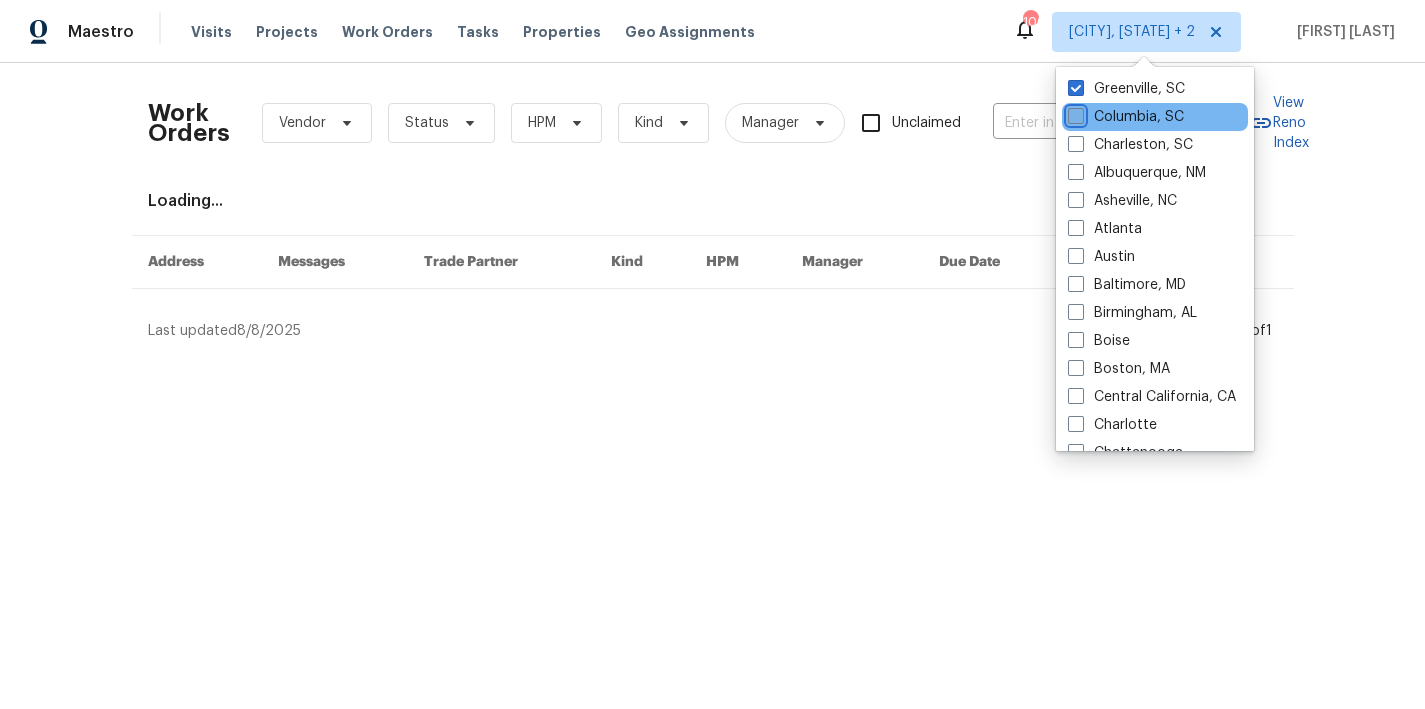 checkbox on "false" 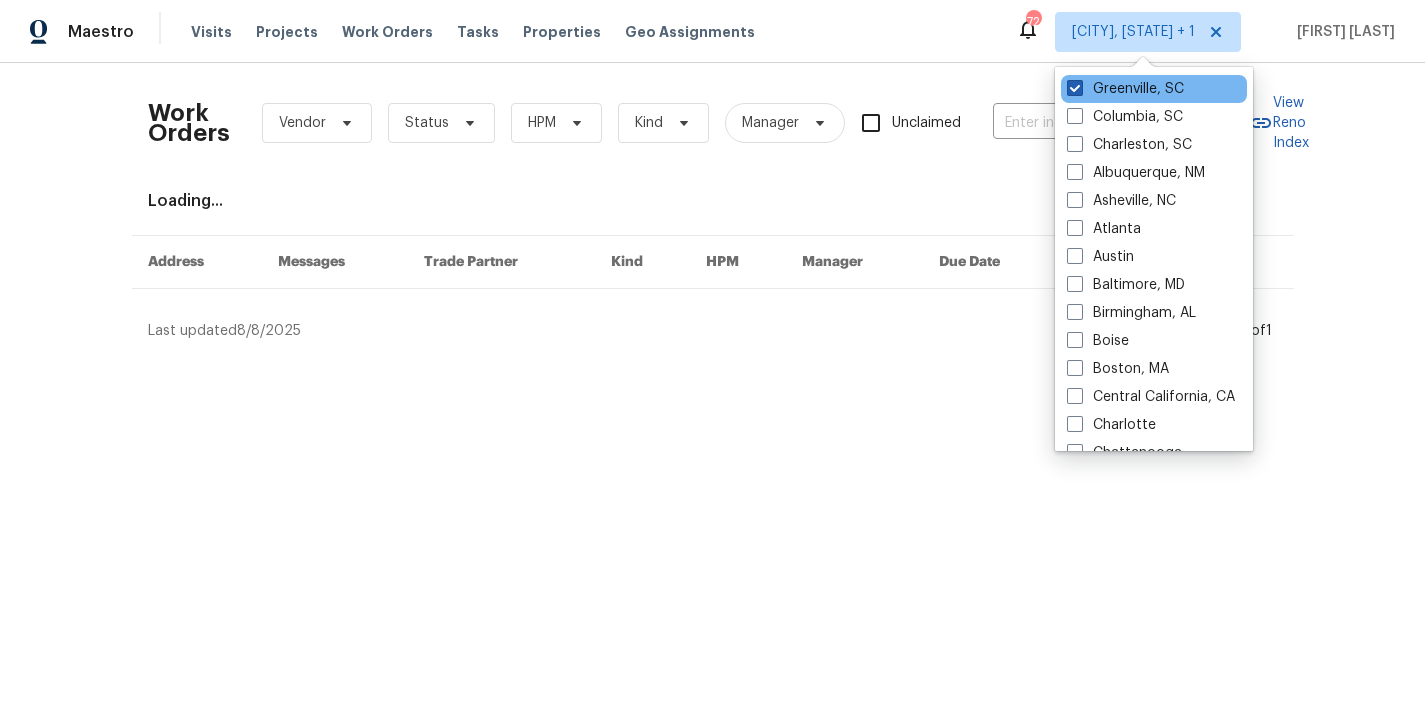click at bounding box center [1075, 88] 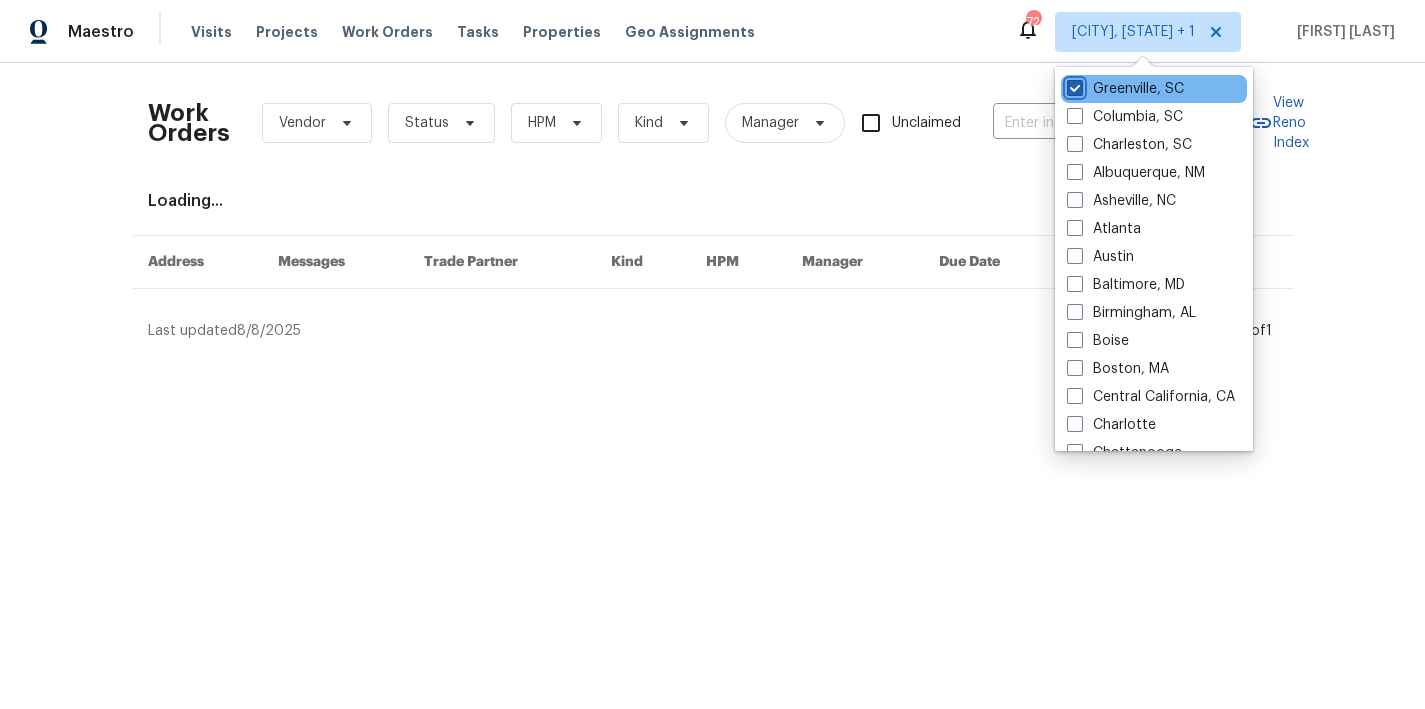 click on "Greenville, SC" at bounding box center [1073, 85] 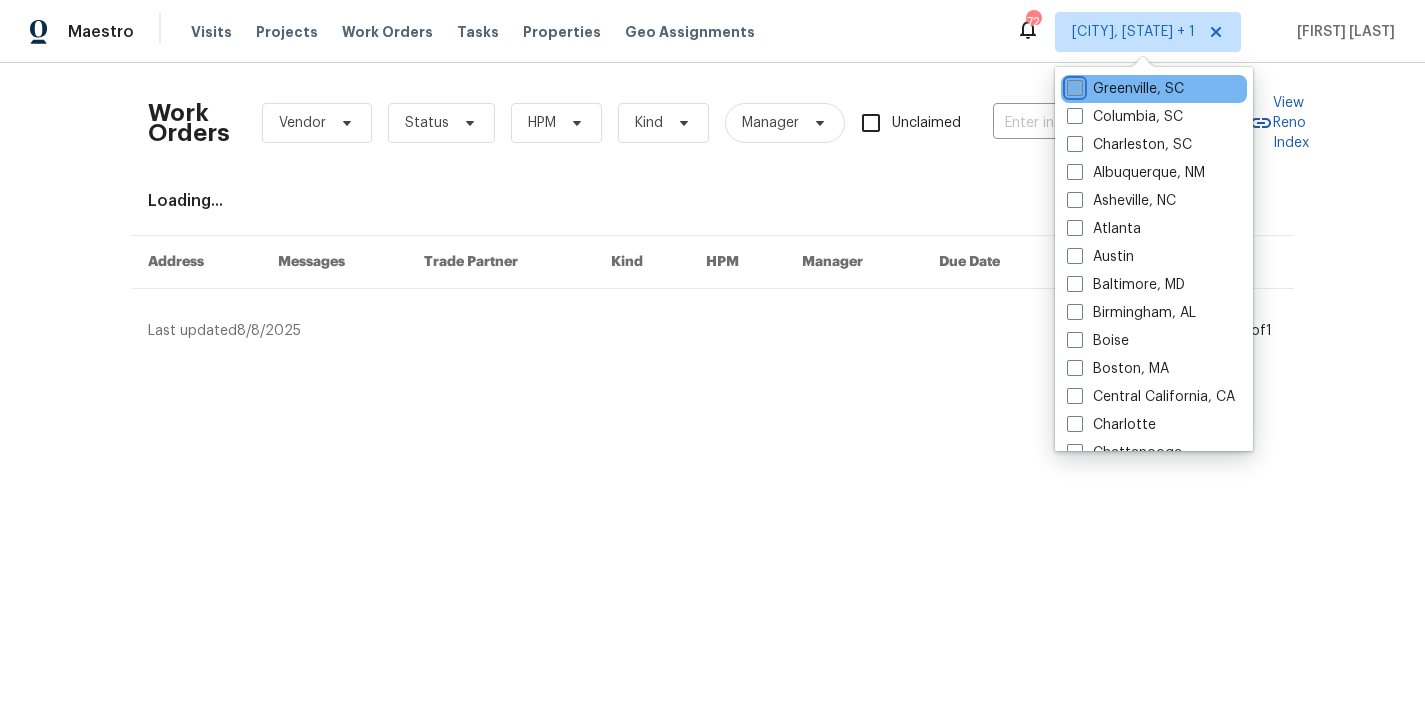 checkbox on "false" 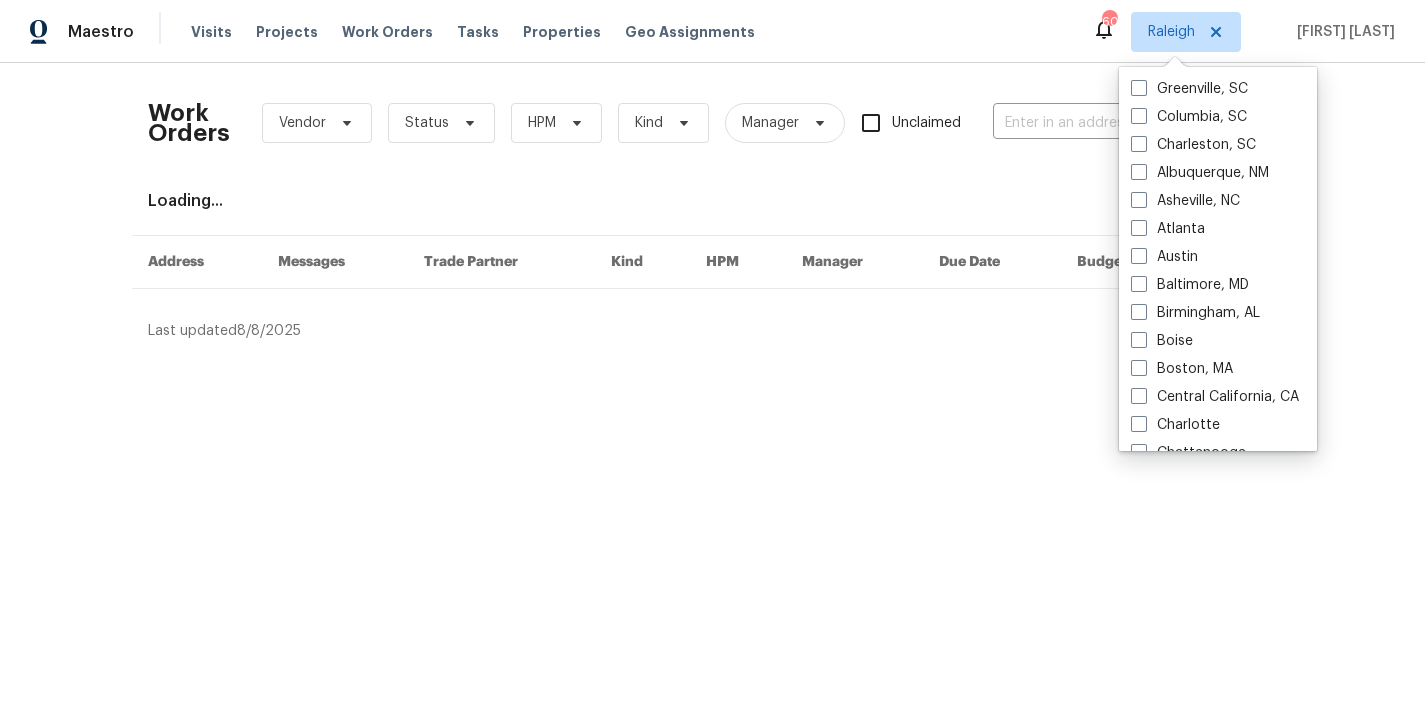 click on "Maestro Visits Projects Work Orders Tasks Properties Geo Assignments 60 Raleigh Nicholas Russell" at bounding box center [712, 31] 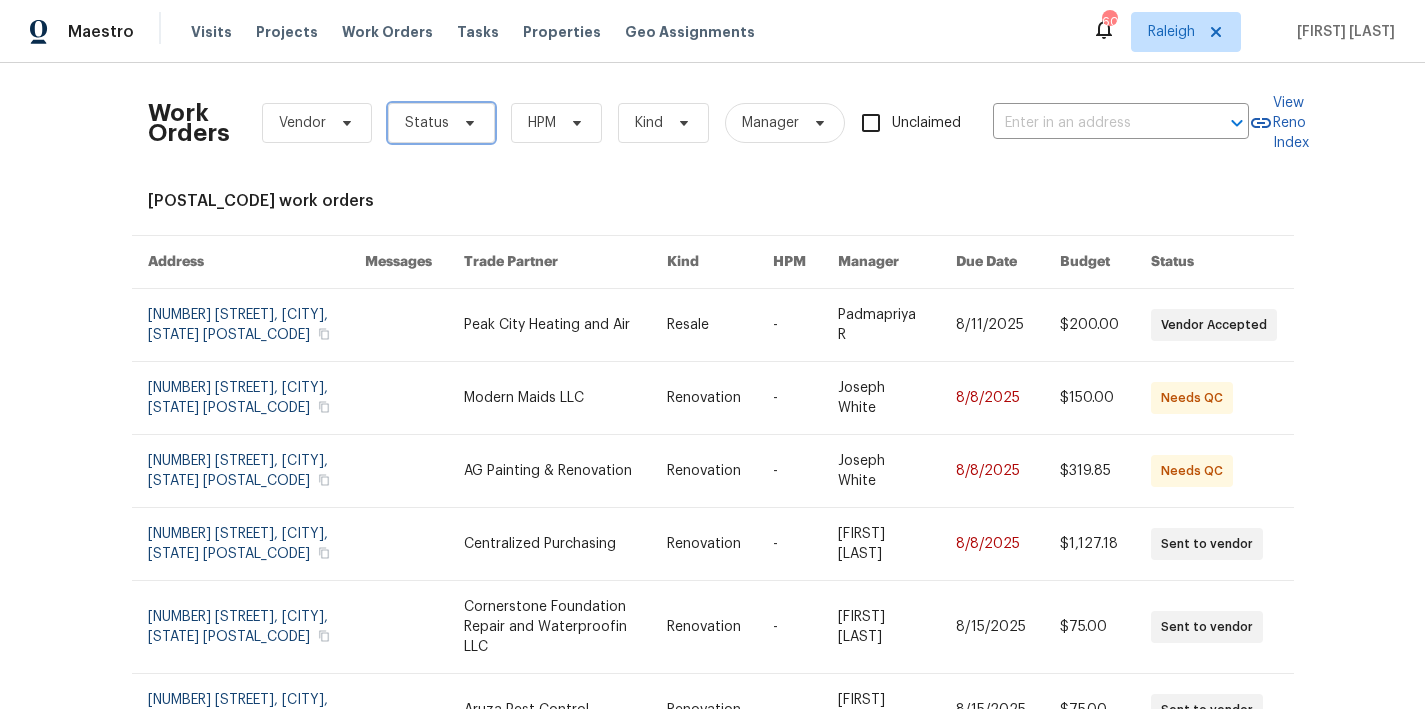 click on "Status" at bounding box center [441, 123] 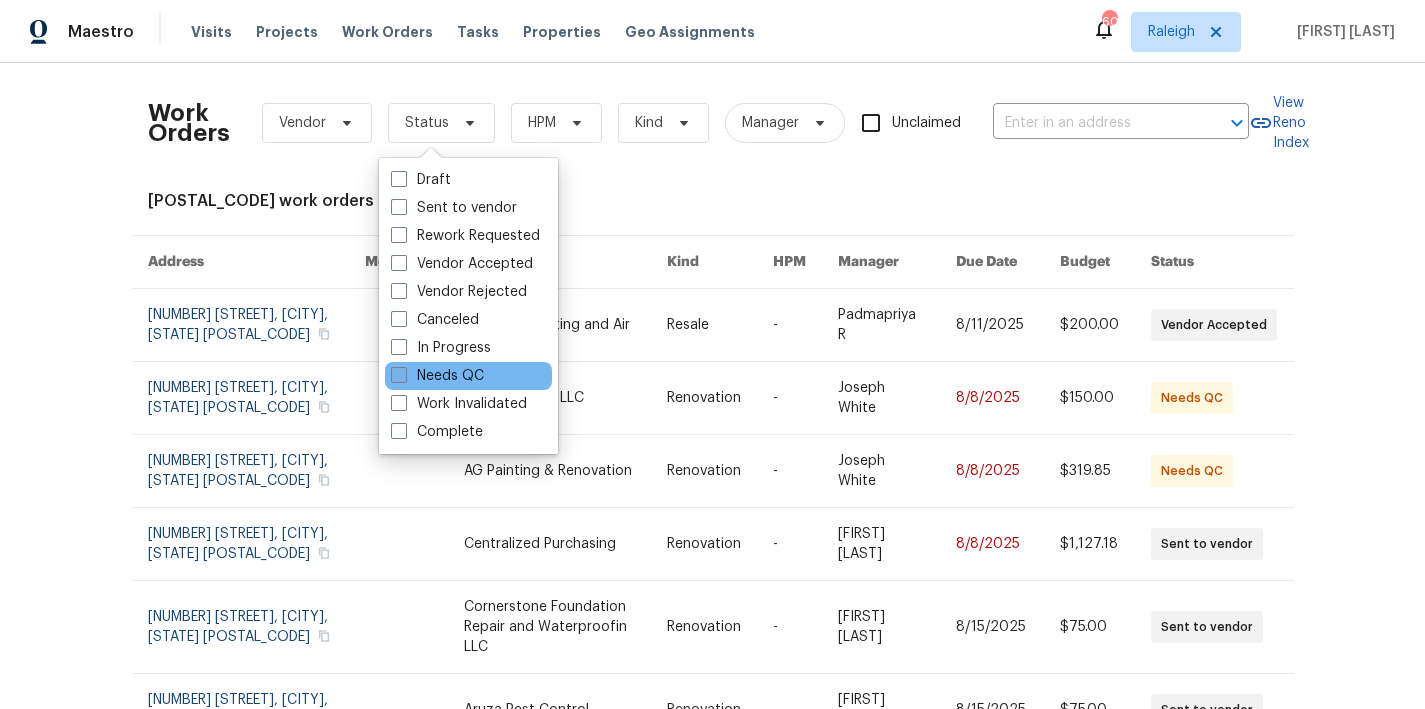 click at bounding box center (399, 375) 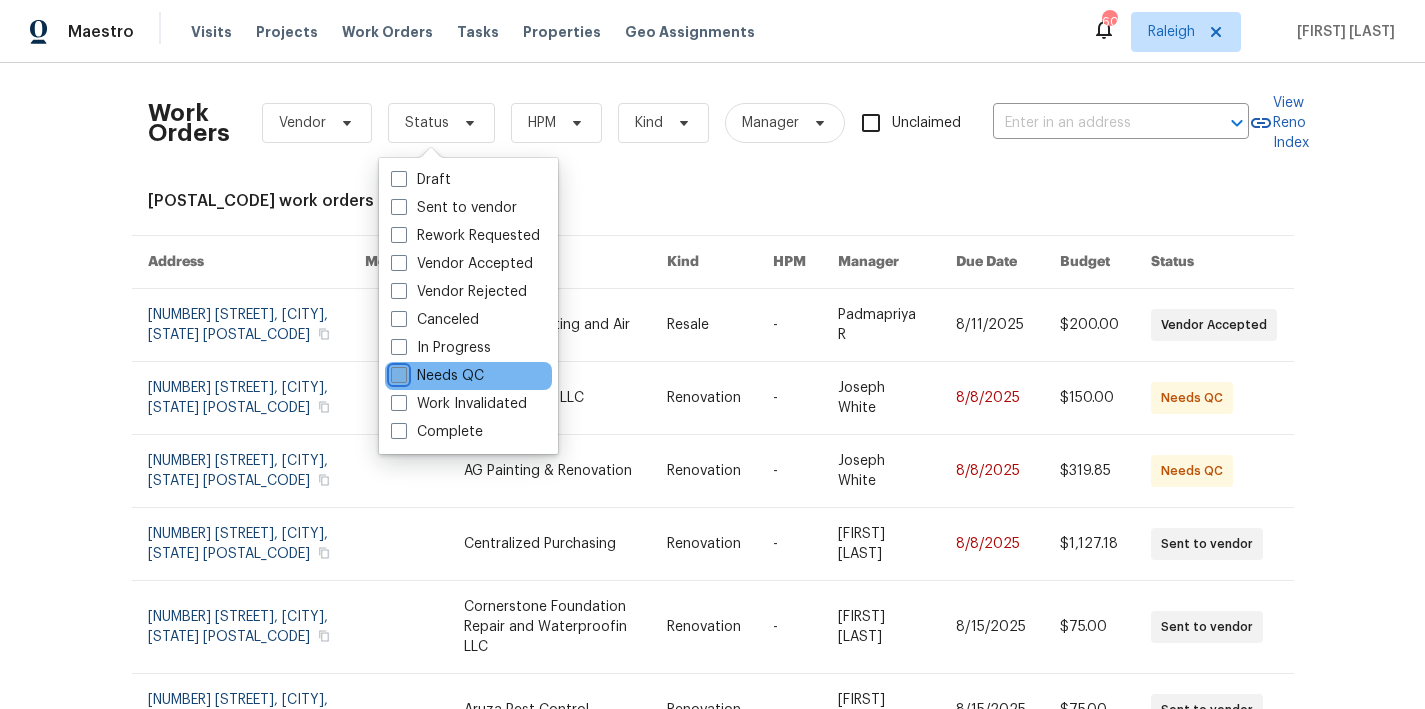 click on "Needs QC" at bounding box center [397, 372] 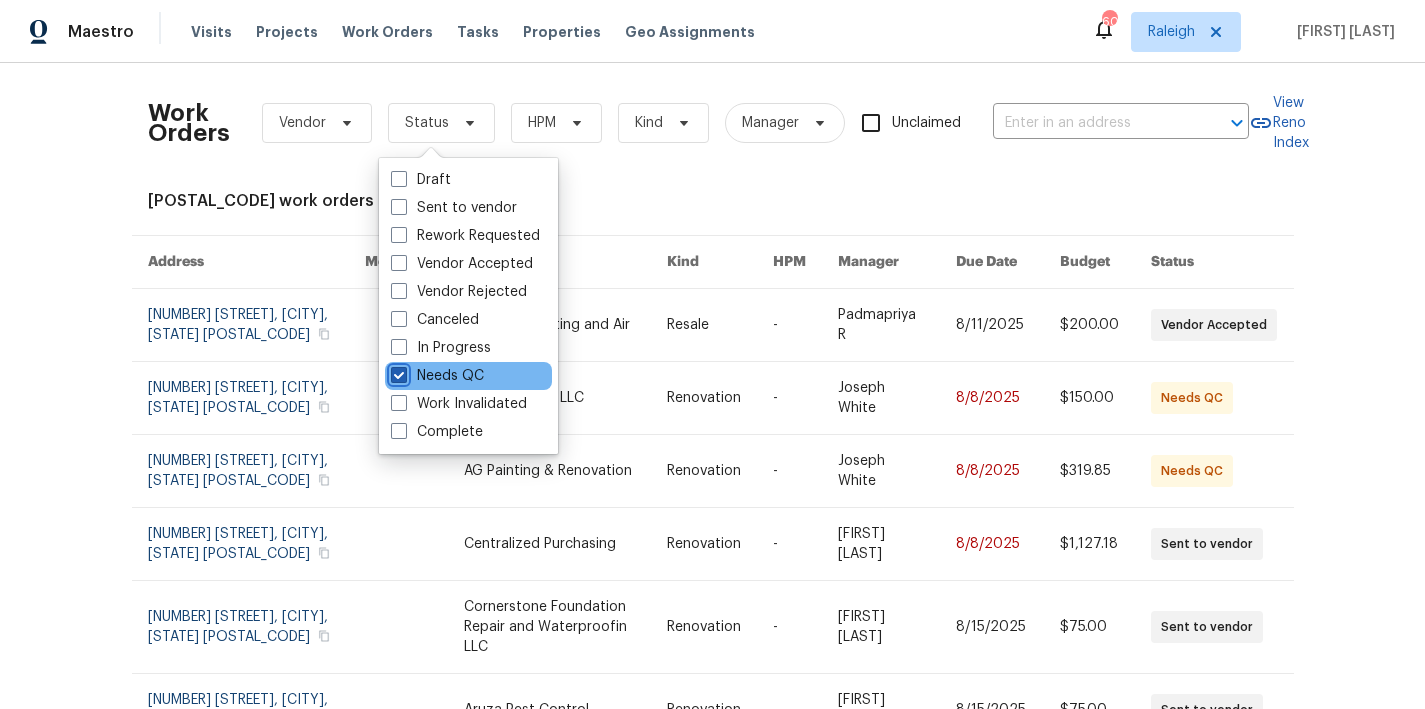 checkbox on "true" 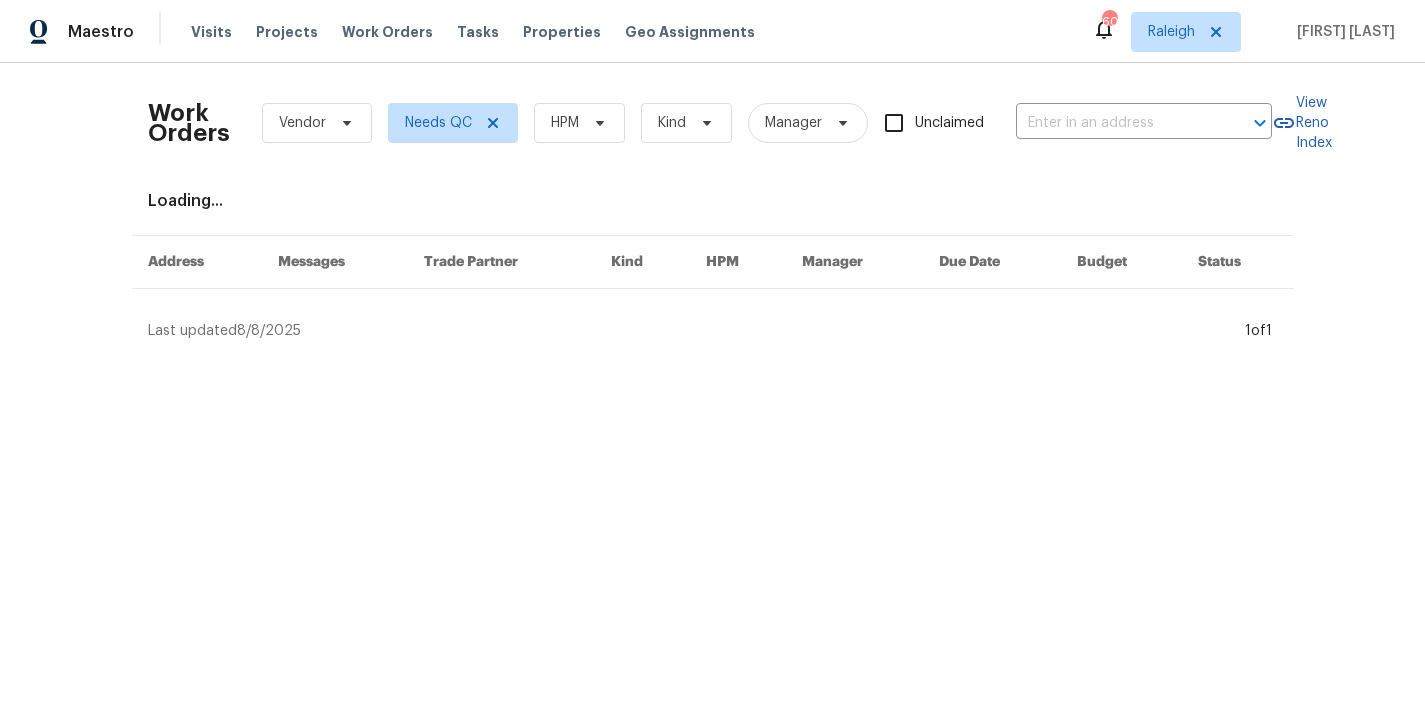 click on "Maestro Visits Projects Work Orders Tasks Properties Geo Assignments 60 Raleigh Nicholas Russell" at bounding box center (712, 31) 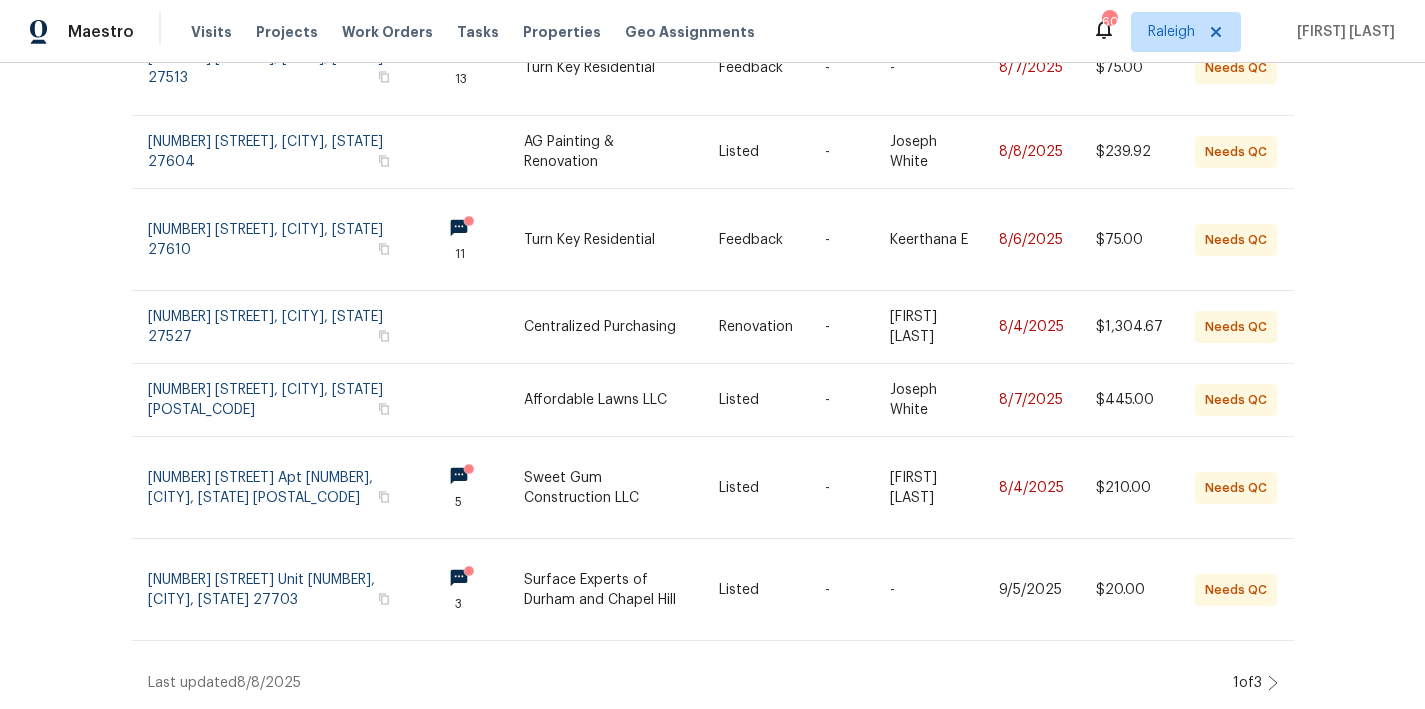 scroll, scrollTop: 548, scrollLeft: 0, axis: vertical 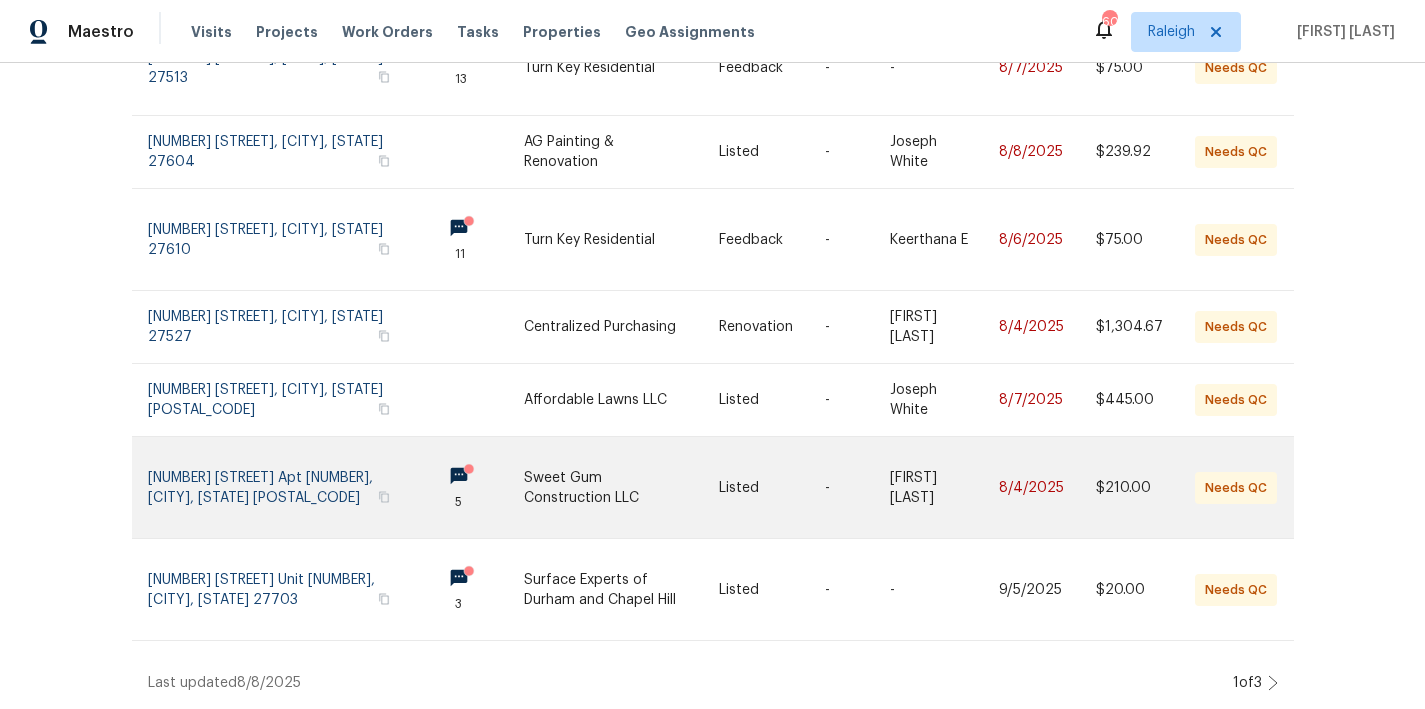 click at bounding box center (621, 487) 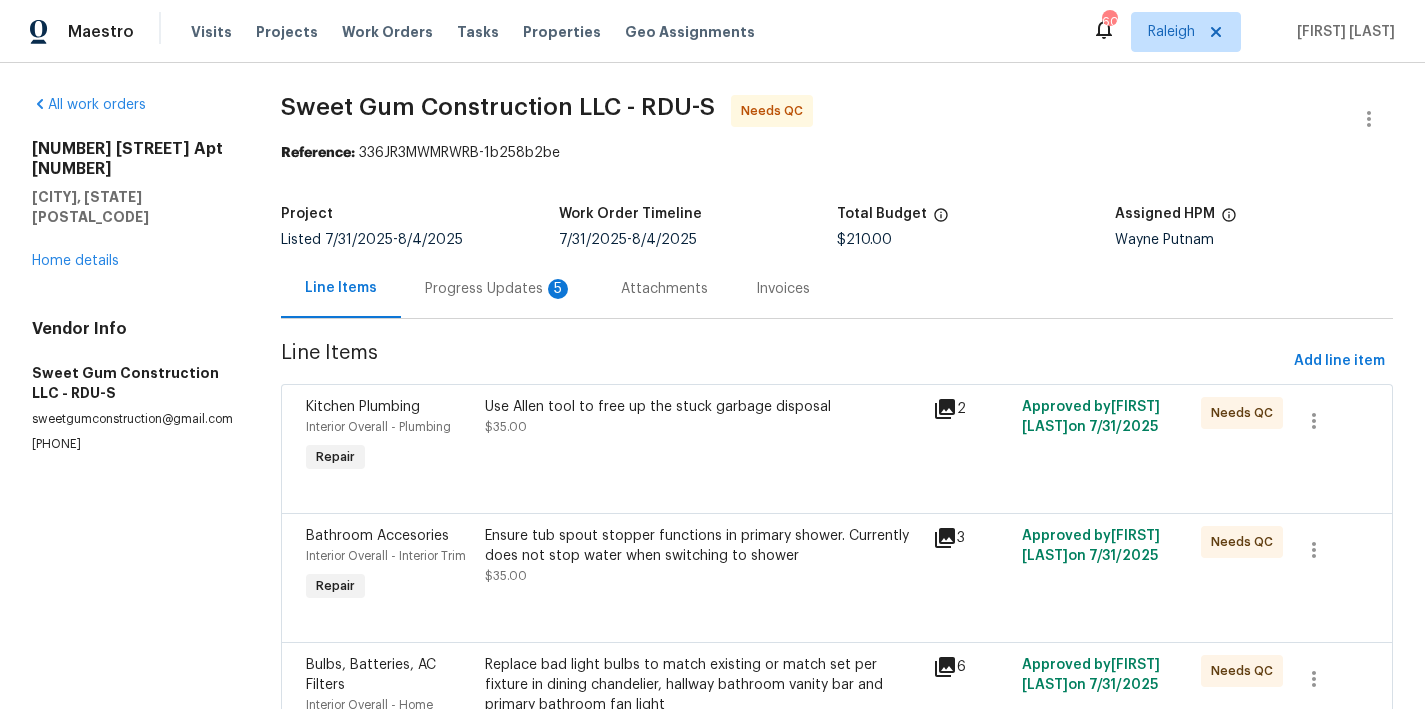click on "Progress Updates 5" at bounding box center (499, 289) 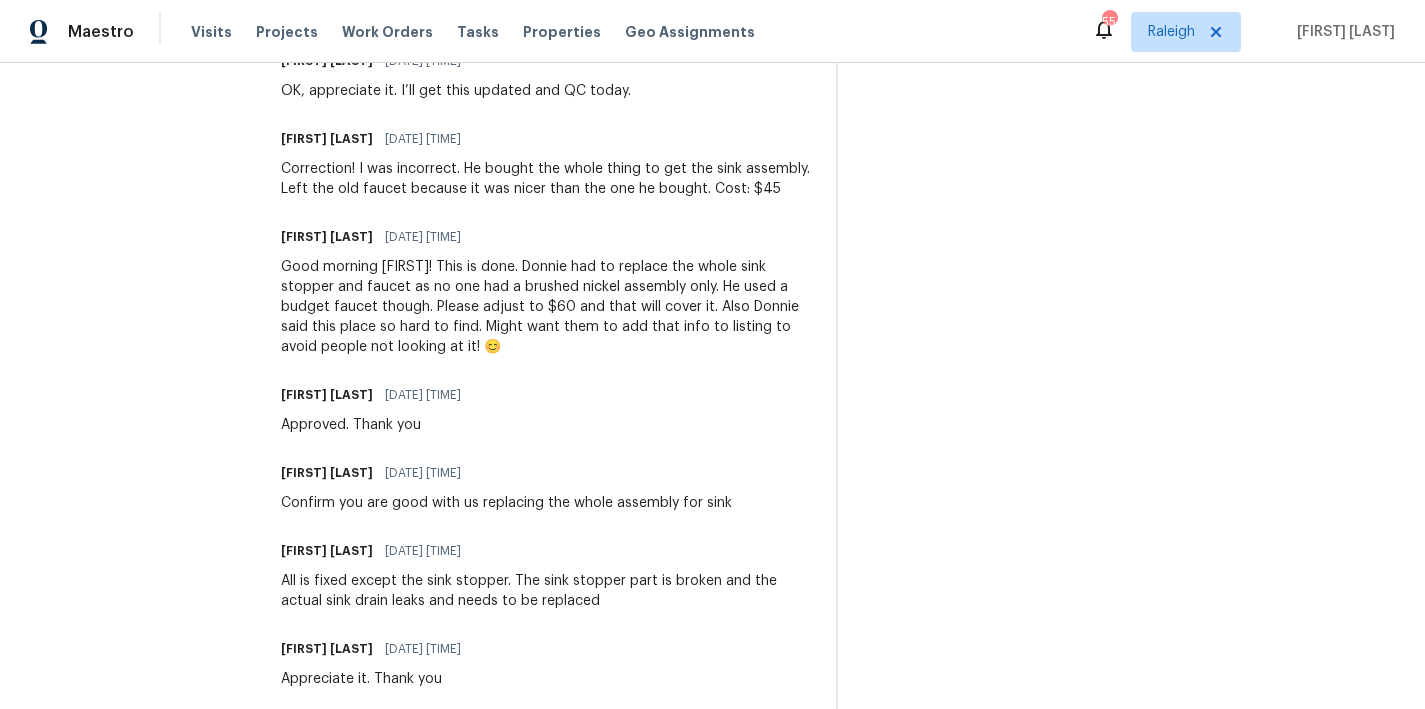 scroll, scrollTop: 250, scrollLeft: 0, axis: vertical 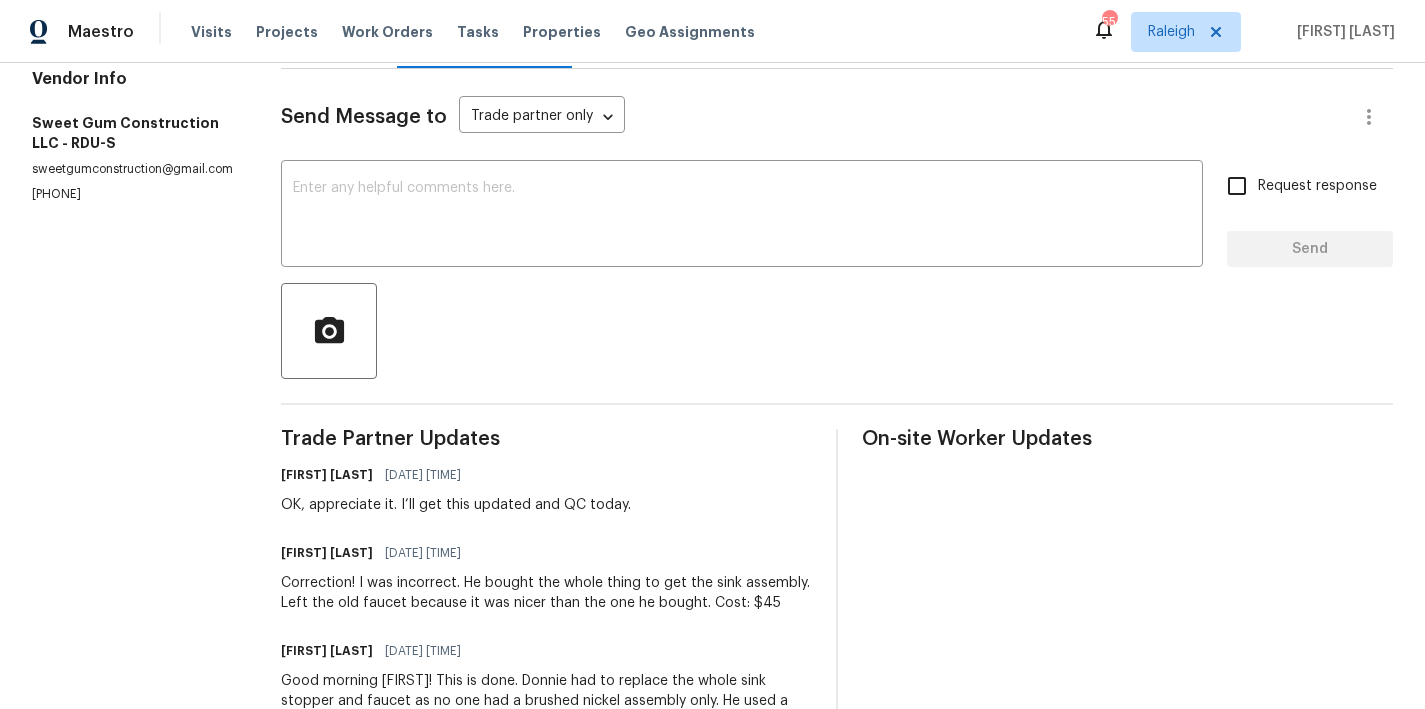 click on "Send Message to Trade partner only Trade partner only ​ x ​ Request response Send Trade Partner Updates Nicholas Russell 08/07/2025 9:52 AM OK, appreciate it. I’ll get this updated and QC today. Stacey Beakes 08/06/2025 8:29 AM Correction! I was incorrect. He bought the whole thing to get the sink assembly. Left the old faucet because it was nicer than the one he bought.
Cost: $45 Stacey Beakes 08/06/2025 8:28 AM Good morning Nick! This is done. Donnie had to replace the whole sink stopper and faucet as no one had a brushed nickel assembly only. He used a budget faucet though.
Please adjust to $60 and that will cover it.
Also Donnie said this place so hard to find. Might want them to add that info to listing to avoid people not looking at it! 😊 Nicholas Russell 08/04/2025 9:39 AM Approved. Thank you Stacey Beakes 08/04/2025 9:23 AM Confirm you are good with us replacing the whole assembly for sink Stacey Beakes 08/01/2025 4:56 PM Nicholas Russell 07/31/2025 9:27 AM Appreciate it. Thank you" at bounding box center (837, 696) 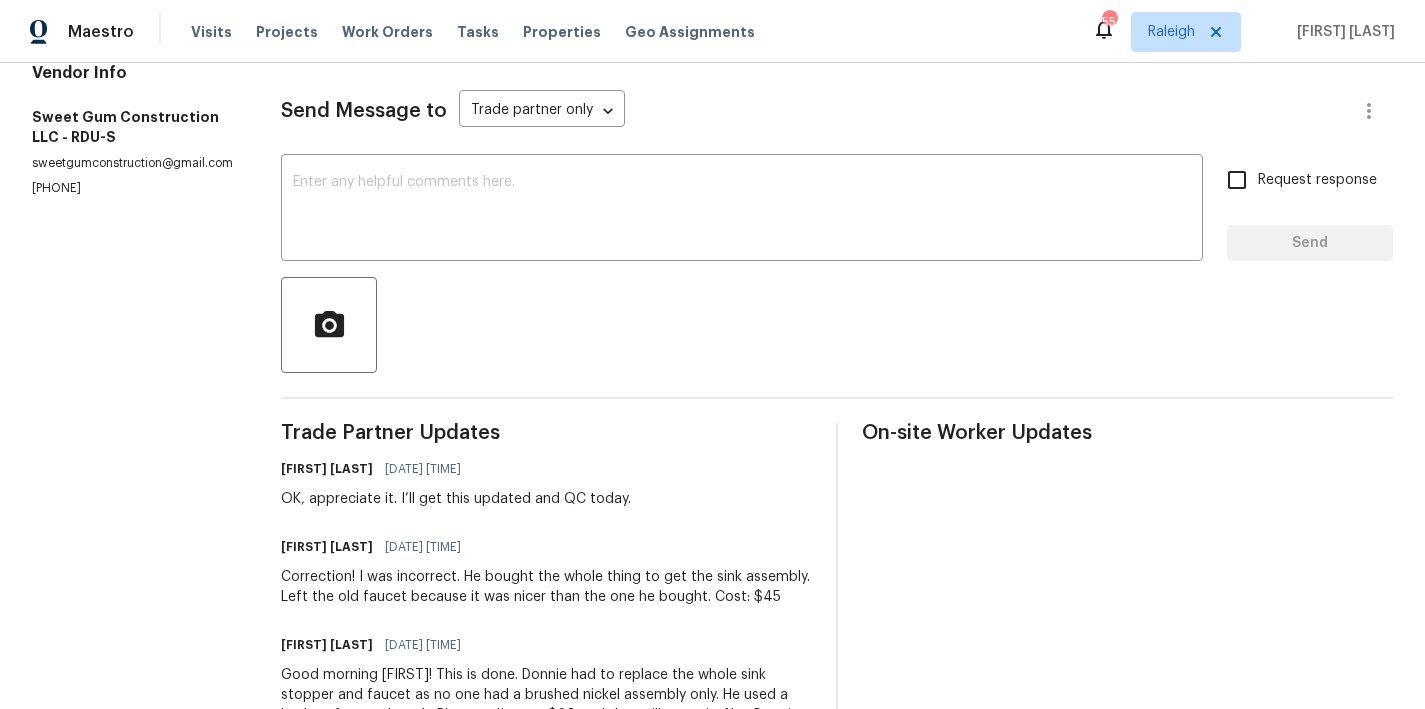 scroll, scrollTop: 257, scrollLeft: 0, axis: vertical 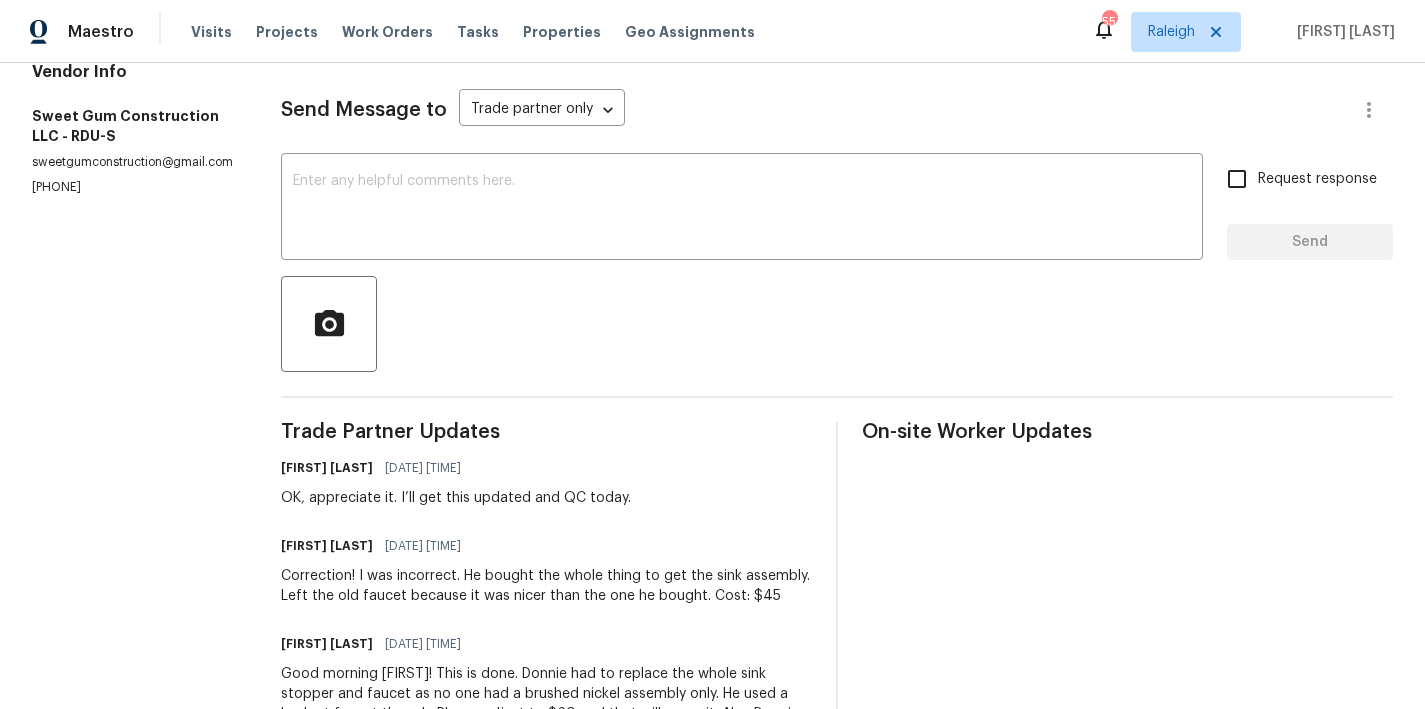 click on "Send Message to Trade partner only Trade partner only ​" at bounding box center (813, 110) 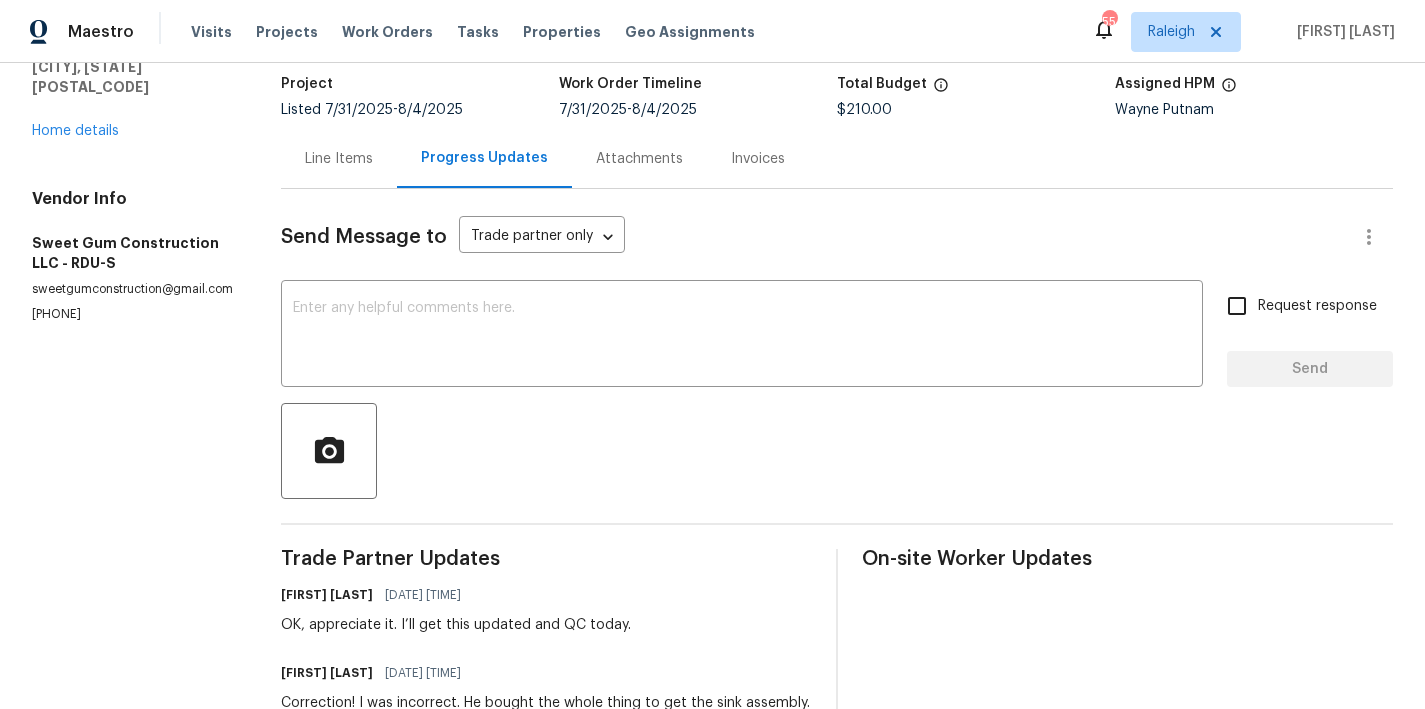 scroll, scrollTop: 0, scrollLeft: 0, axis: both 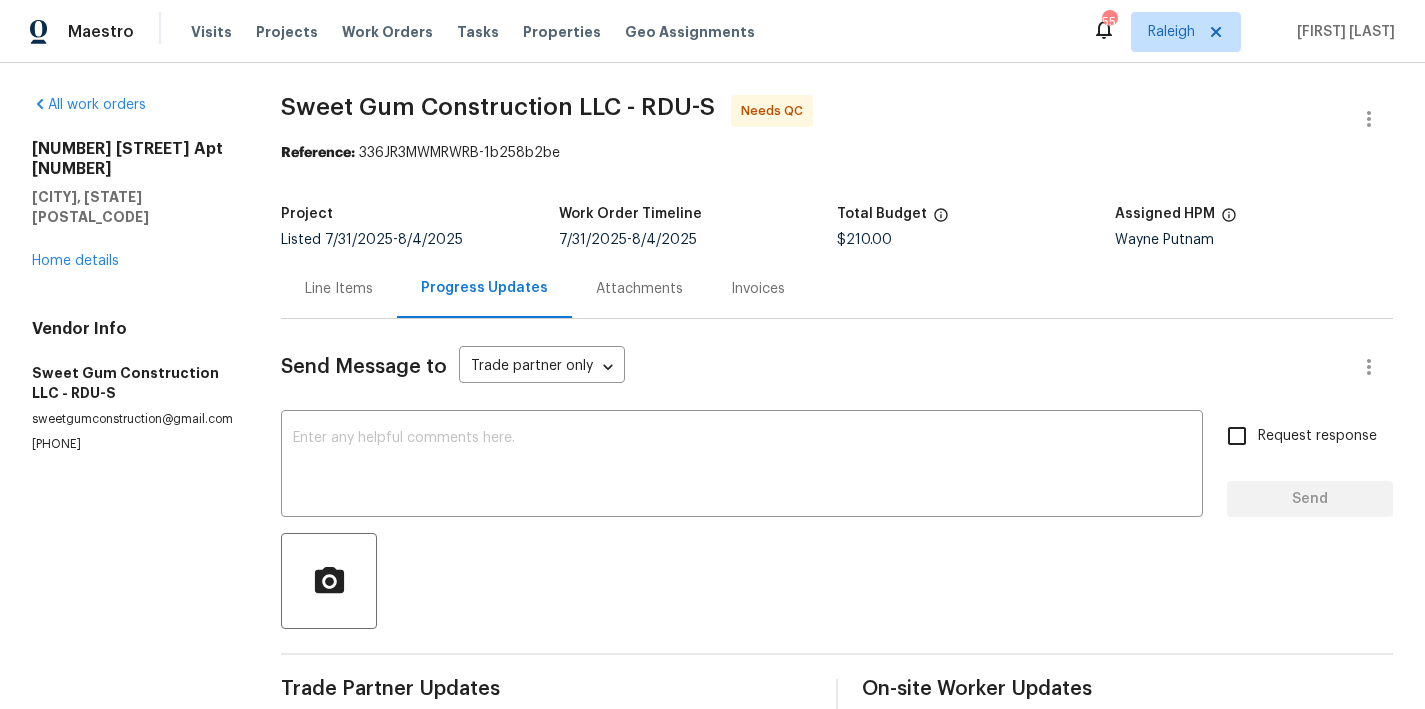 click on "Line Items" at bounding box center [339, 289] 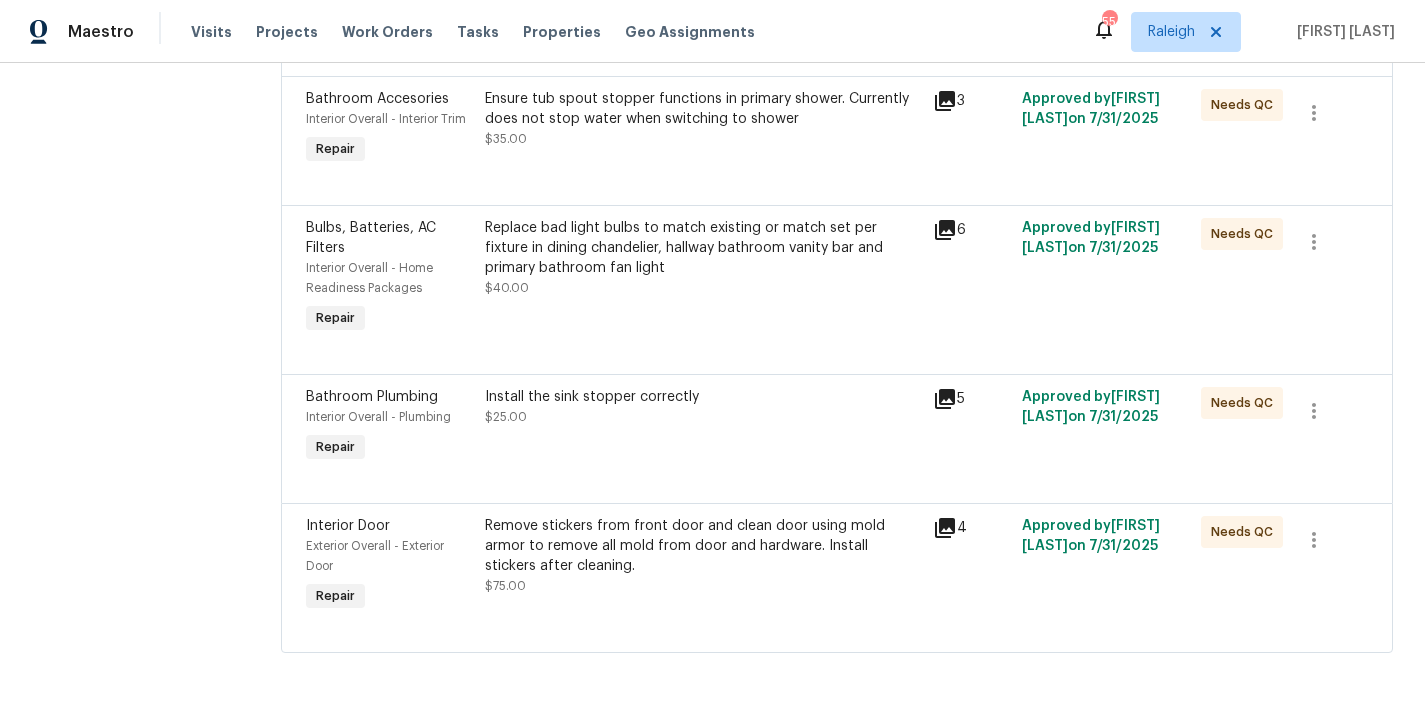 scroll, scrollTop: 455, scrollLeft: 0, axis: vertical 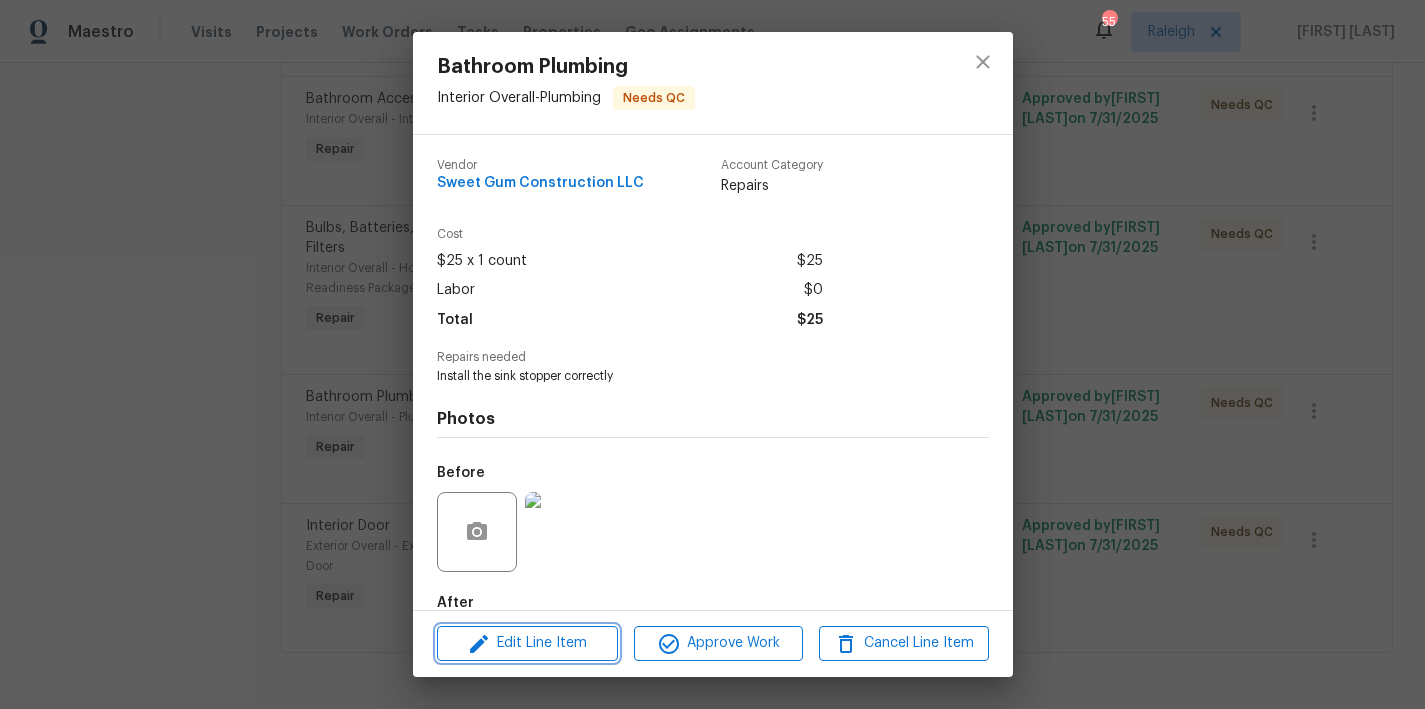click on "Edit Line Item" at bounding box center (527, 643) 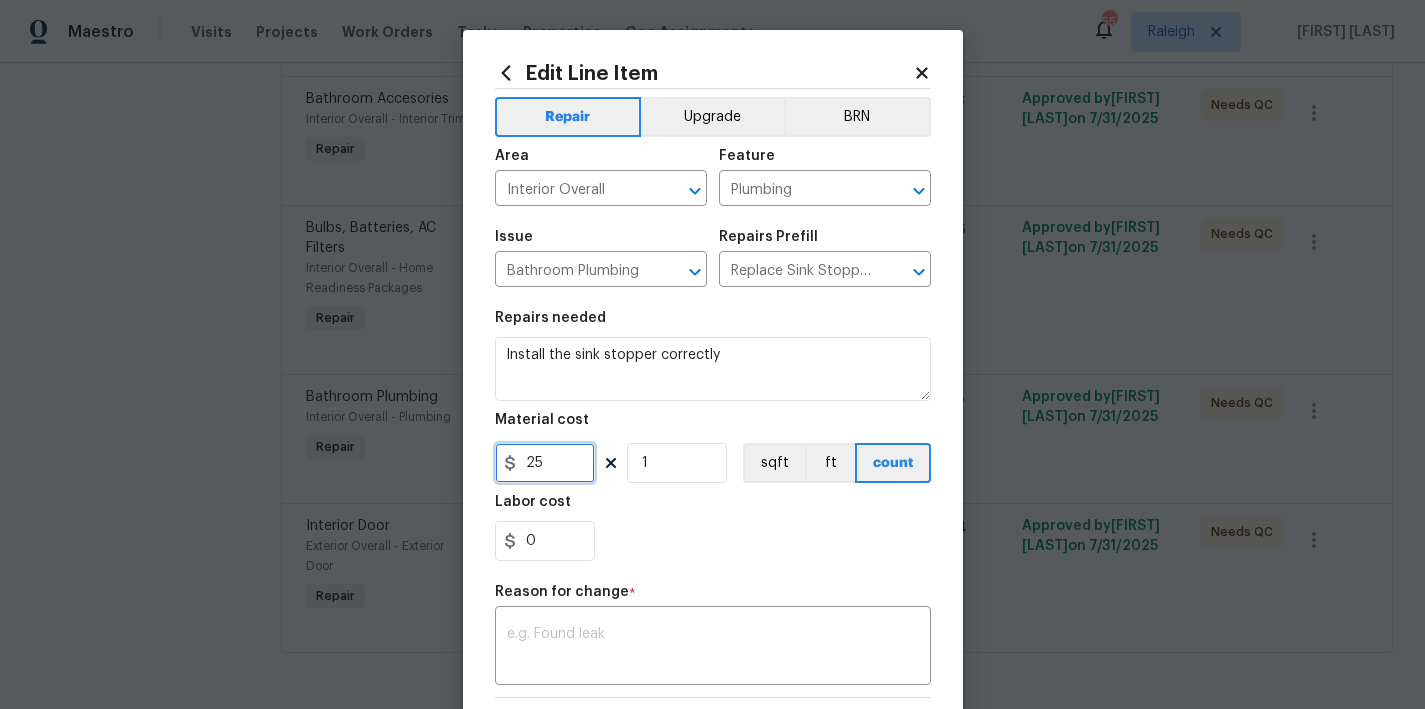 click on "25" at bounding box center (545, 463) 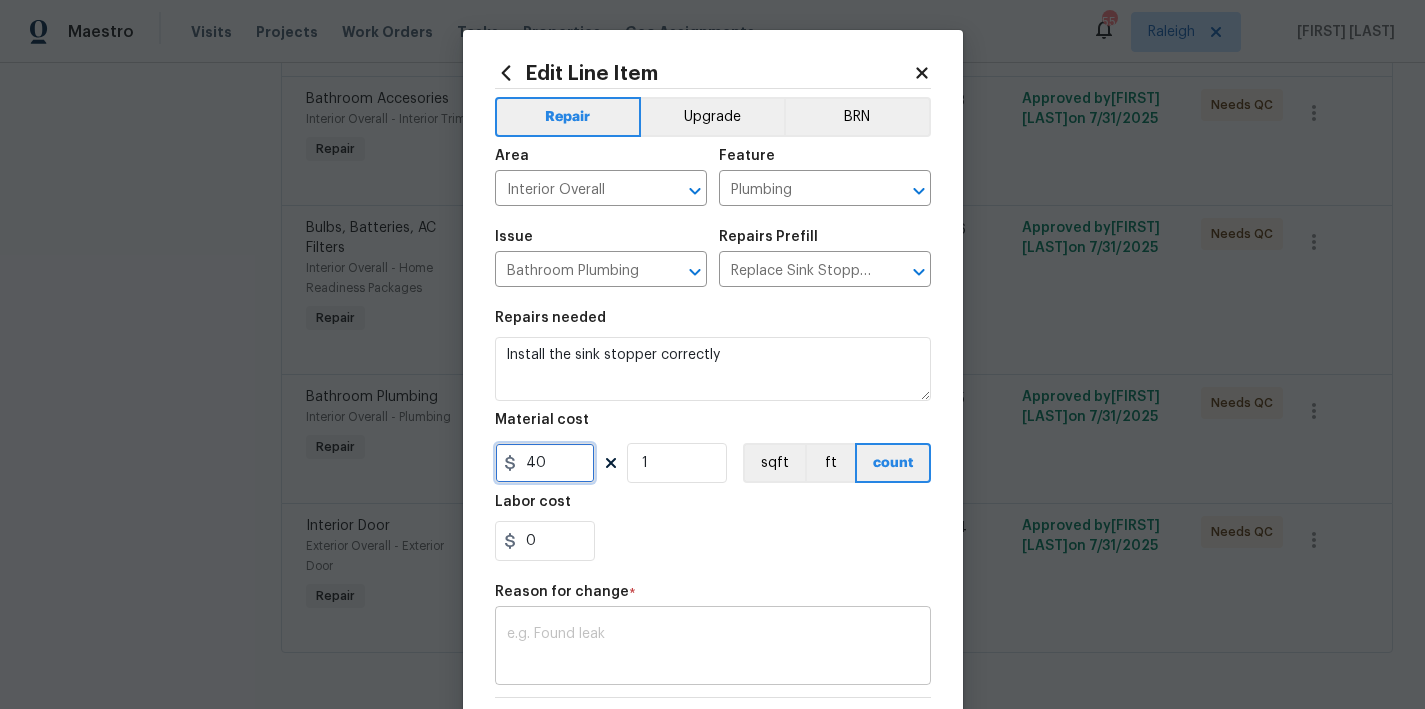 type on "40" 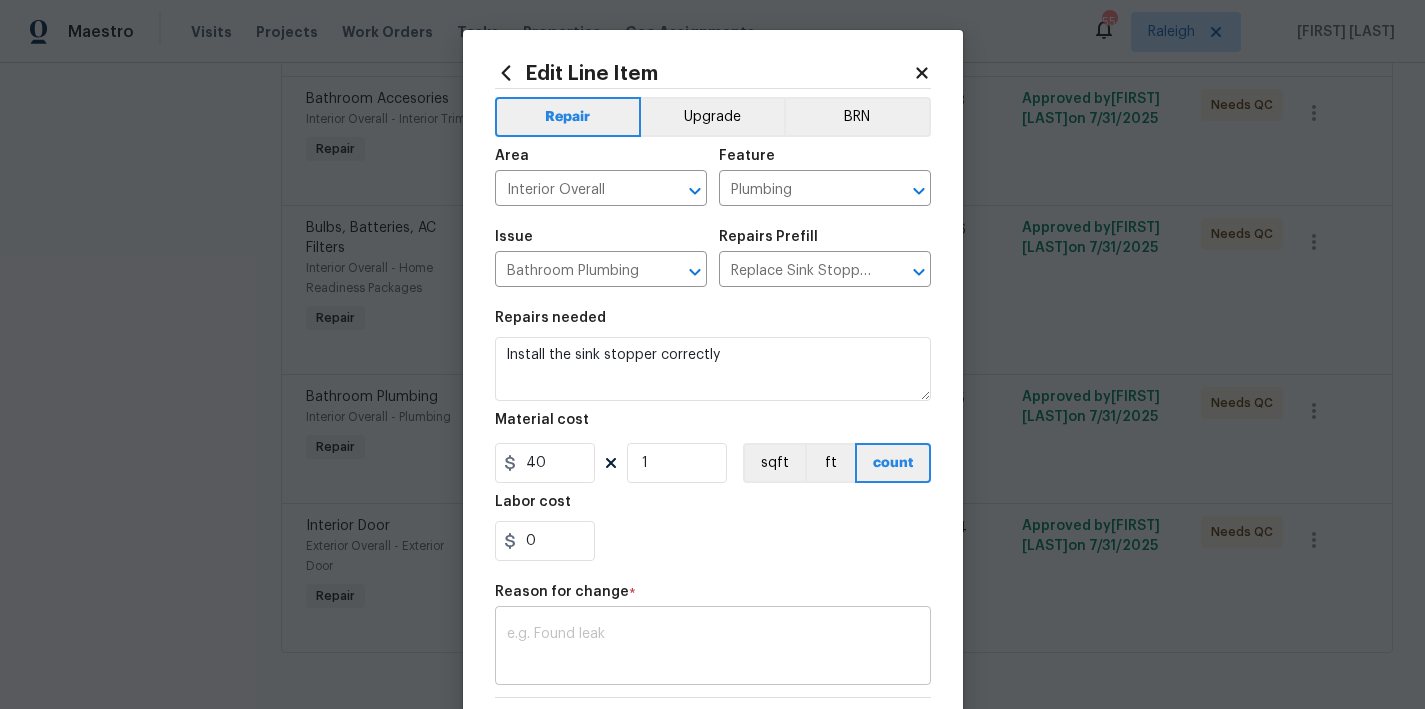click at bounding box center [713, 648] 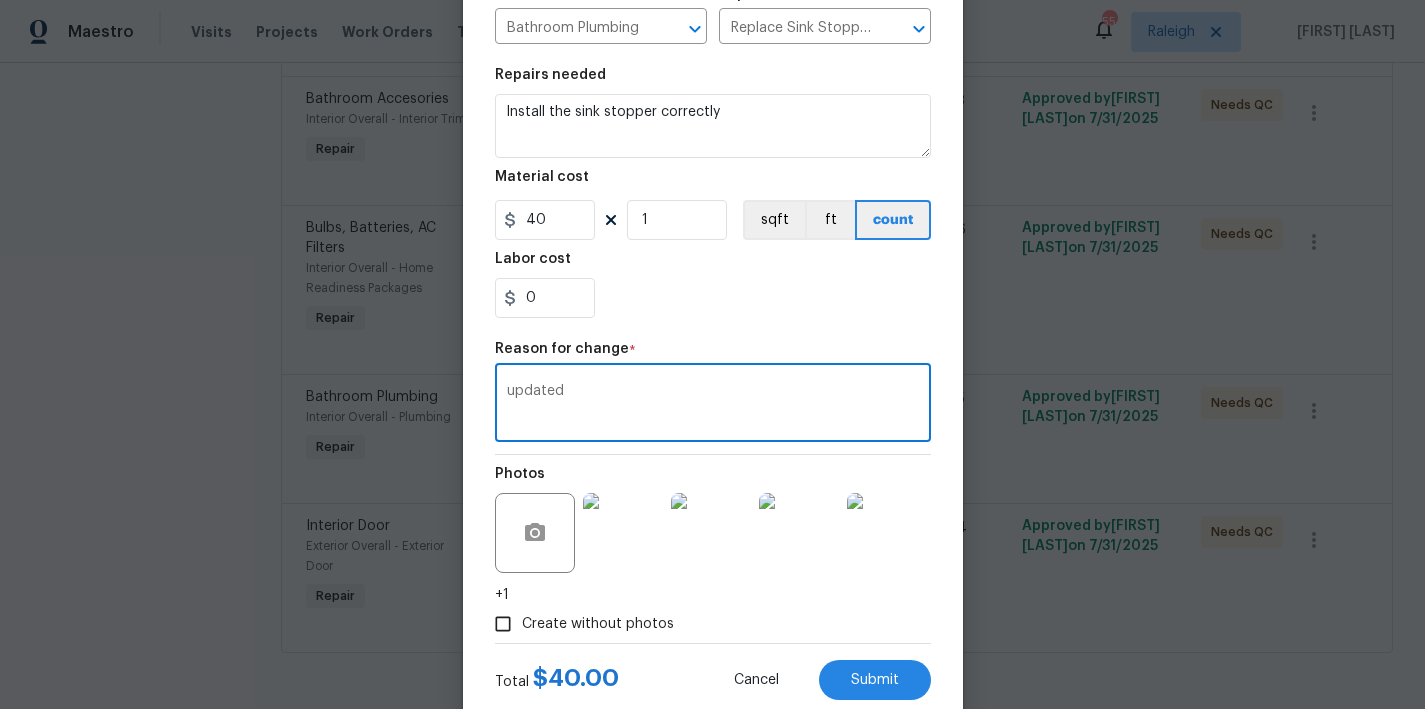 scroll, scrollTop: 297, scrollLeft: 0, axis: vertical 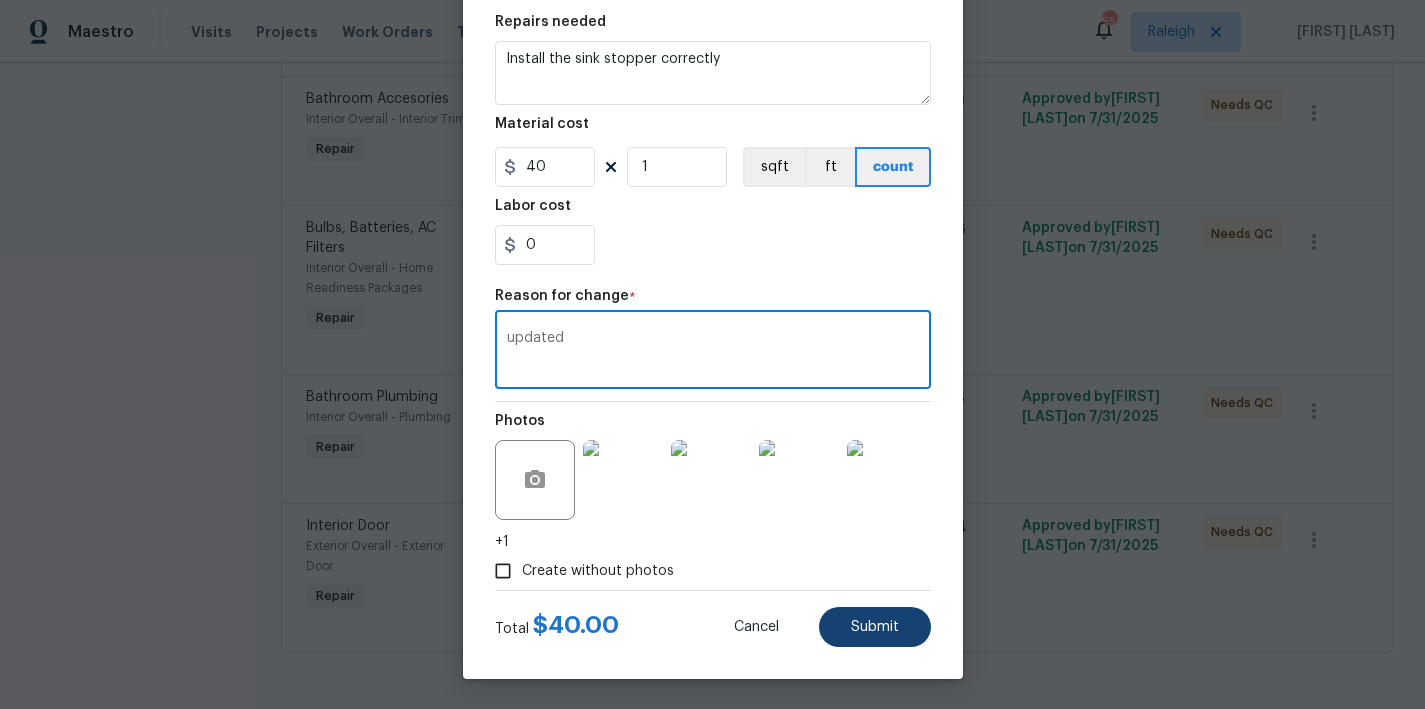 type on "updated" 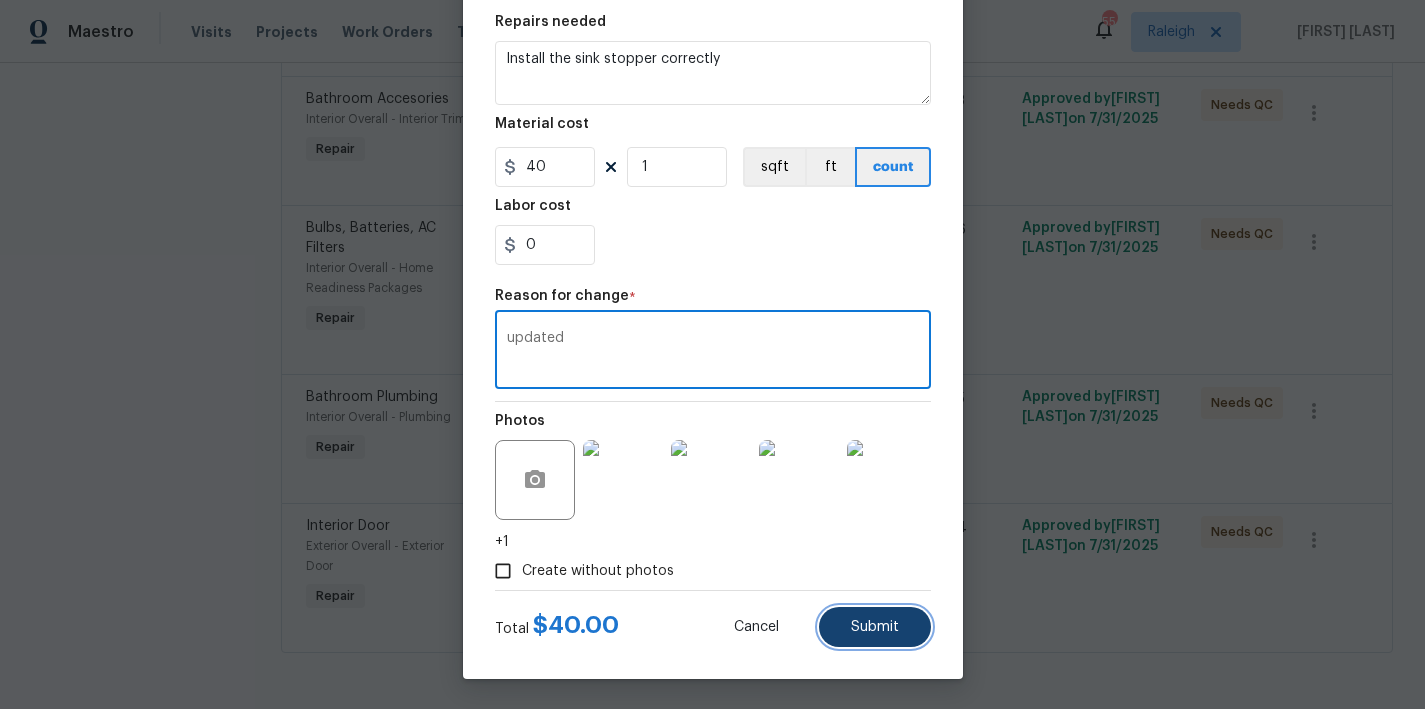 click on "Submit" at bounding box center (875, 627) 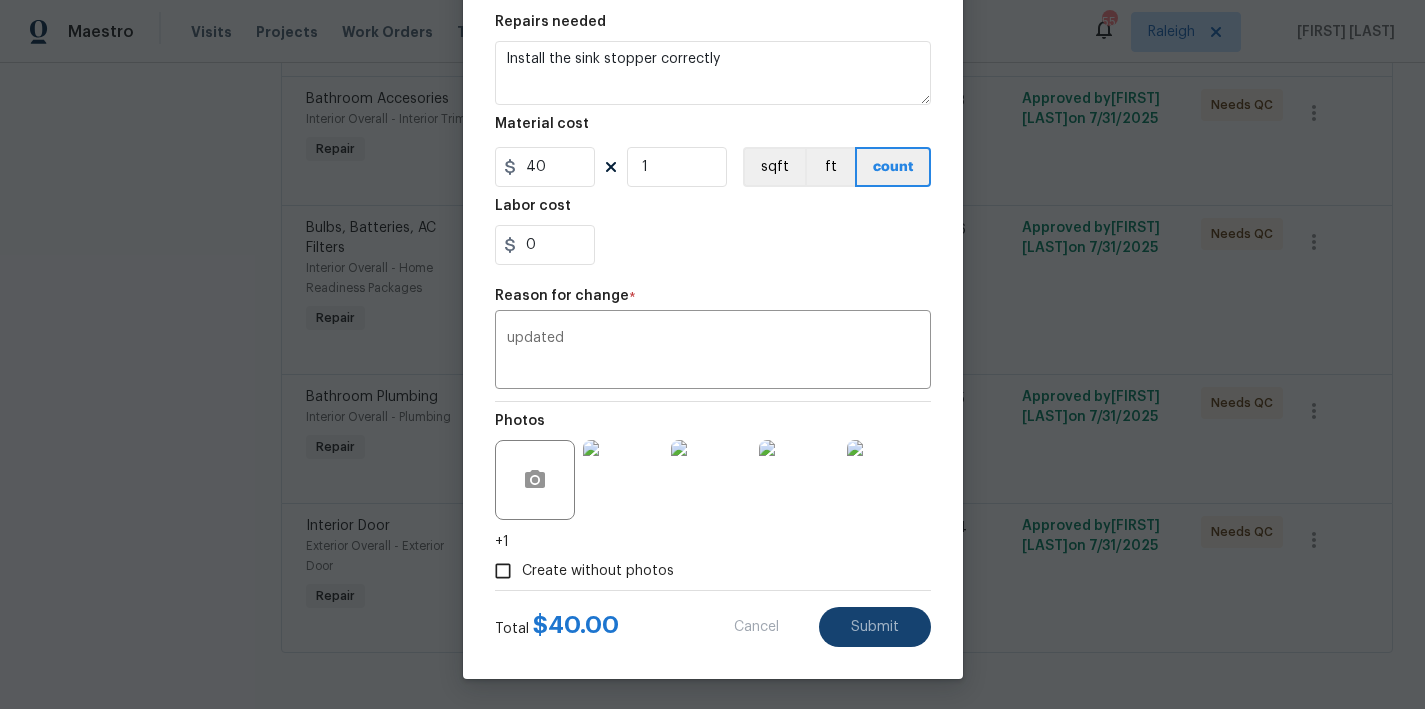 type on "25" 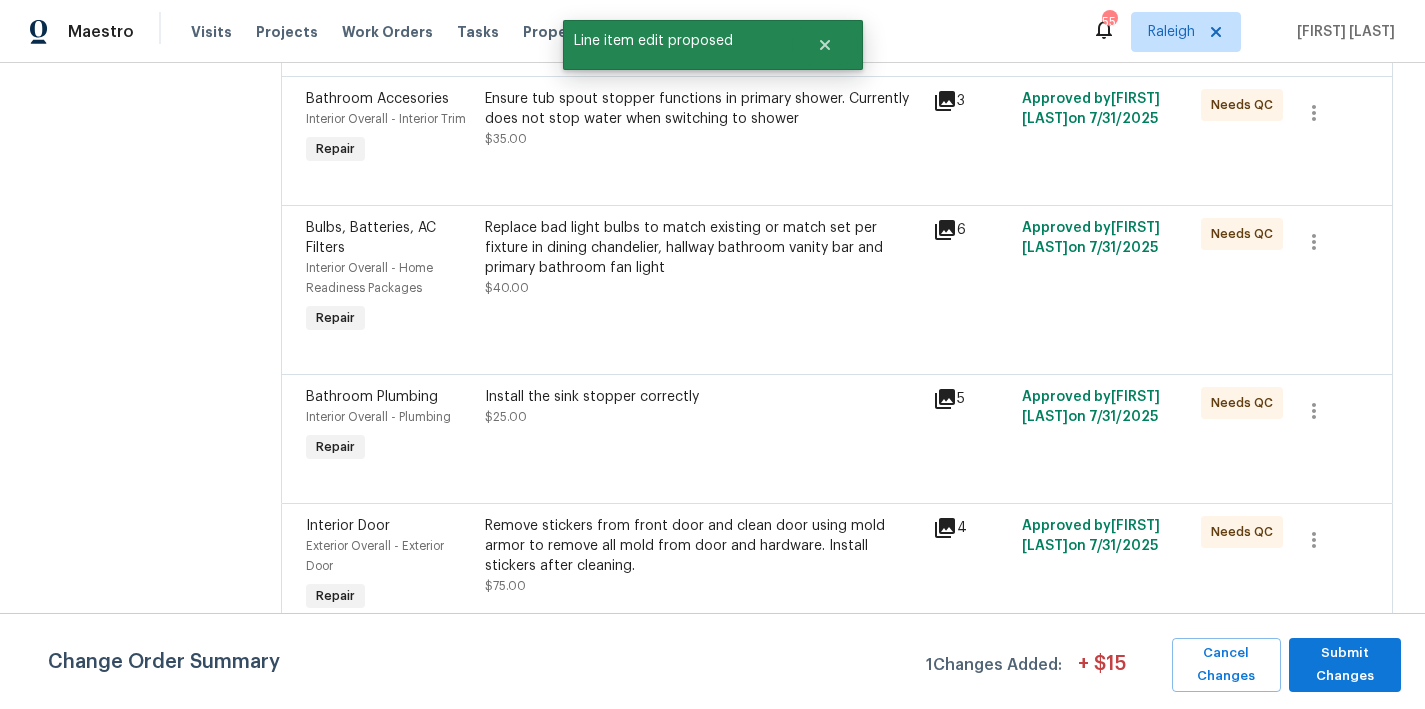 scroll, scrollTop: 0, scrollLeft: 0, axis: both 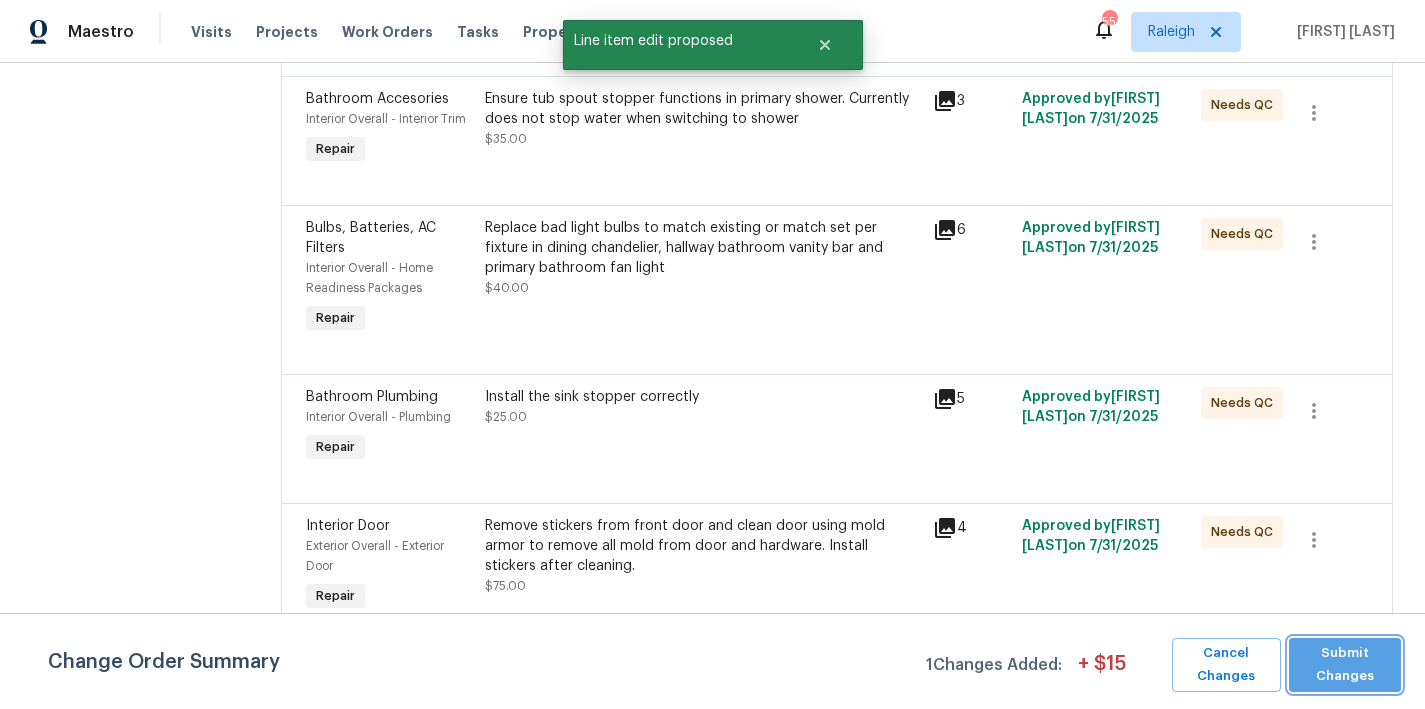 click on "Submit Changes" at bounding box center [1345, 665] 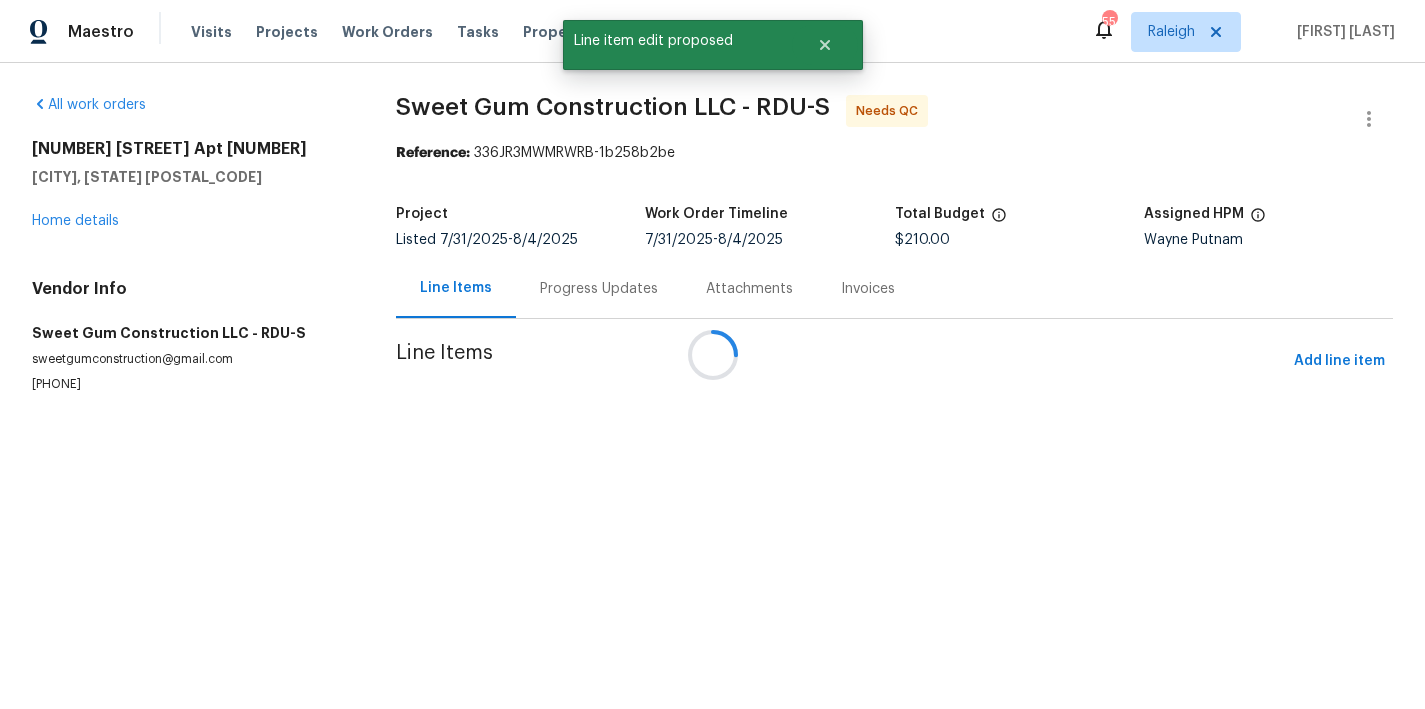 scroll, scrollTop: 0, scrollLeft: 0, axis: both 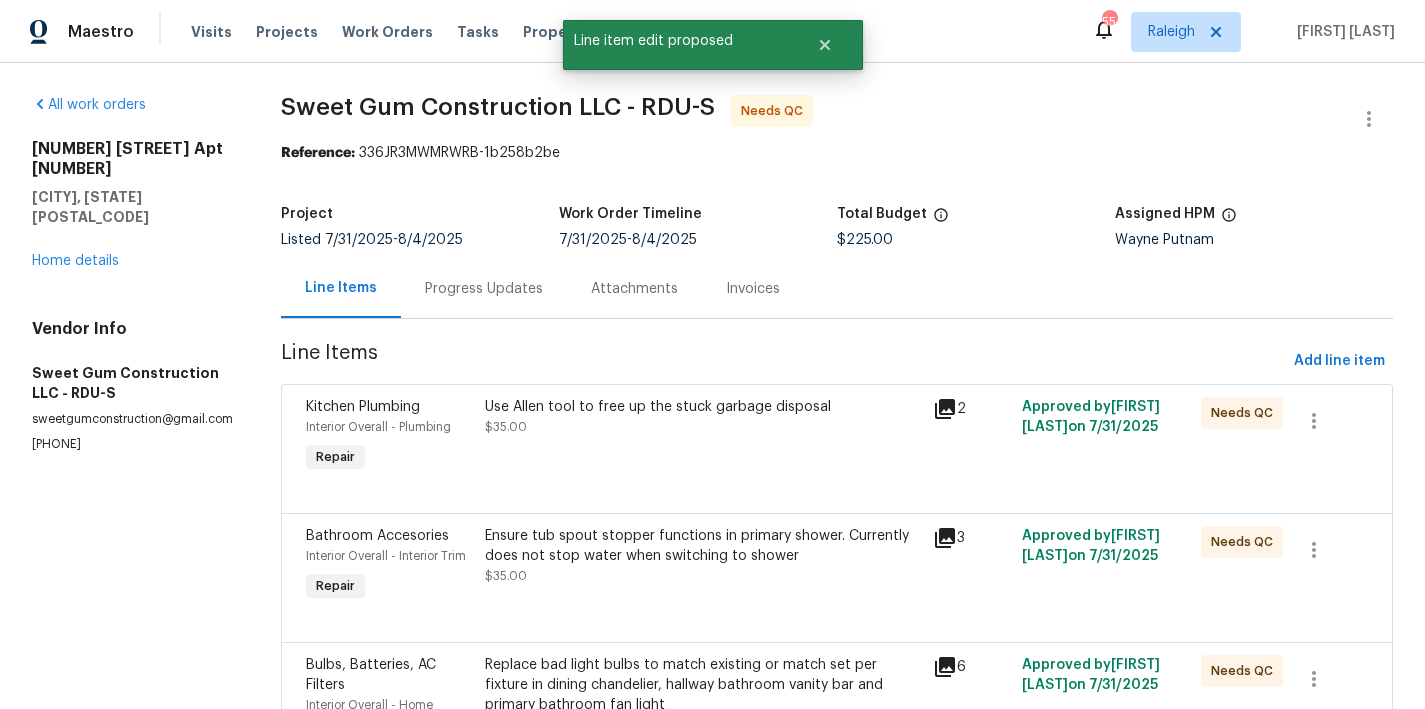 click on "Use Allen tool to free up the stuck garbage disposal" at bounding box center [703, 407] 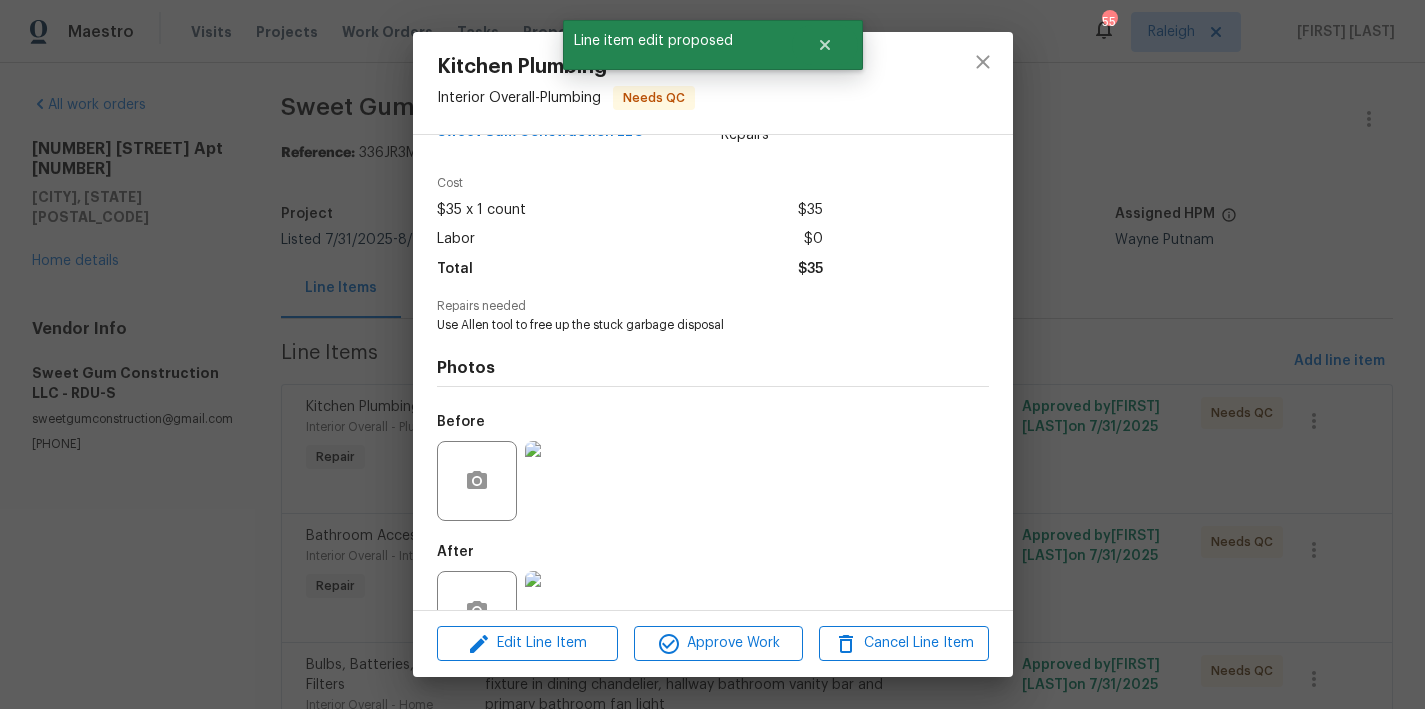 scroll, scrollTop: 112, scrollLeft: 0, axis: vertical 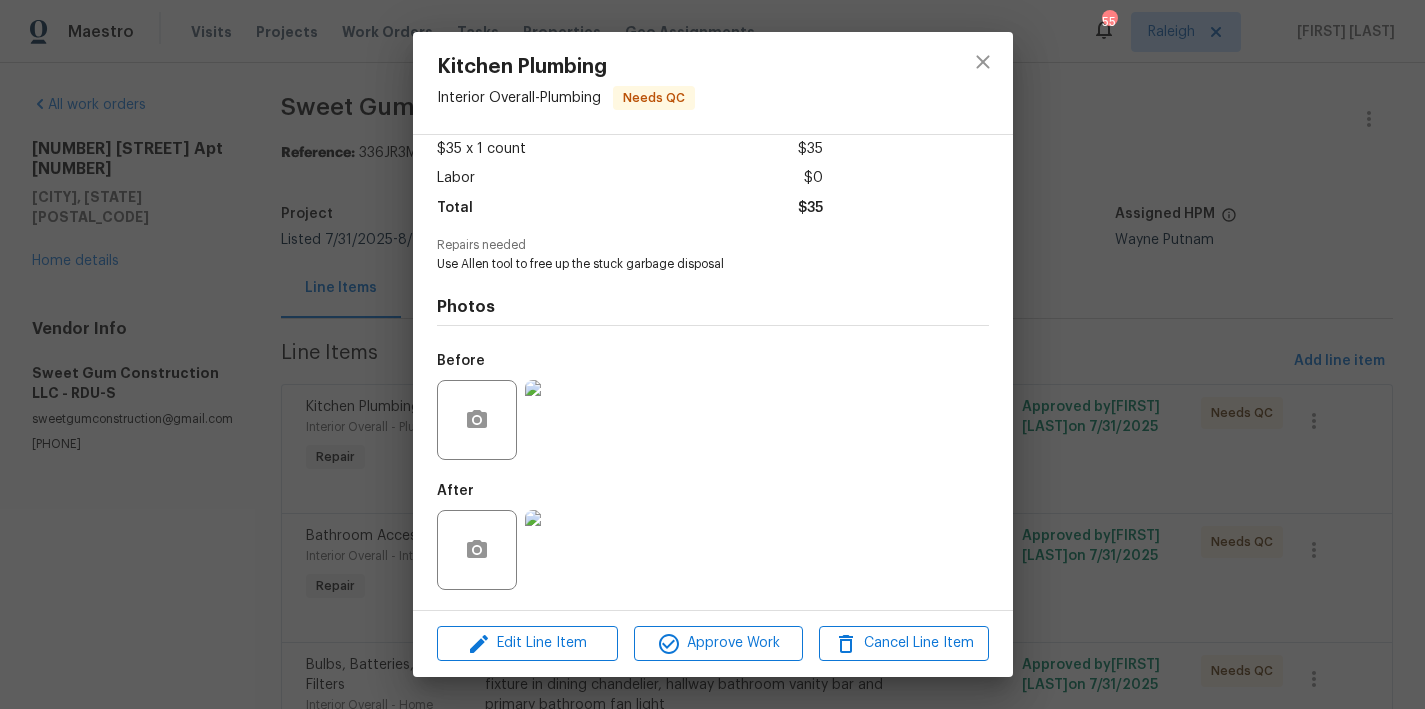 click at bounding box center (565, 550) 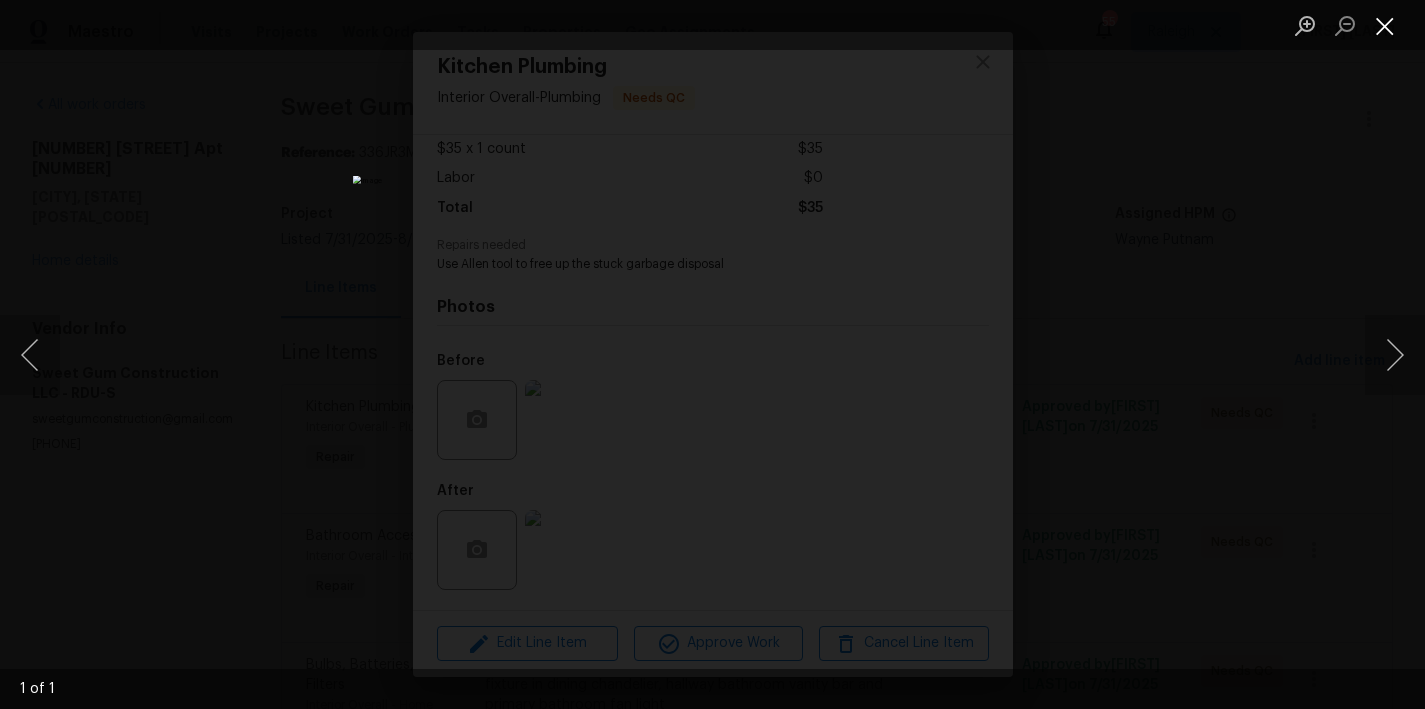 click at bounding box center (1385, 25) 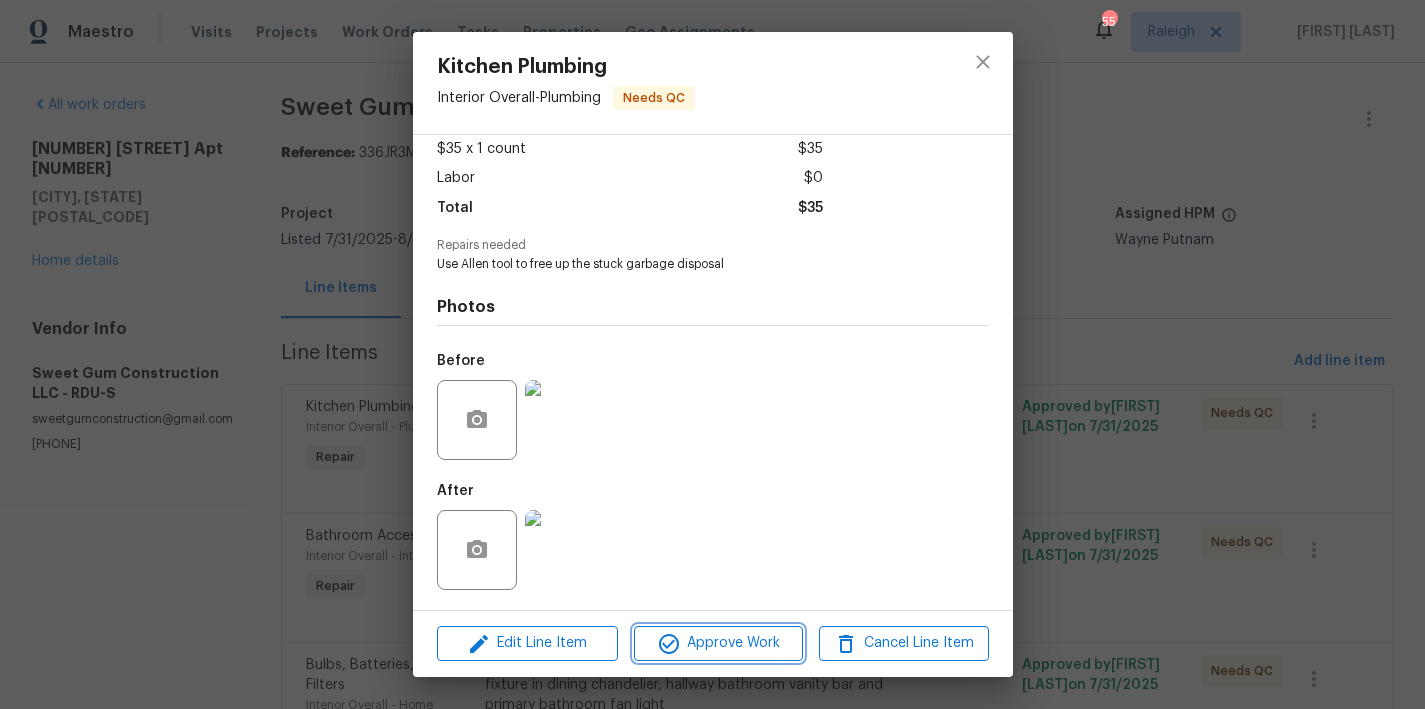 click on "Approve Work" at bounding box center [718, 643] 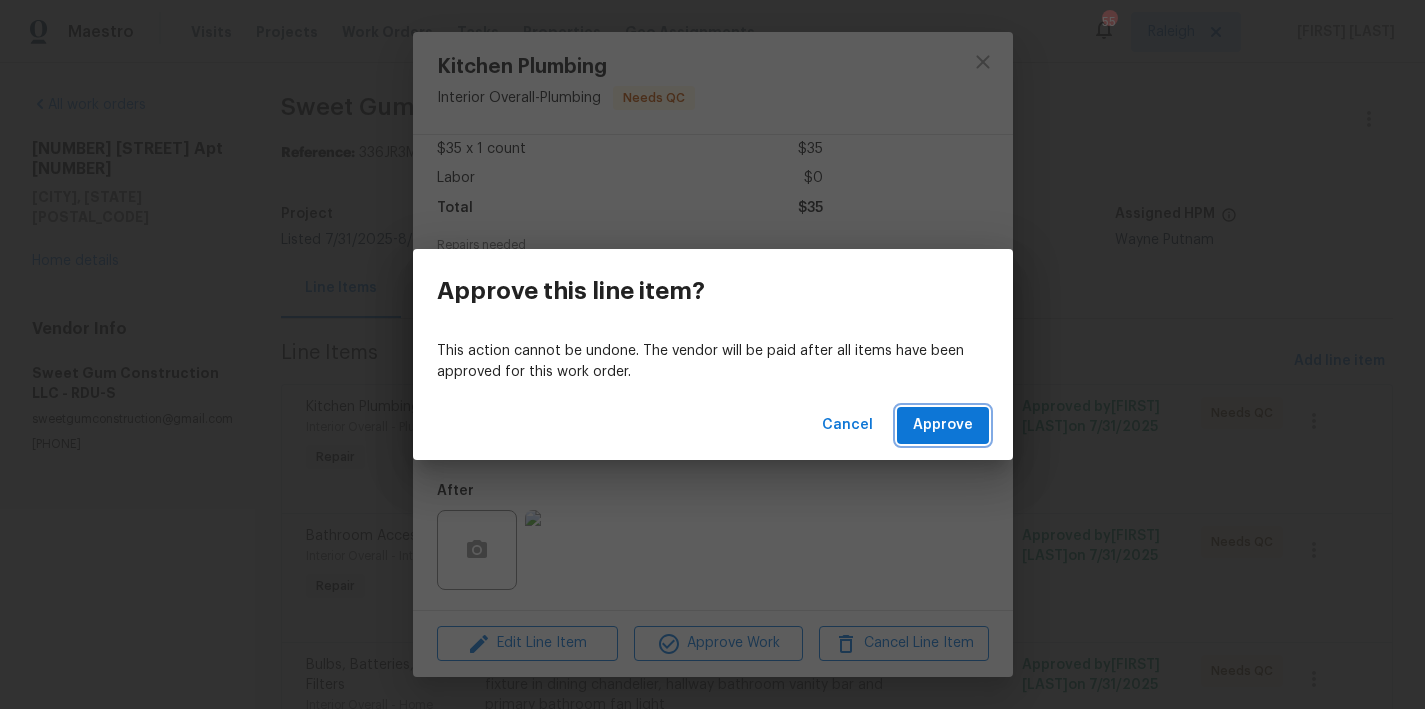 click on "Approve" at bounding box center [943, 425] 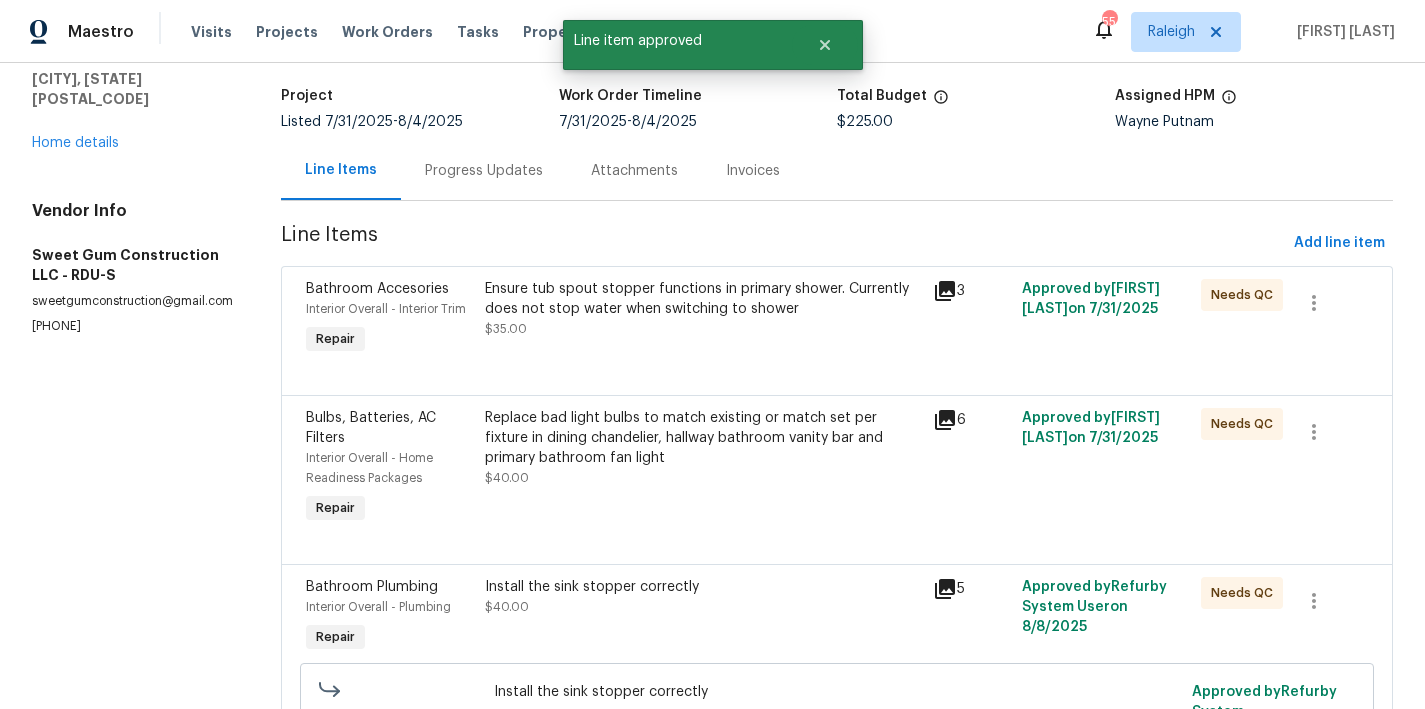scroll, scrollTop: 170, scrollLeft: 0, axis: vertical 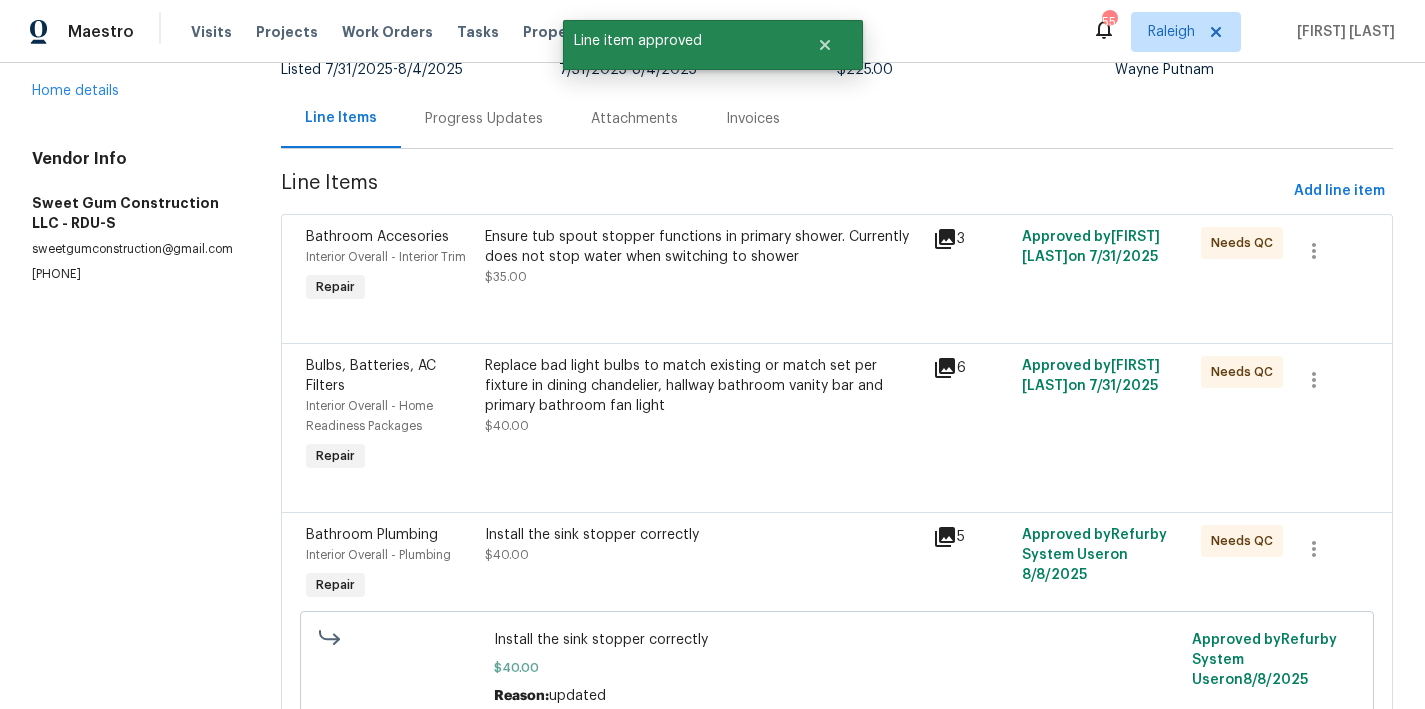 click on "Ensure tub spout stopper functions in primary shower. Currently does not stop water when switching to shower" at bounding box center (703, 247) 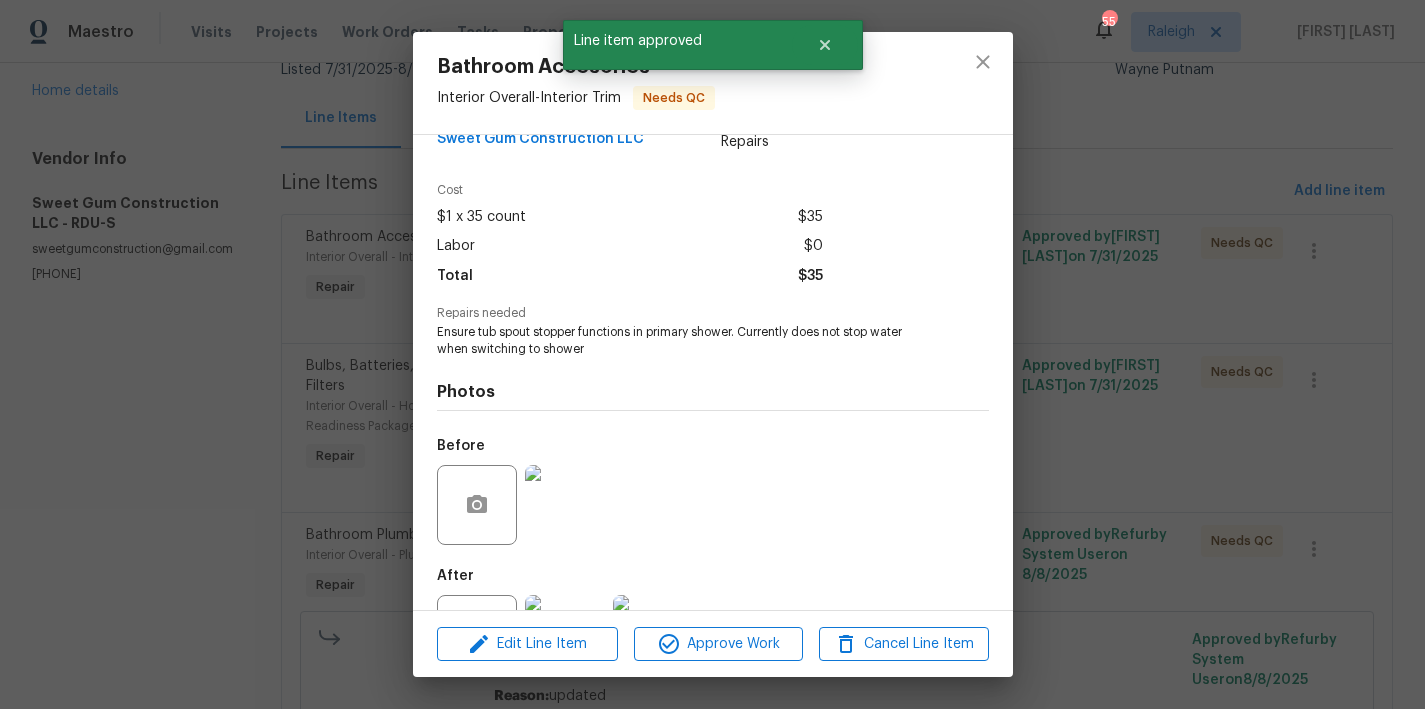 scroll, scrollTop: 129, scrollLeft: 0, axis: vertical 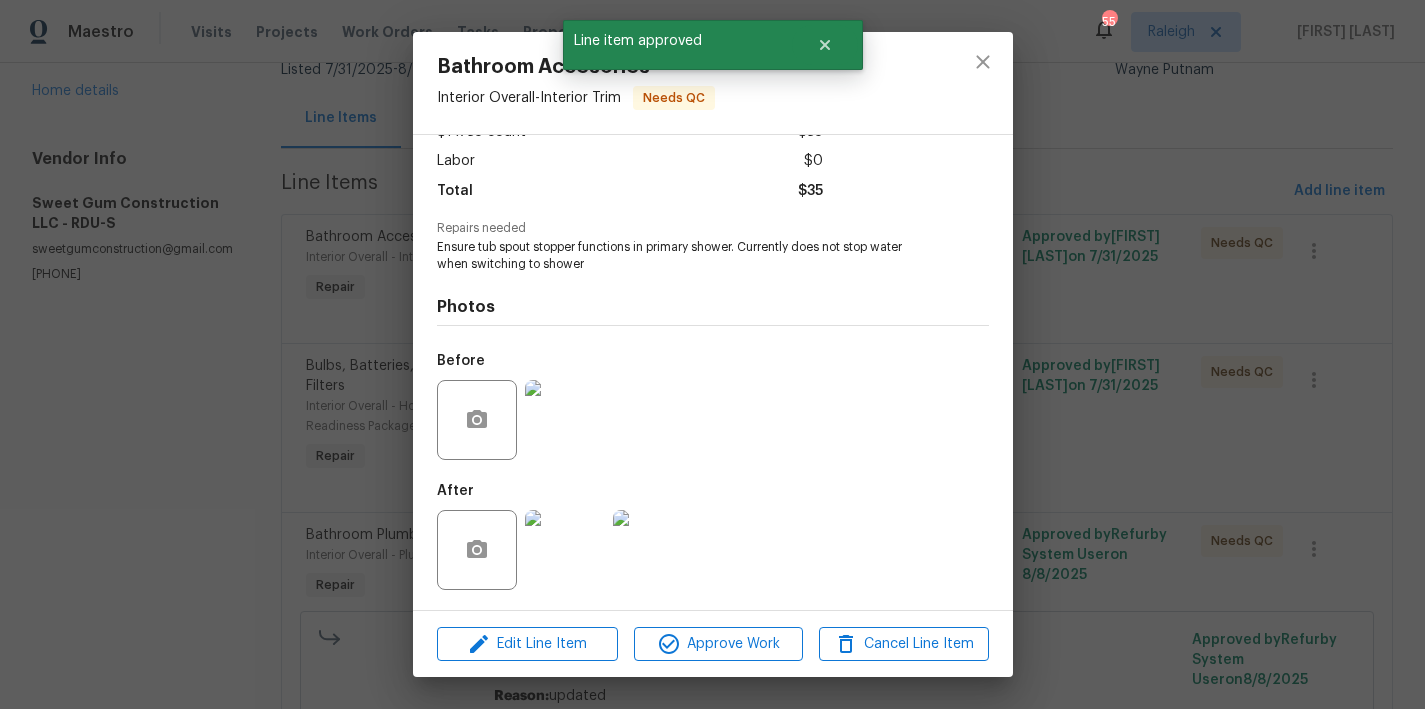 click at bounding box center (565, 550) 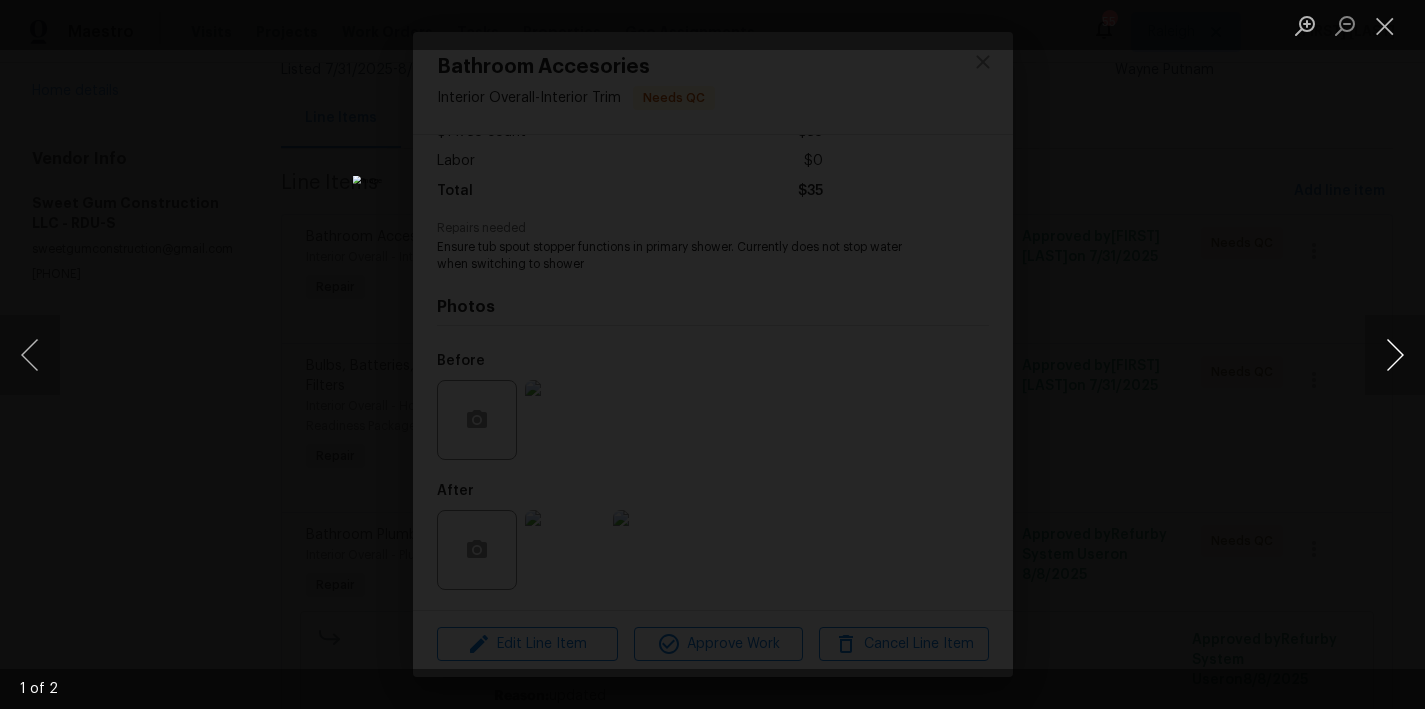click at bounding box center (1395, 355) 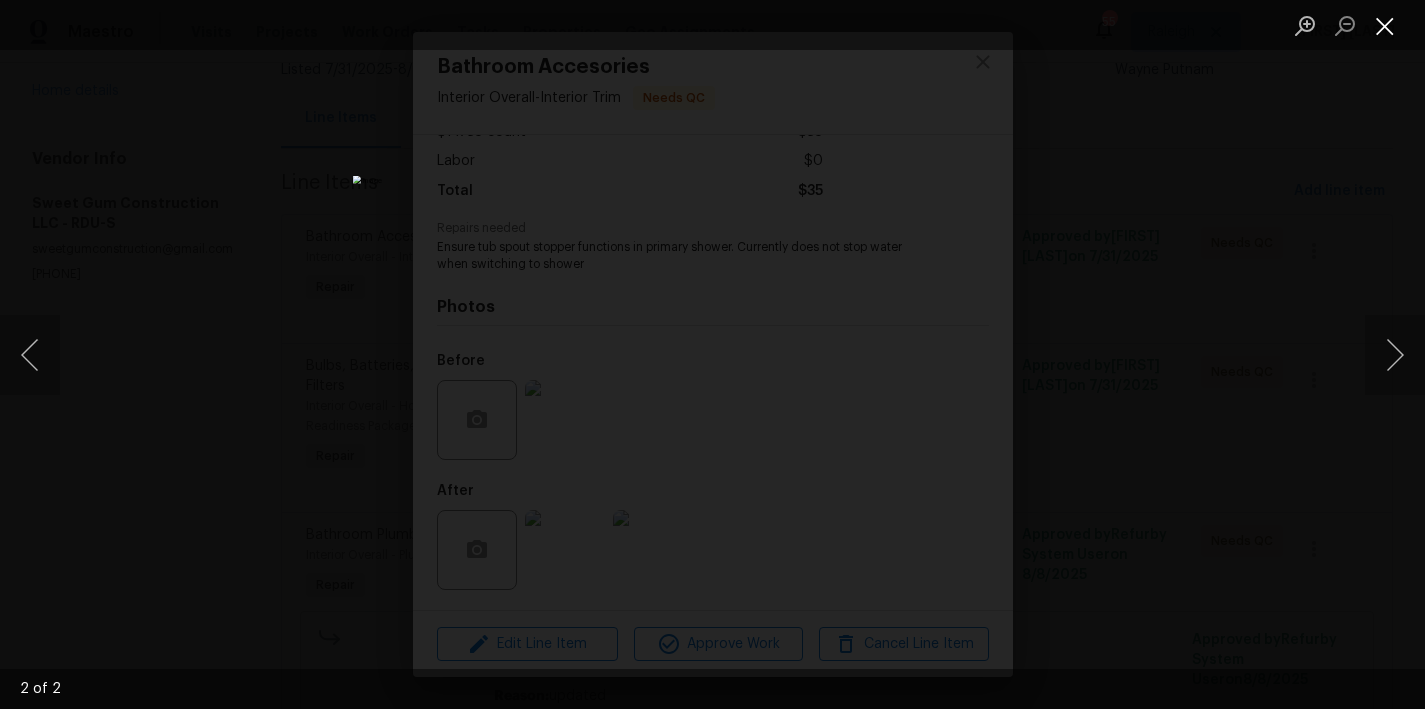 click at bounding box center [1385, 25] 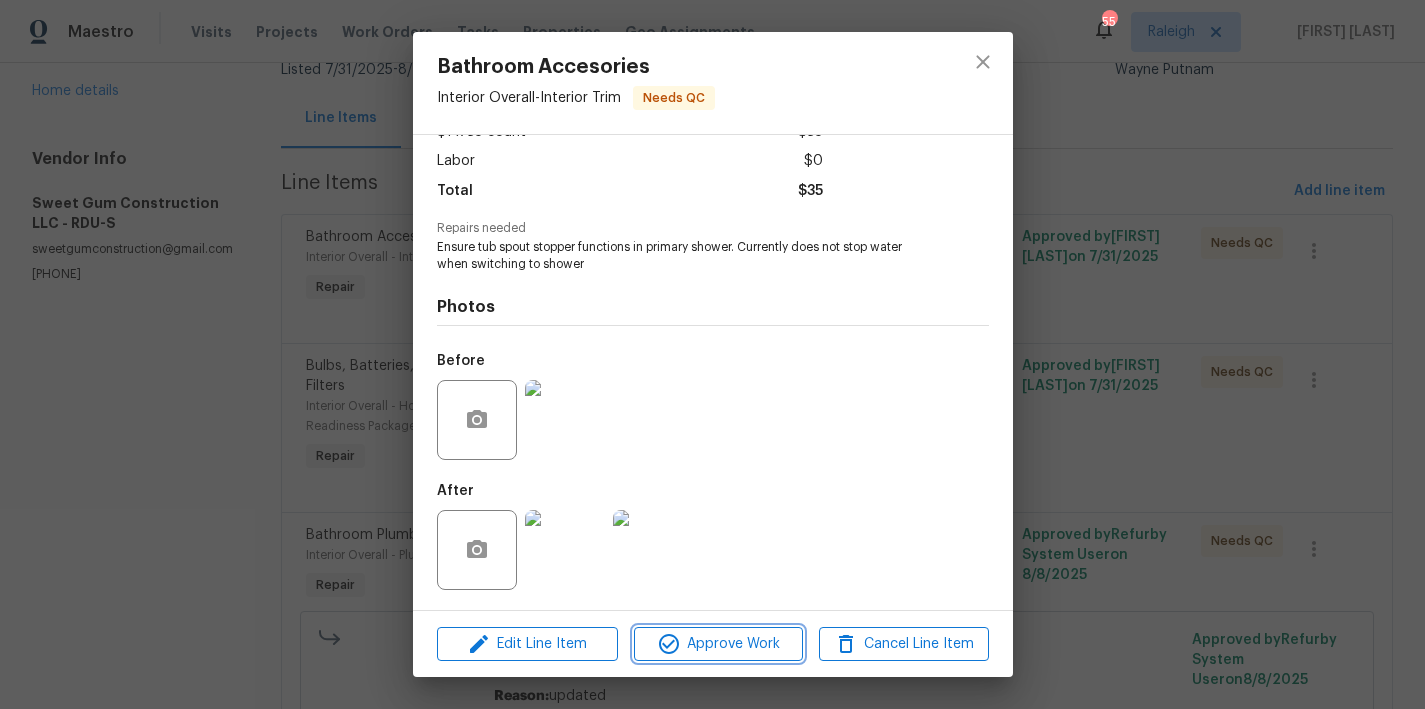 click on "Approve Work" at bounding box center (718, 644) 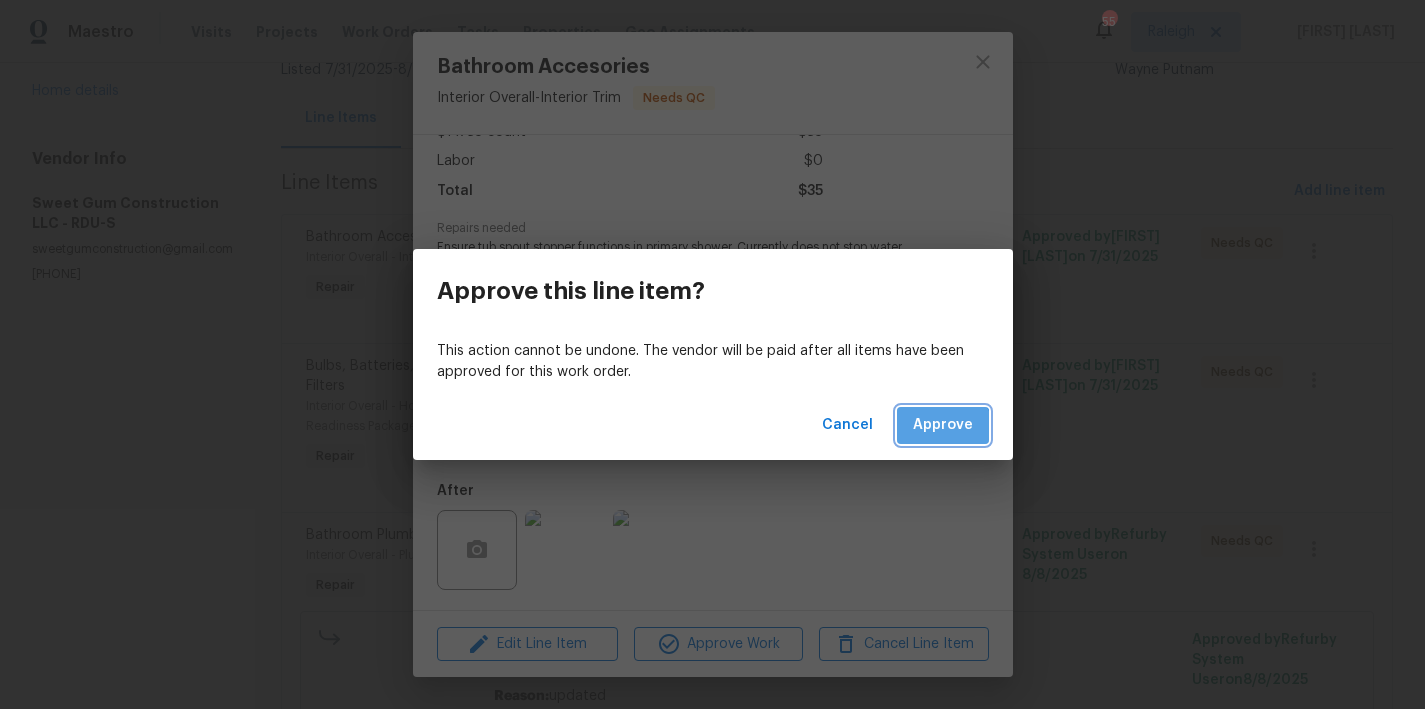 click on "Approve" at bounding box center (943, 425) 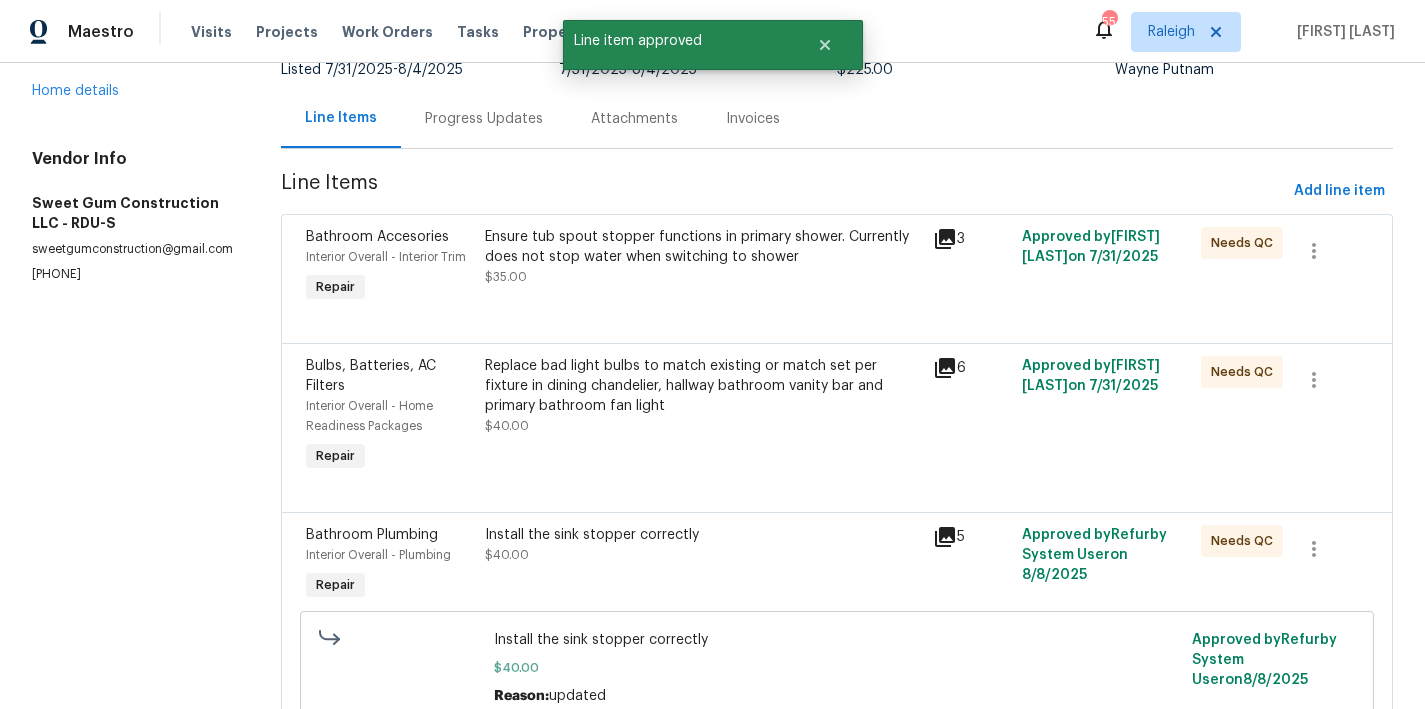 scroll, scrollTop: 0, scrollLeft: 0, axis: both 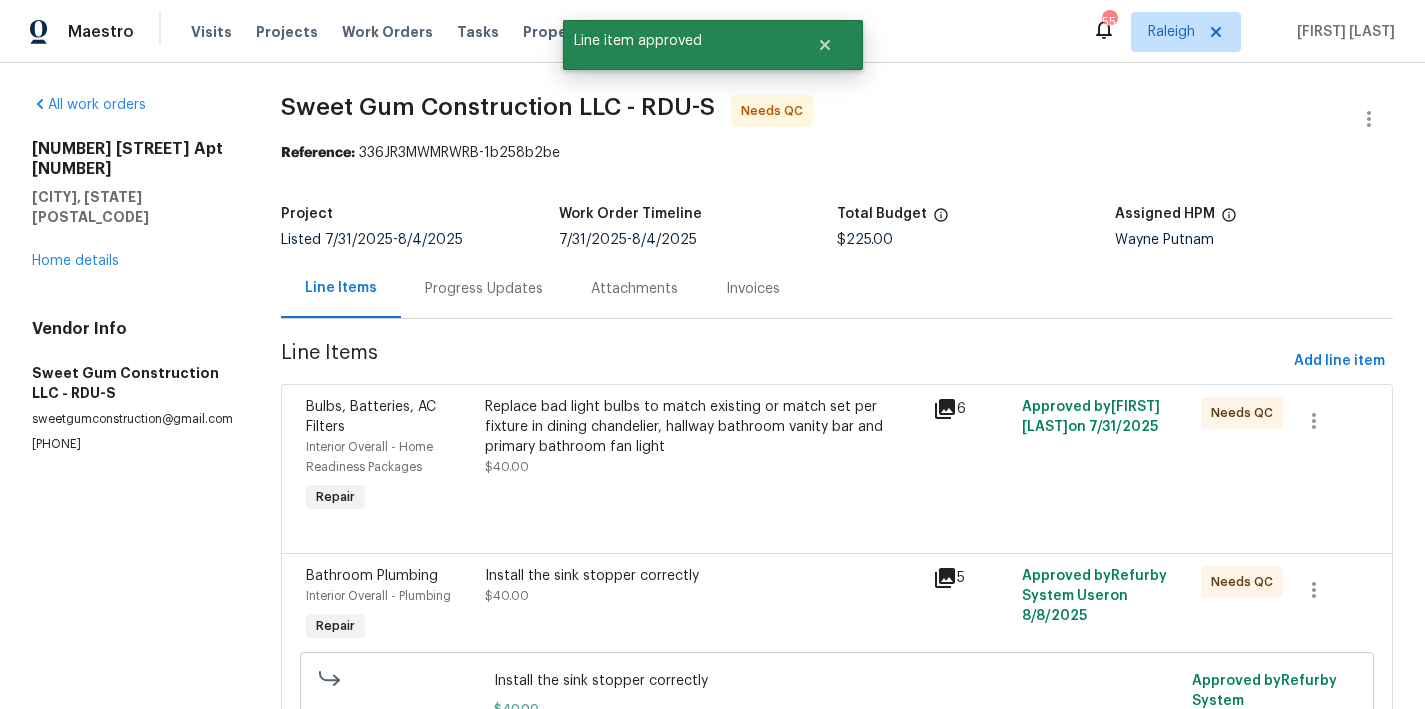 click on "Replace bad light bulbs to match existing or match set per fixture in dining chandelier, hallway bathroom vanity bar and primary bathroom fan light" at bounding box center (703, 427) 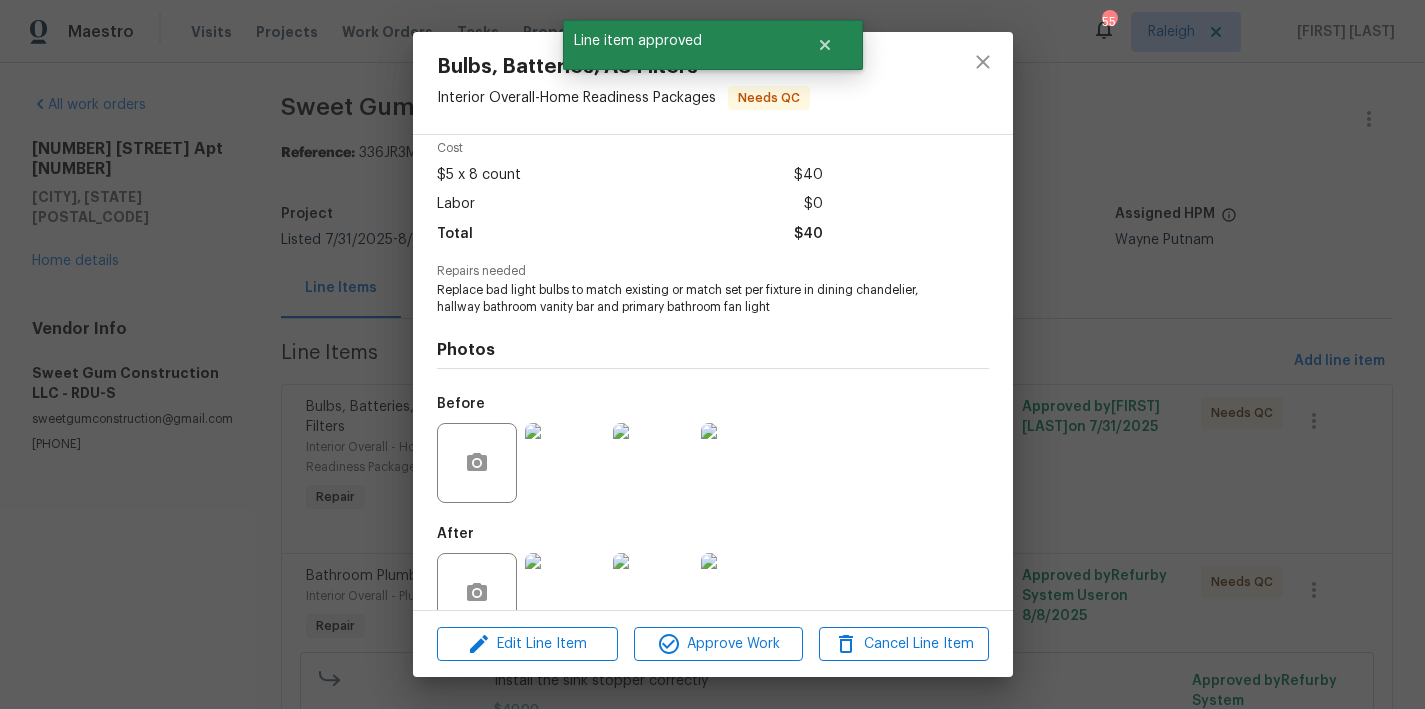 scroll, scrollTop: 129, scrollLeft: 0, axis: vertical 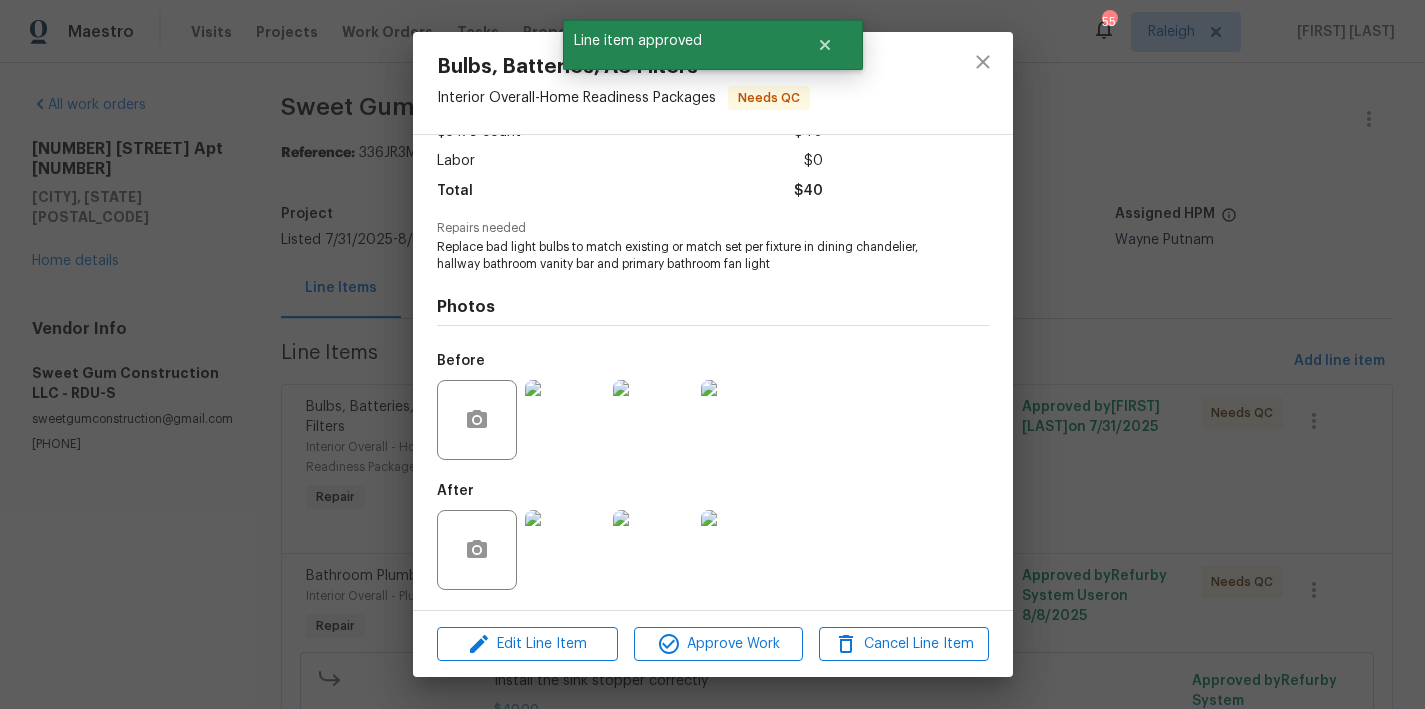click at bounding box center [565, 550] 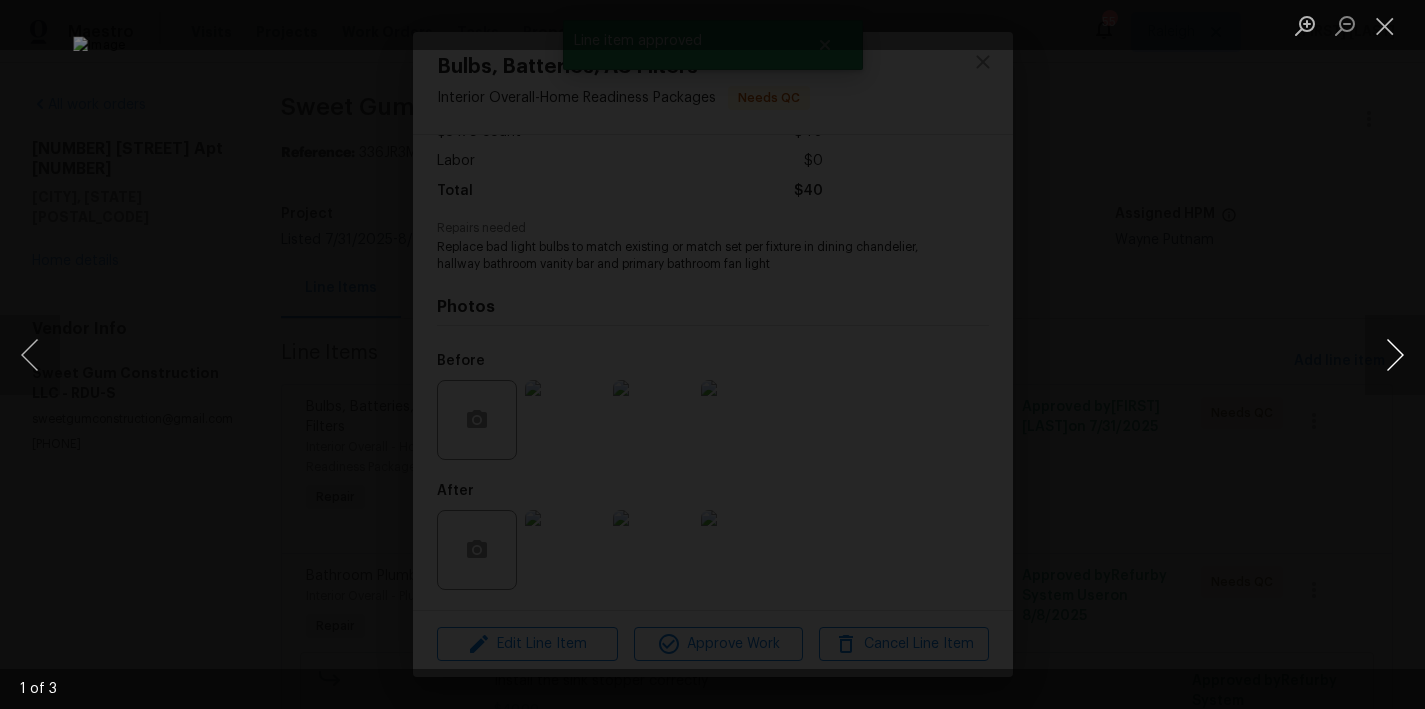 click at bounding box center [1395, 355] 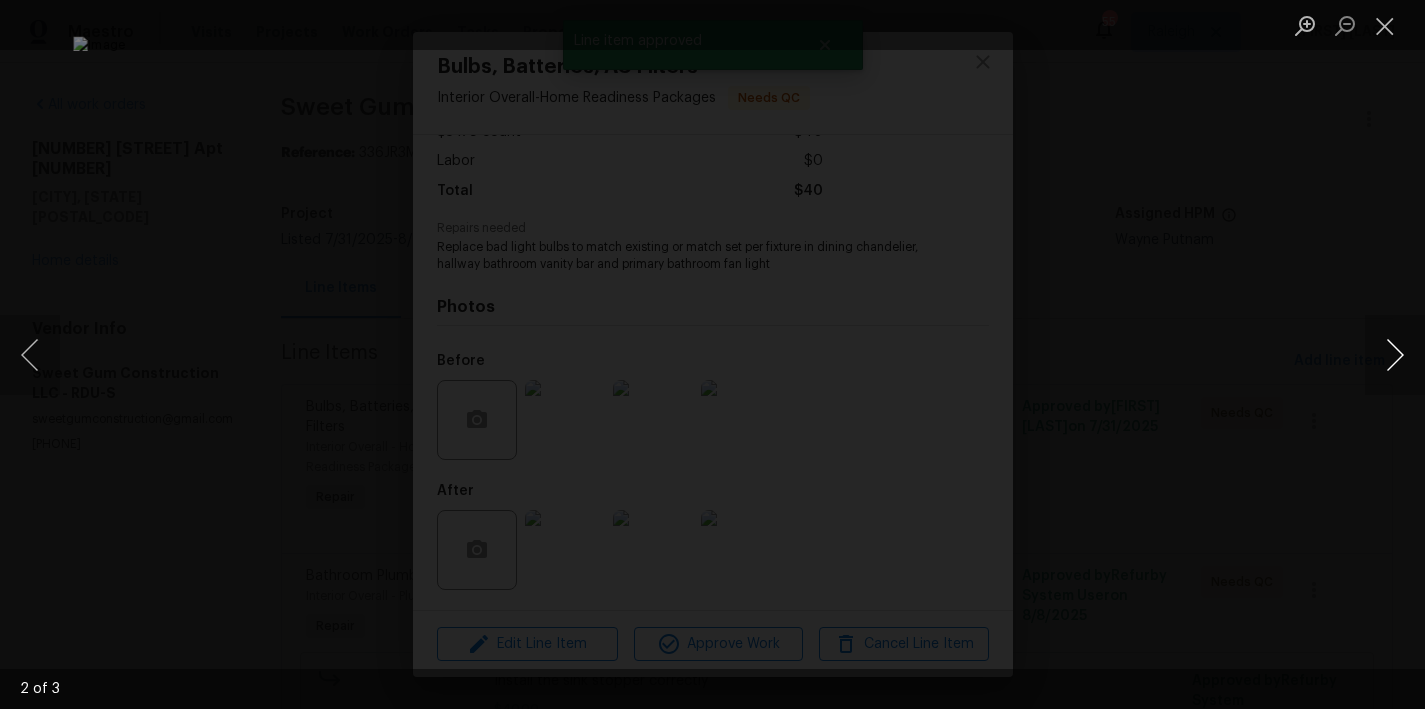 click at bounding box center [1395, 355] 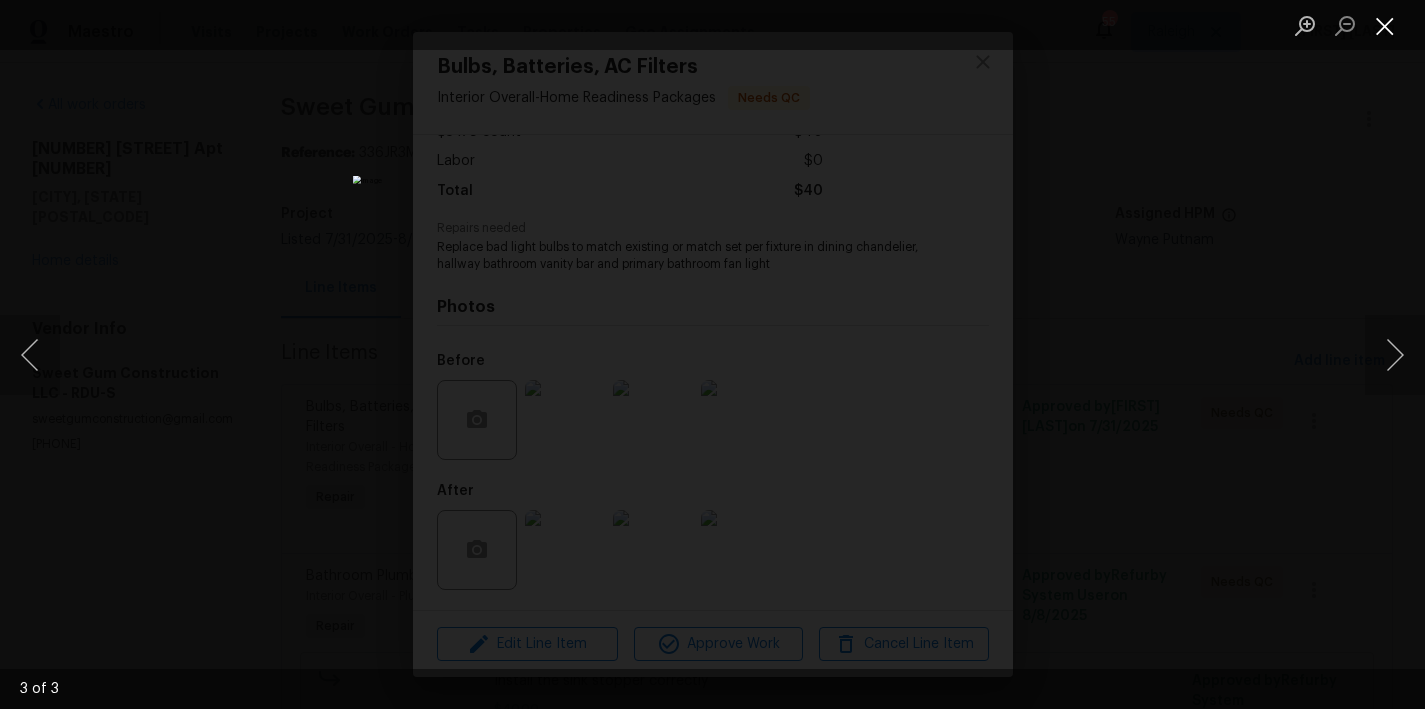 click at bounding box center (1385, 25) 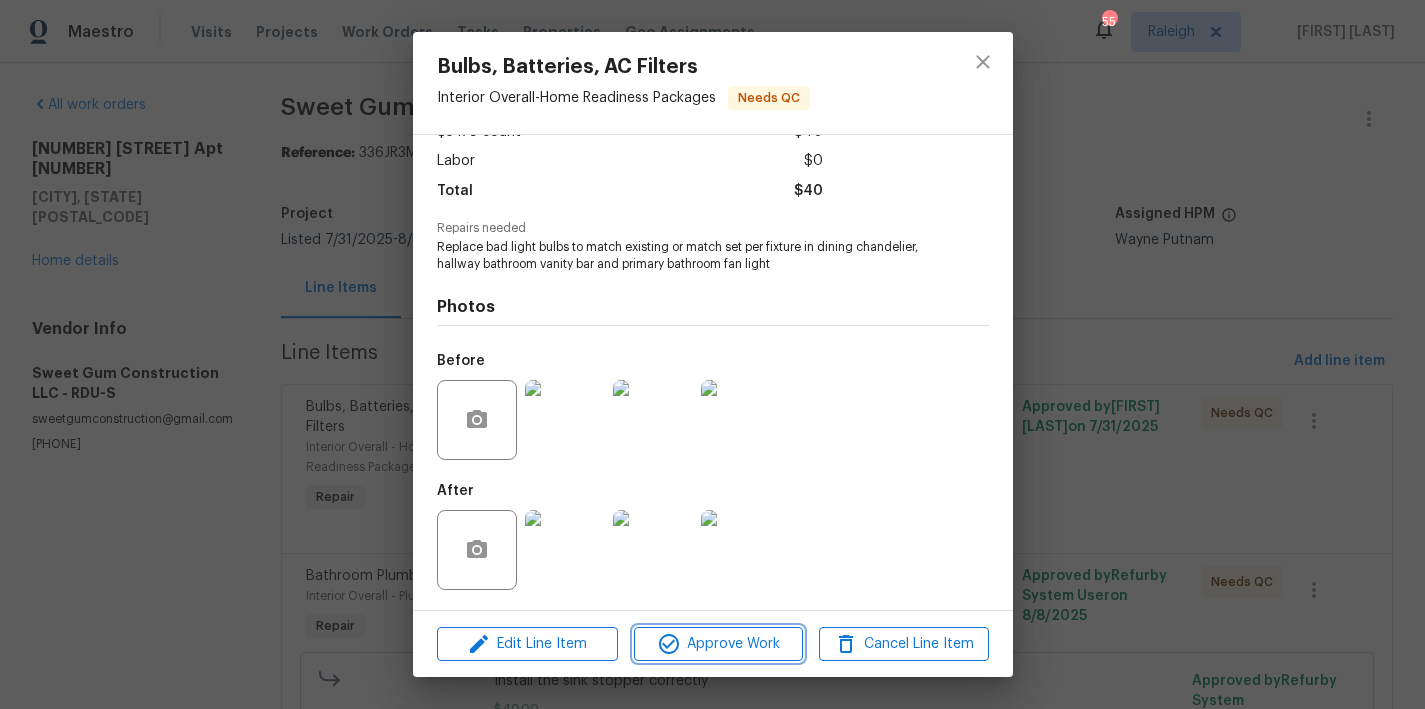 click on "Approve Work" at bounding box center (718, 644) 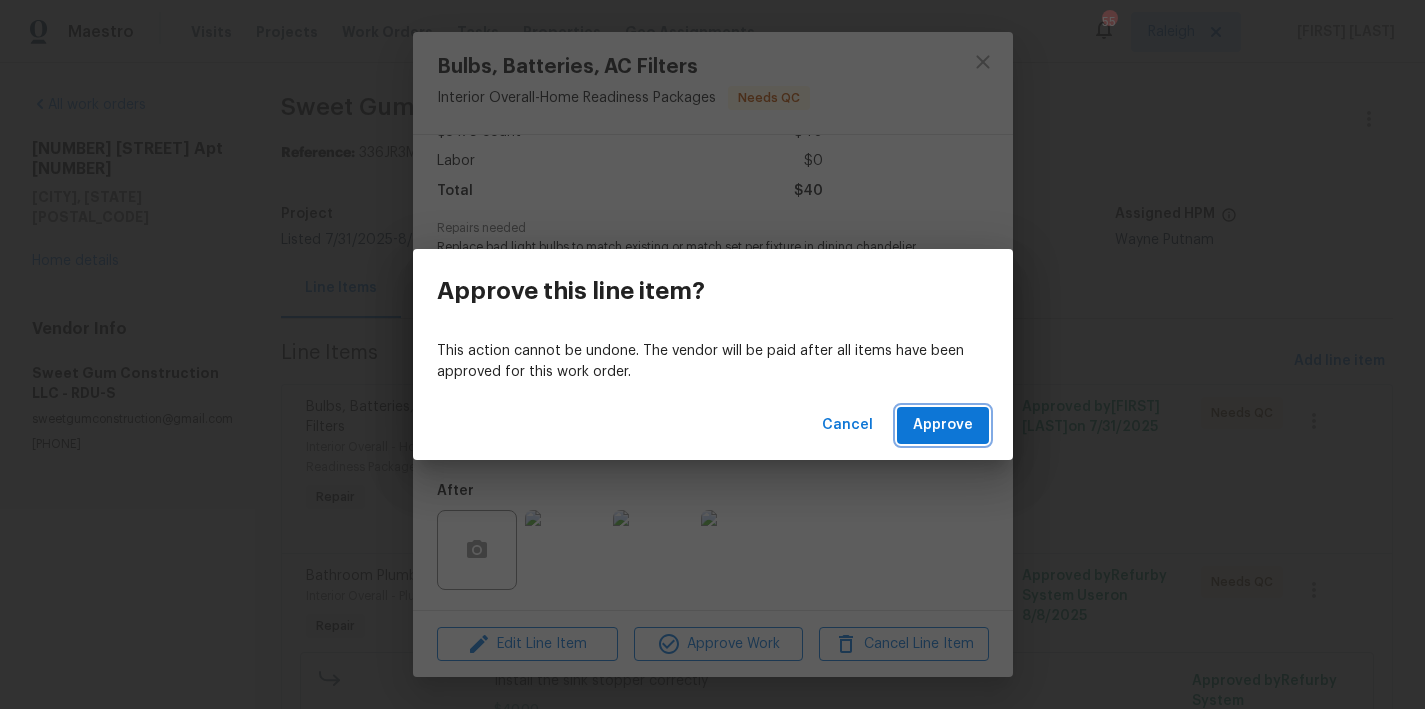 click on "Approve" at bounding box center (943, 425) 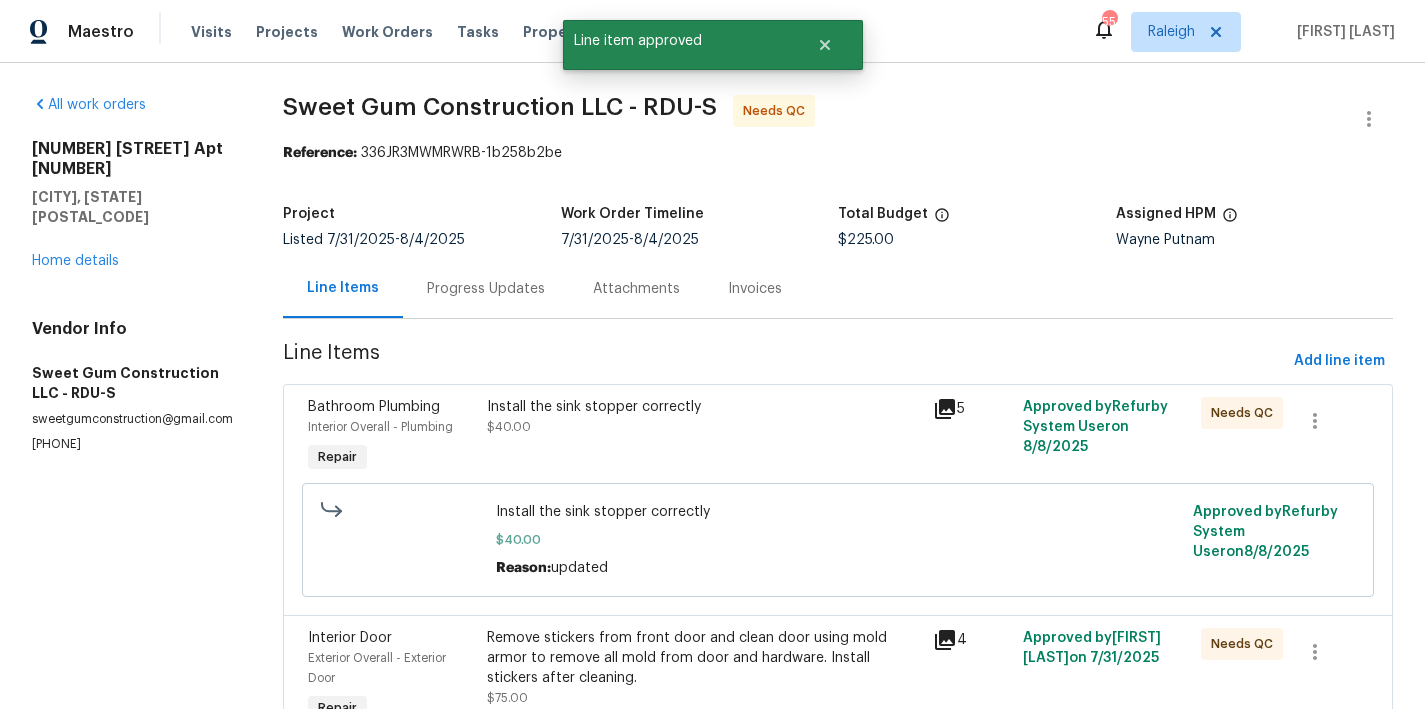 scroll, scrollTop: 176, scrollLeft: 0, axis: vertical 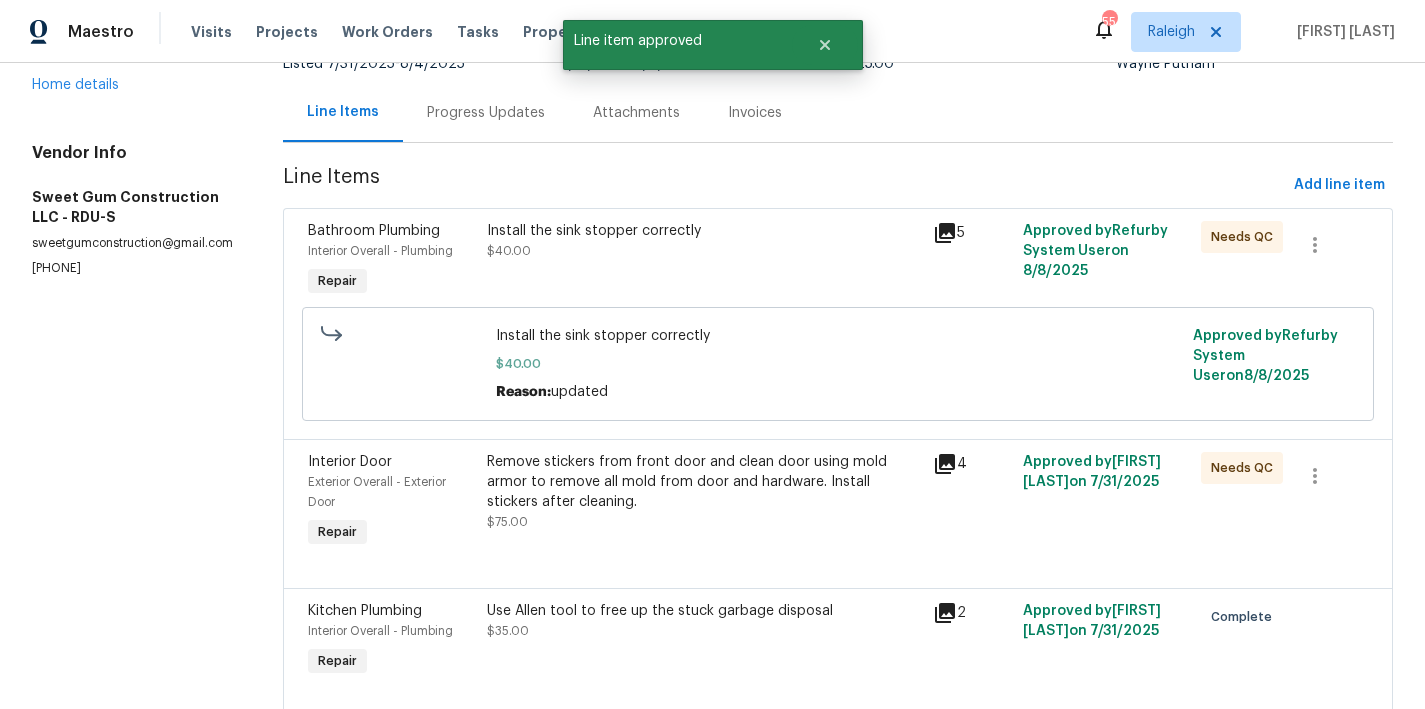 click on "Install the sink stopper correctly $40.00" at bounding box center [704, 241] 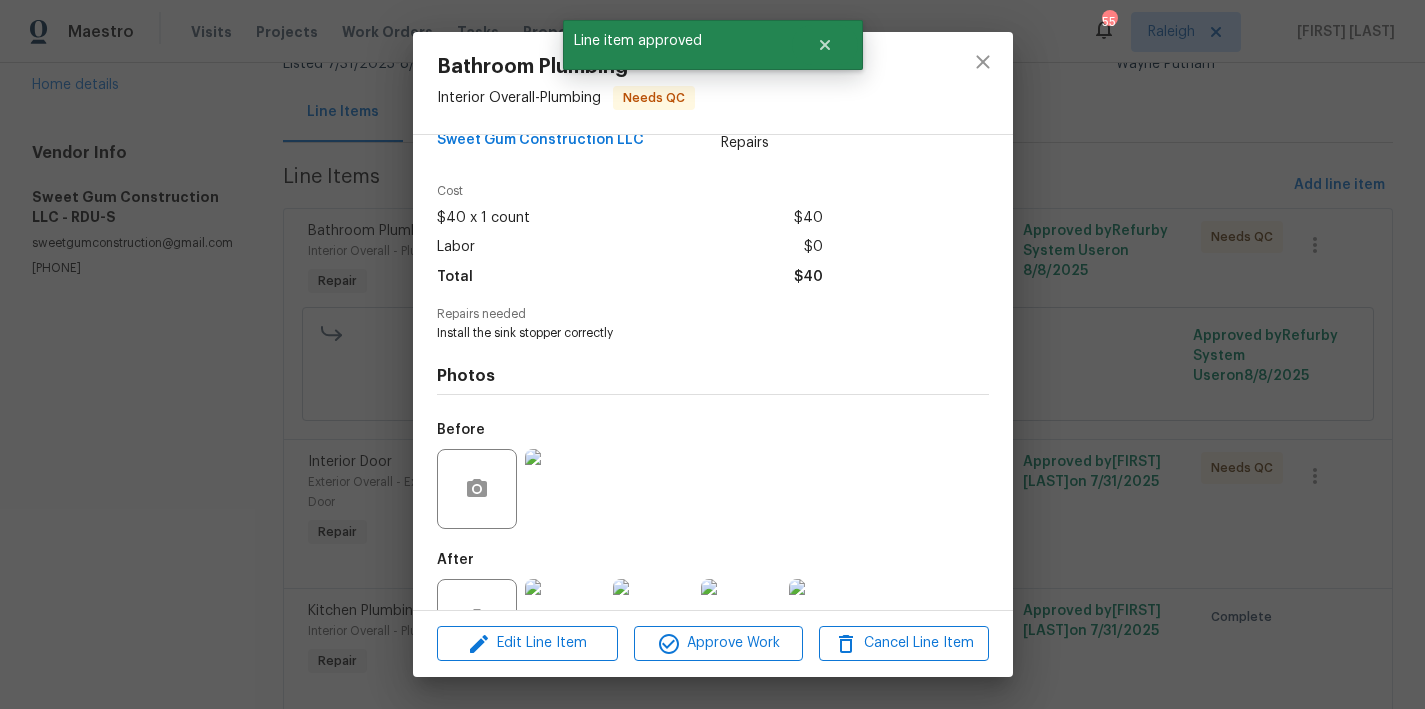 scroll, scrollTop: 112, scrollLeft: 0, axis: vertical 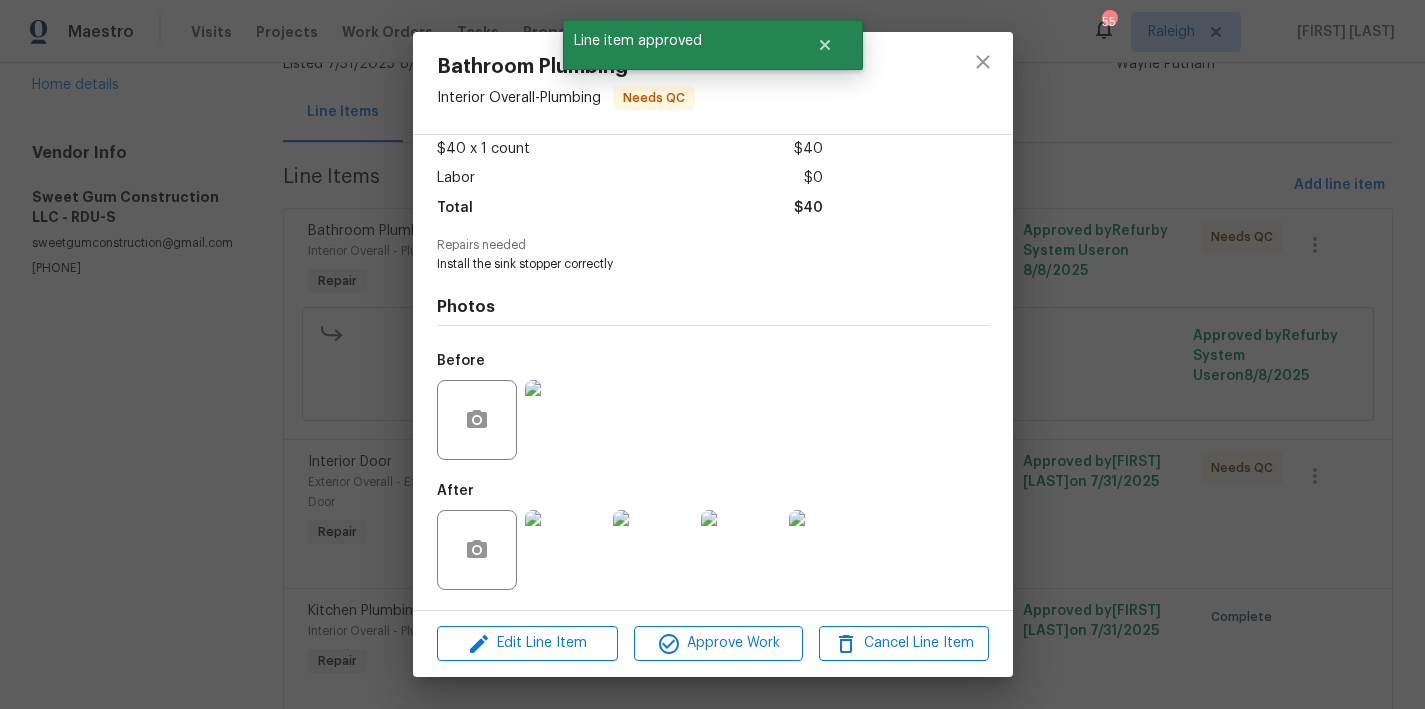 click at bounding box center (565, 550) 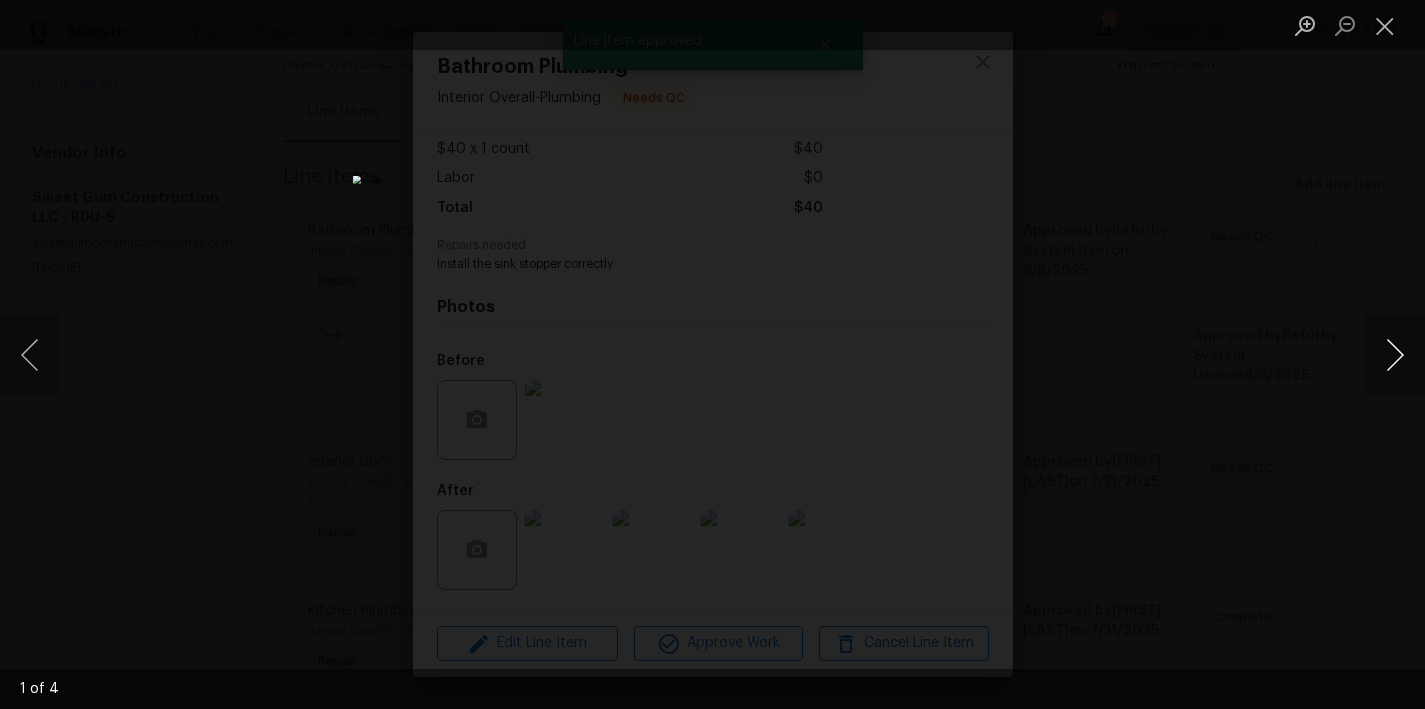click at bounding box center (1395, 355) 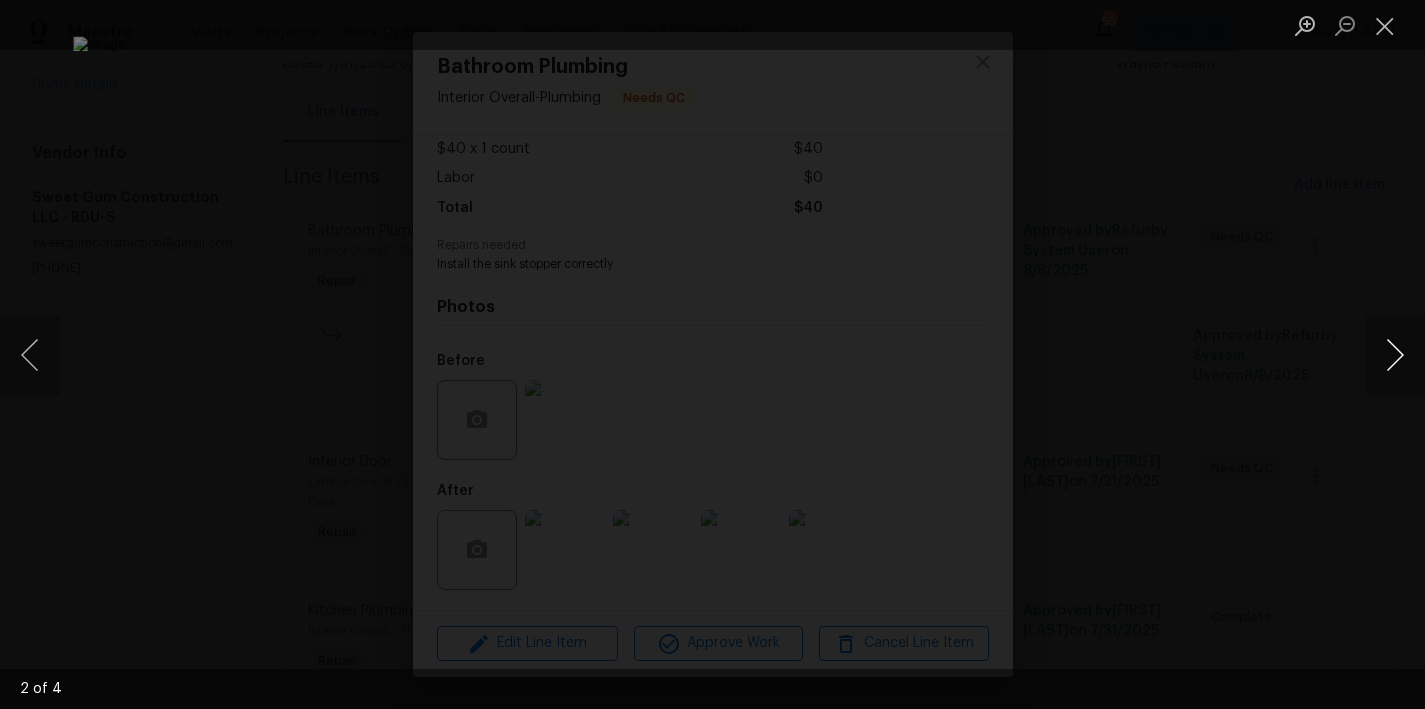 click at bounding box center (1395, 355) 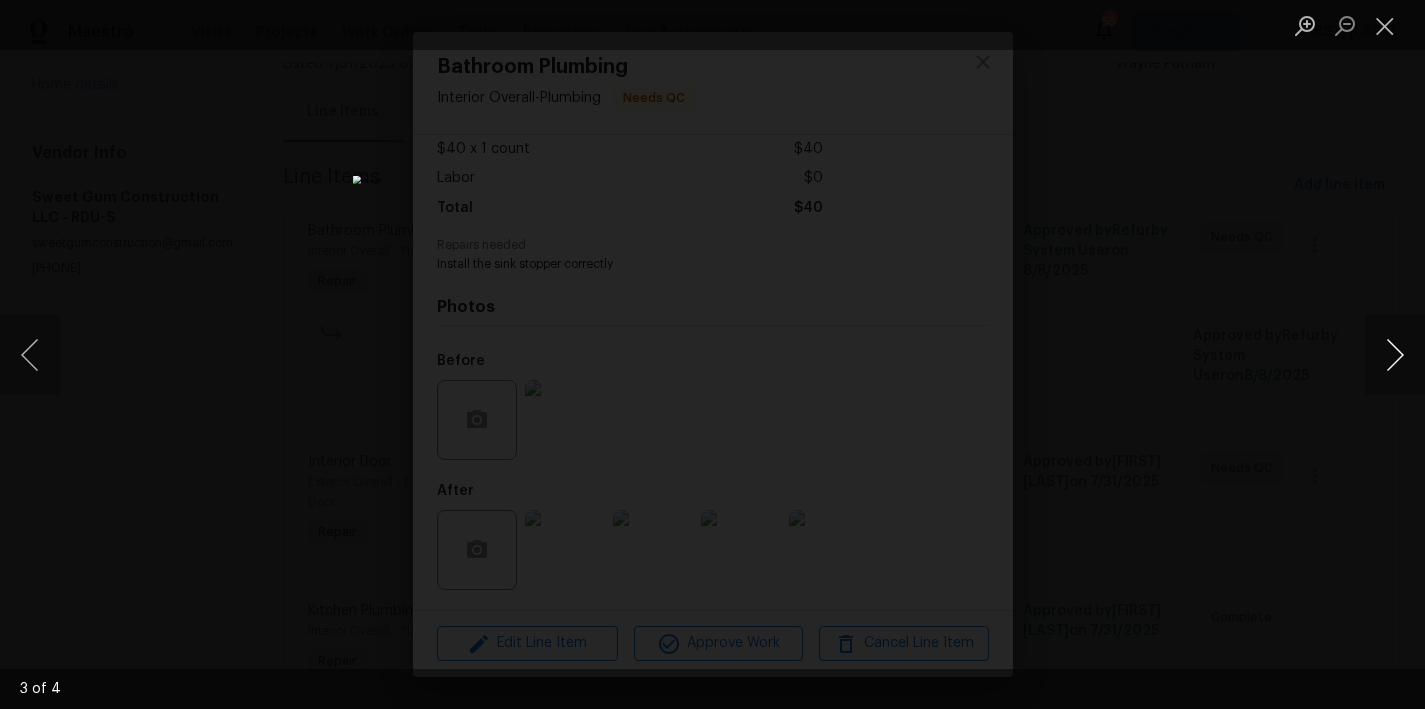click at bounding box center [1395, 355] 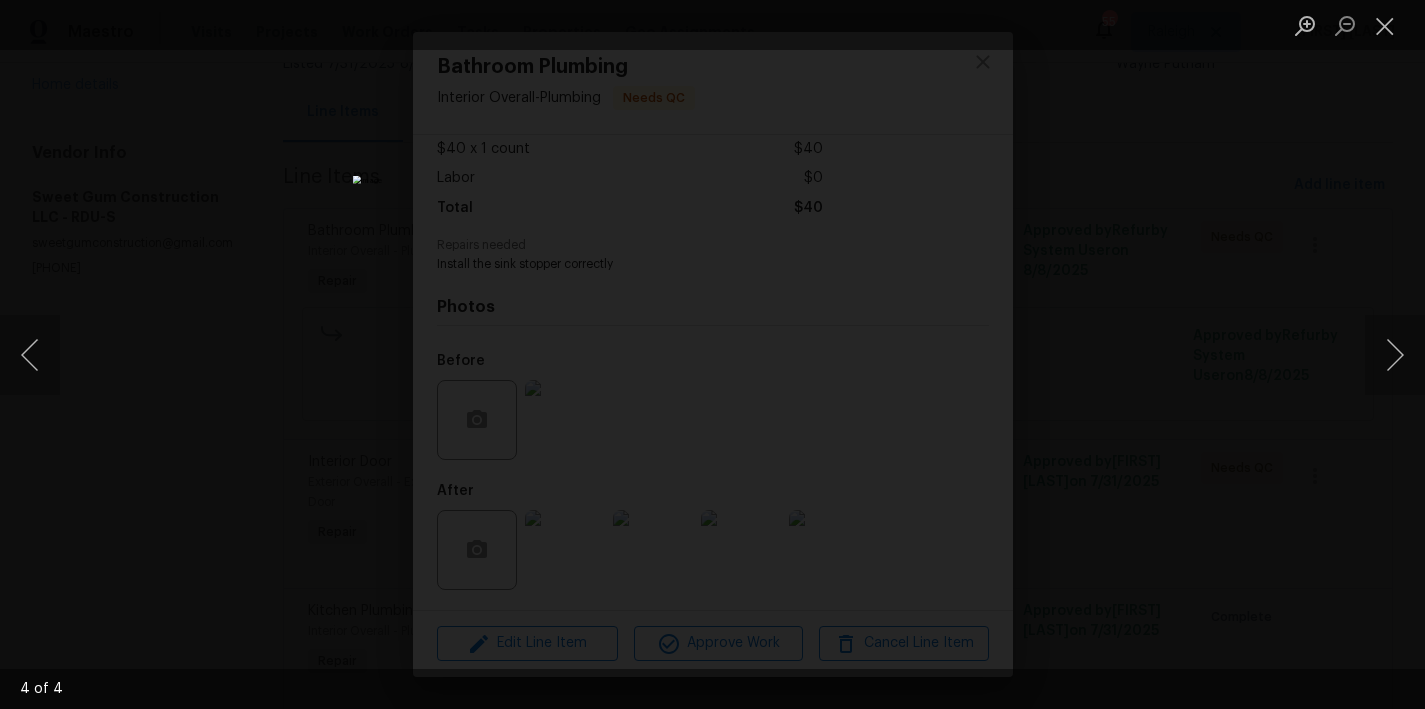 click at bounding box center [1355, 25] 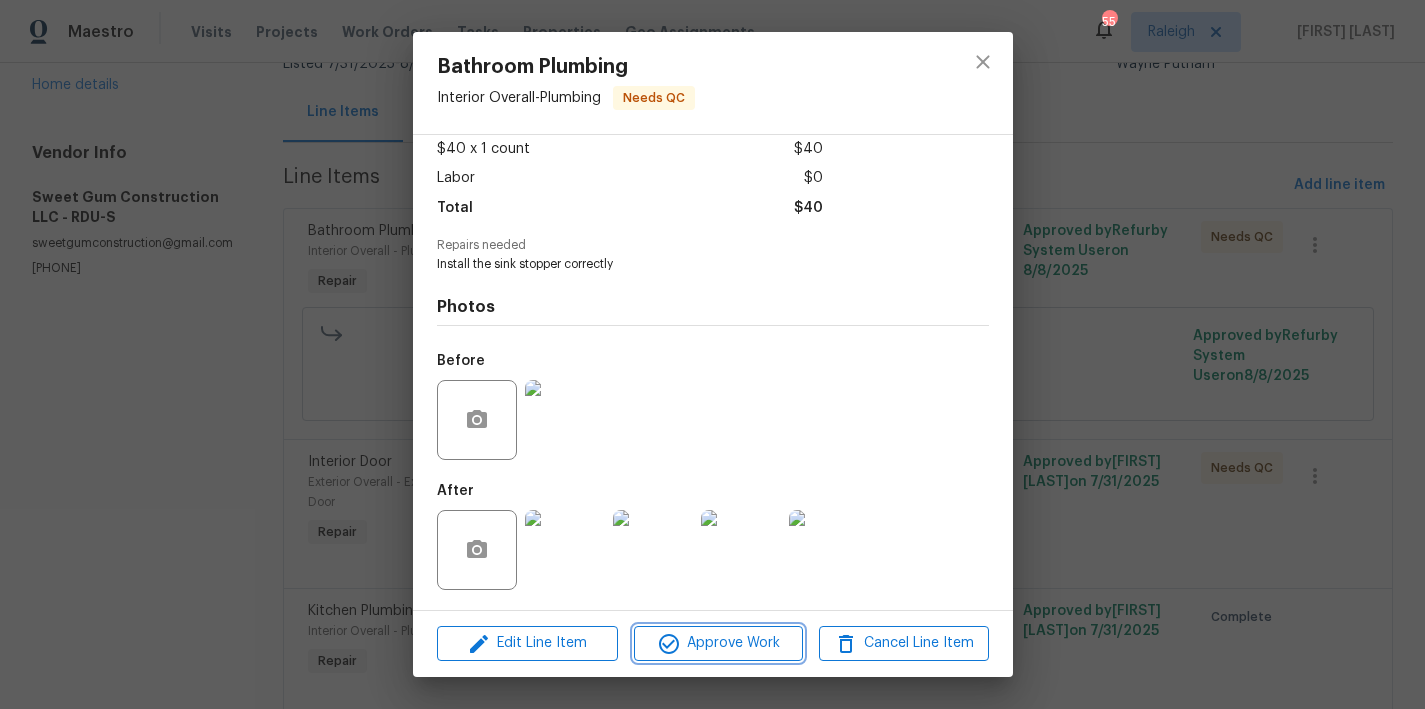 click on "Approve Work" at bounding box center [718, 643] 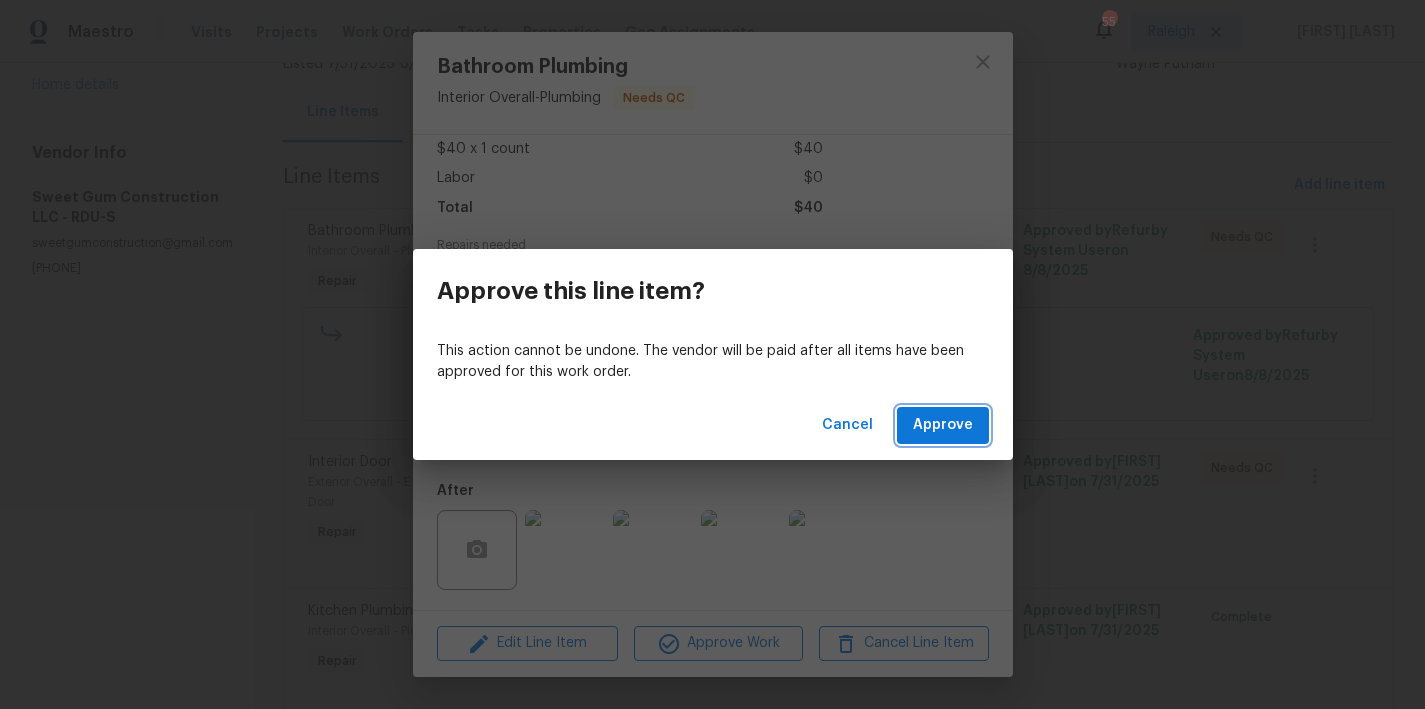 click on "Approve" at bounding box center (943, 425) 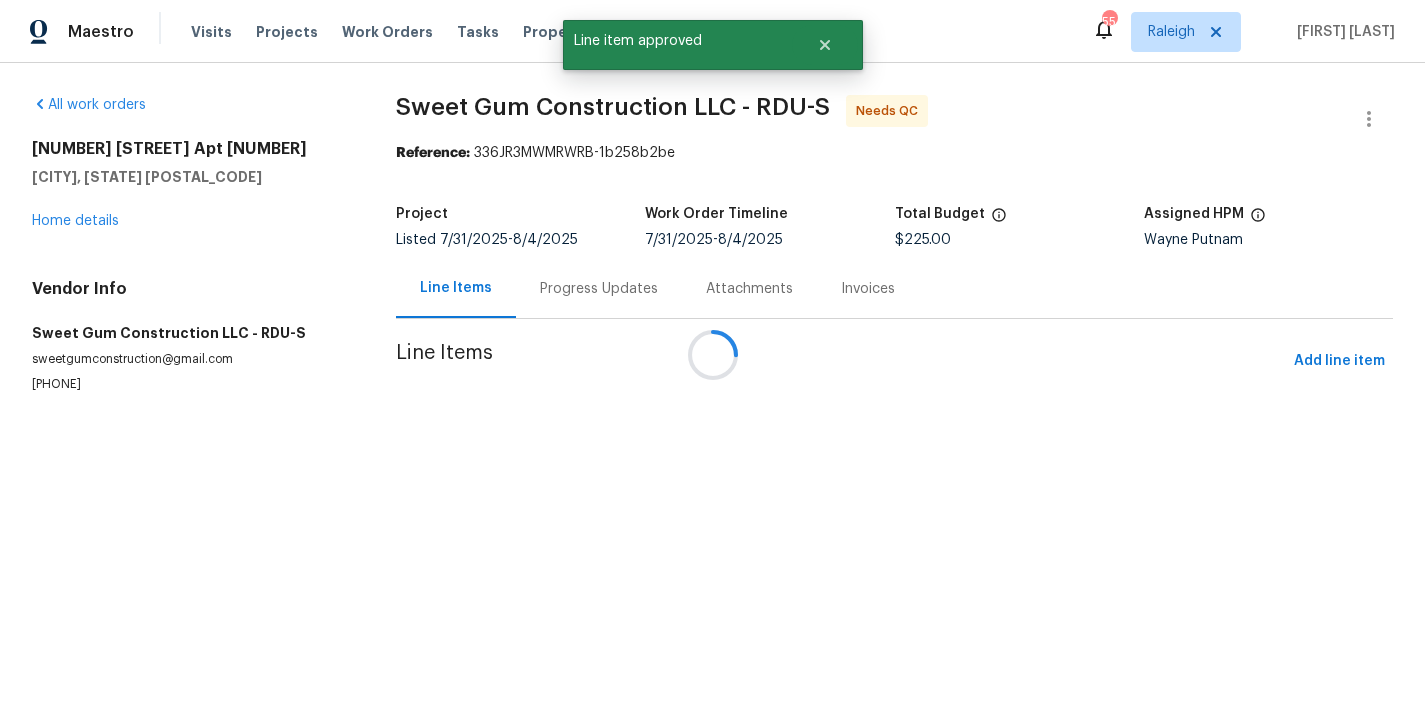 scroll, scrollTop: 0, scrollLeft: 0, axis: both 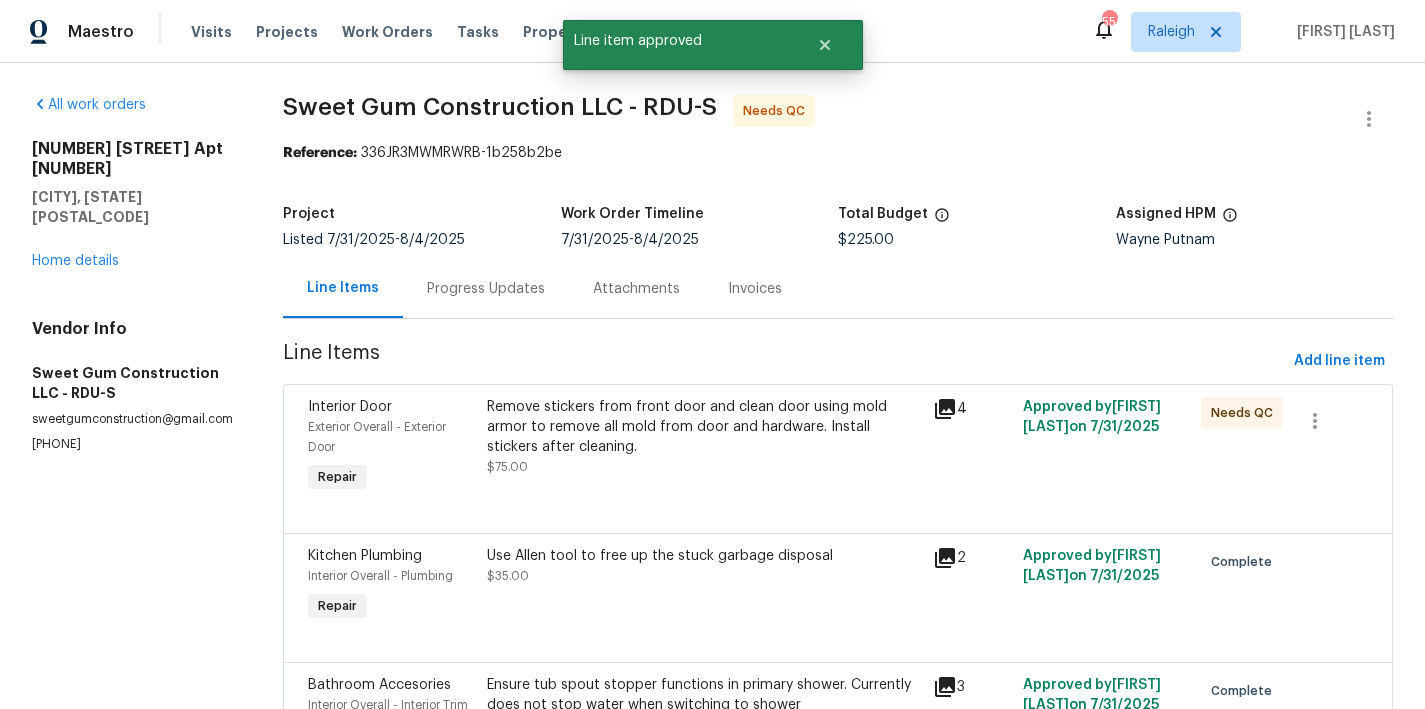 click on "Remove stickers from front door and clean door using mold armor to remove all mold from door and hardware. Install stickers after cleaning." at bounding box center (704, 427) 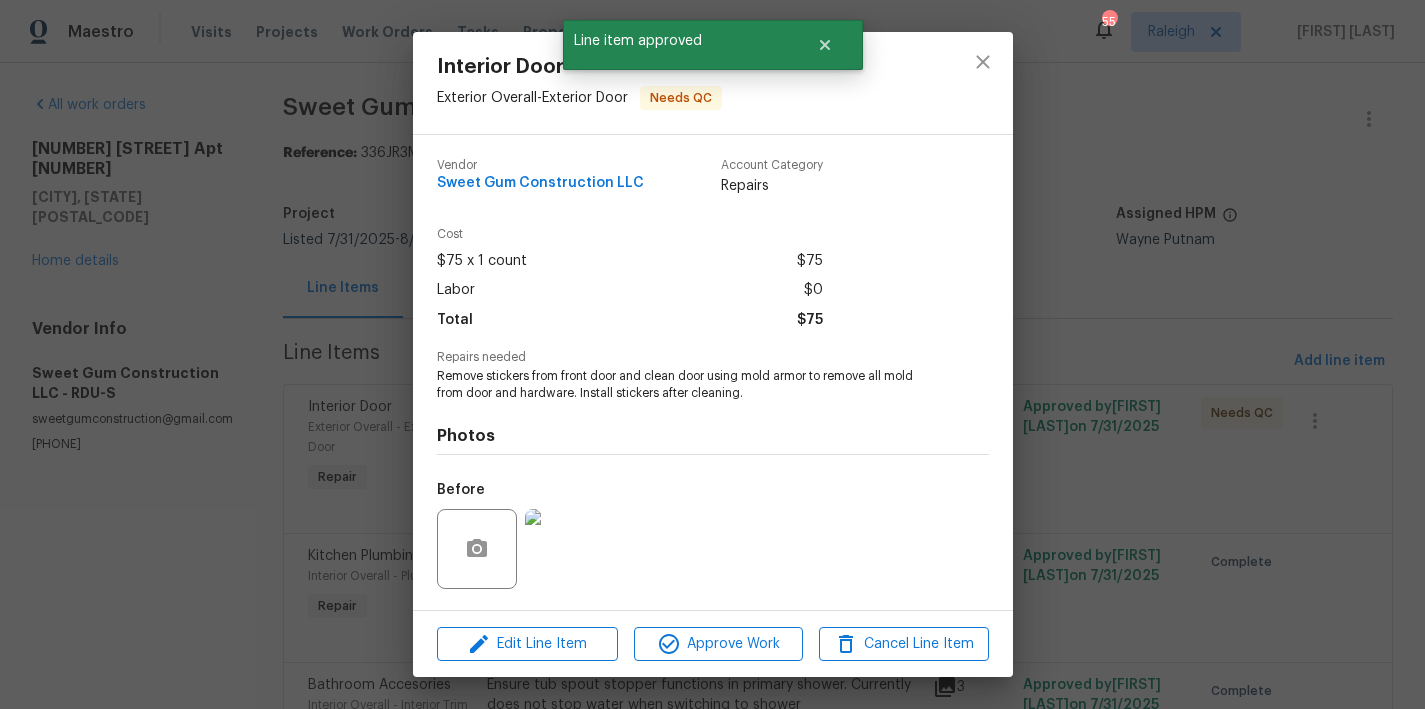click at bounding box center [565, 549] 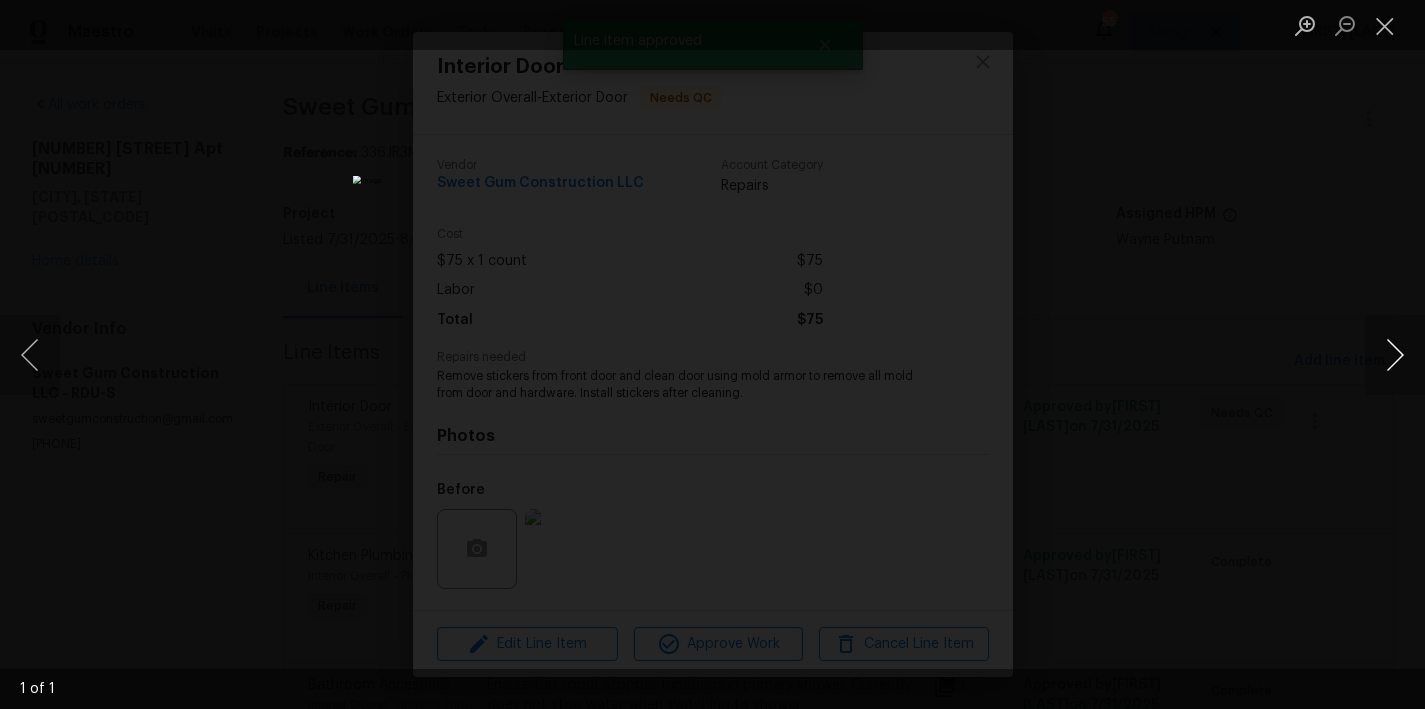click at bounding box center (1395, 355) 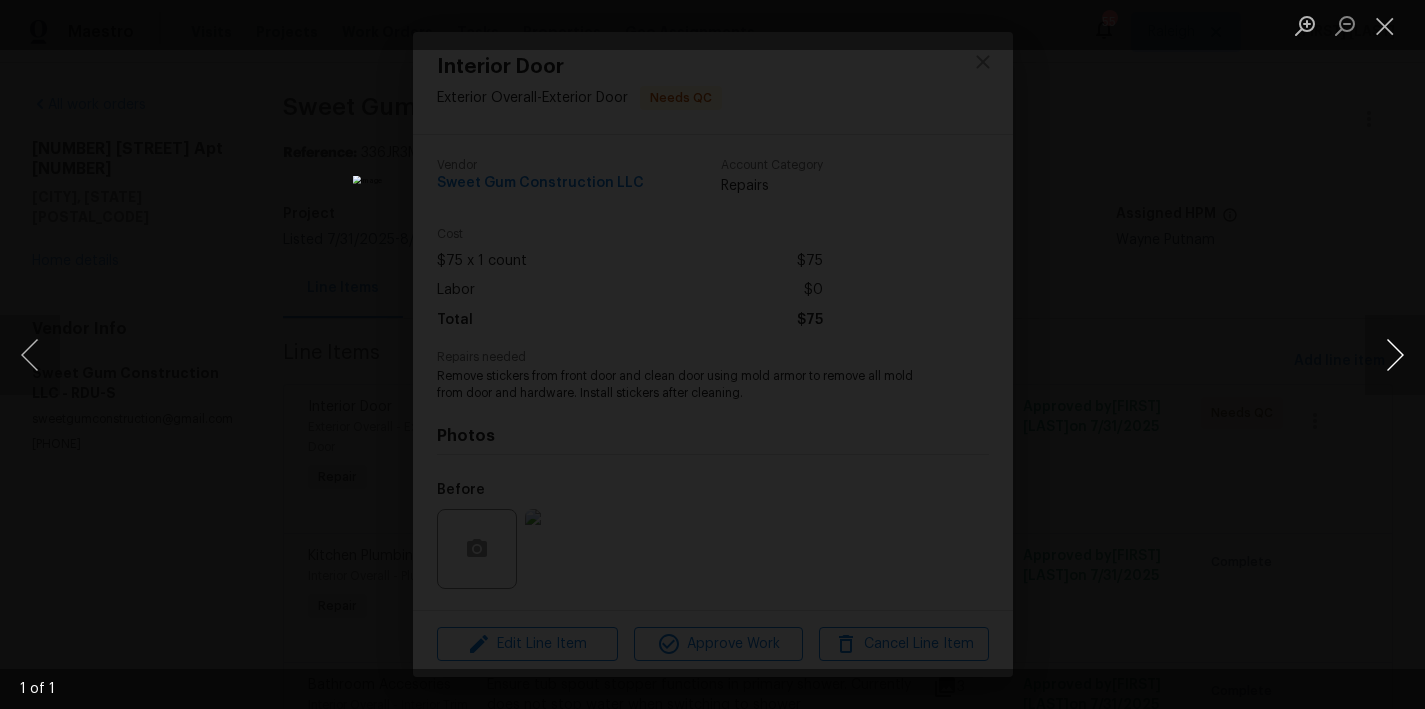 click at bounding box center [1395, 355] 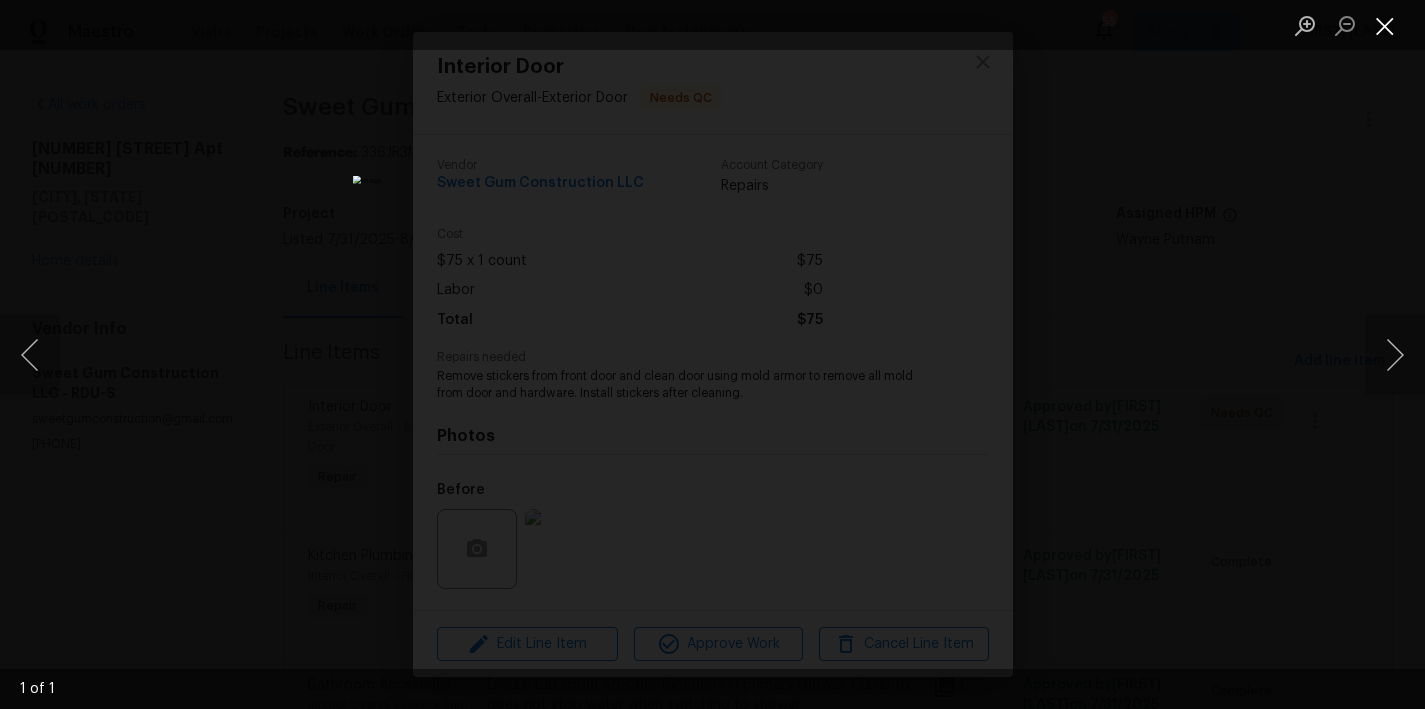 click at bounding box center (1385, 25) 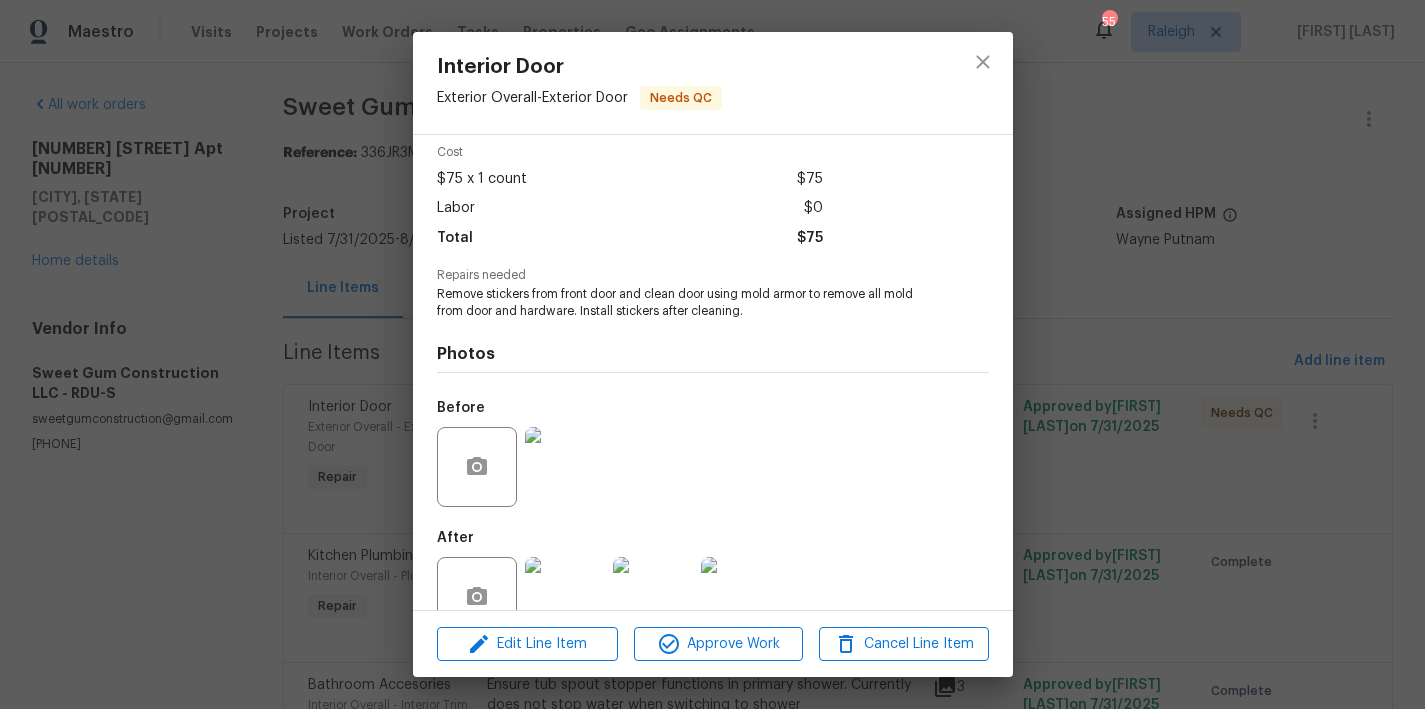 scroll, scrollTop: 129, scrollLeft: 0, axis: vertical 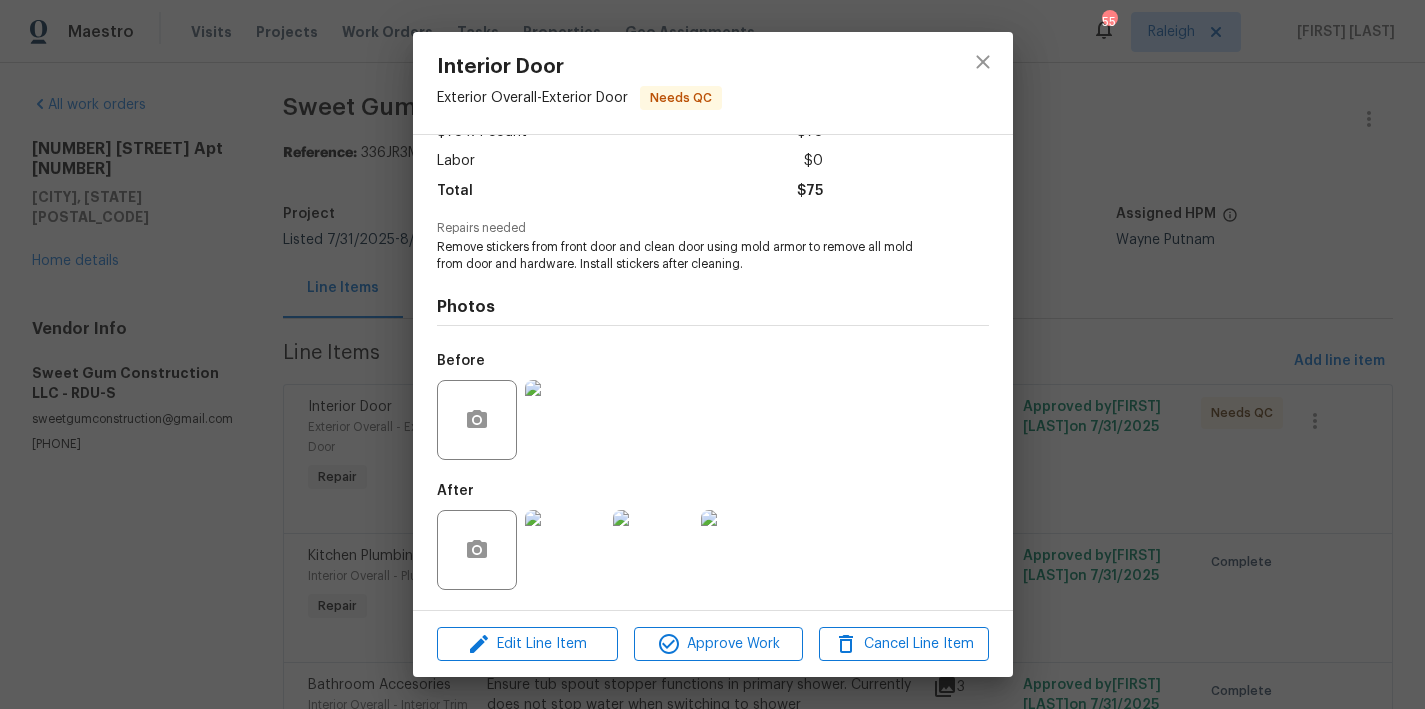 click at bounding box center (565, 550) 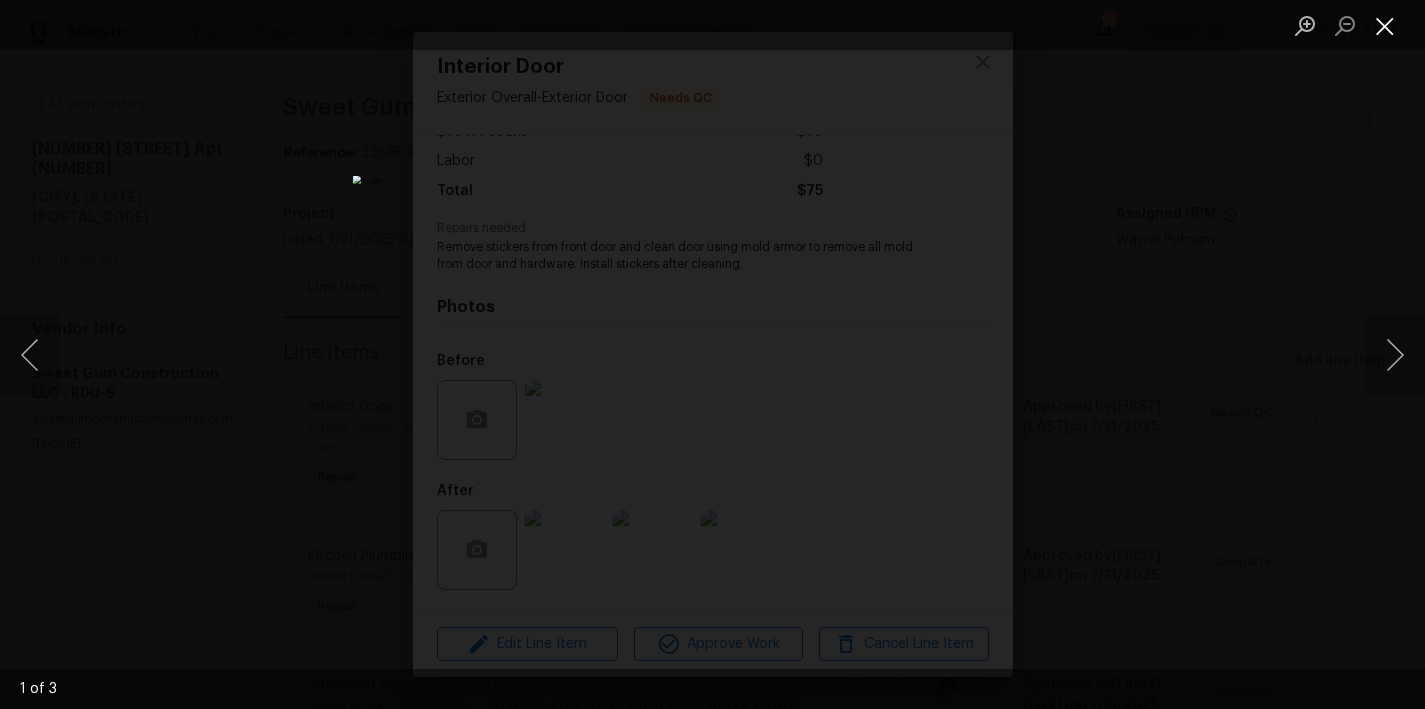 click at bounding box center (1385, 25) 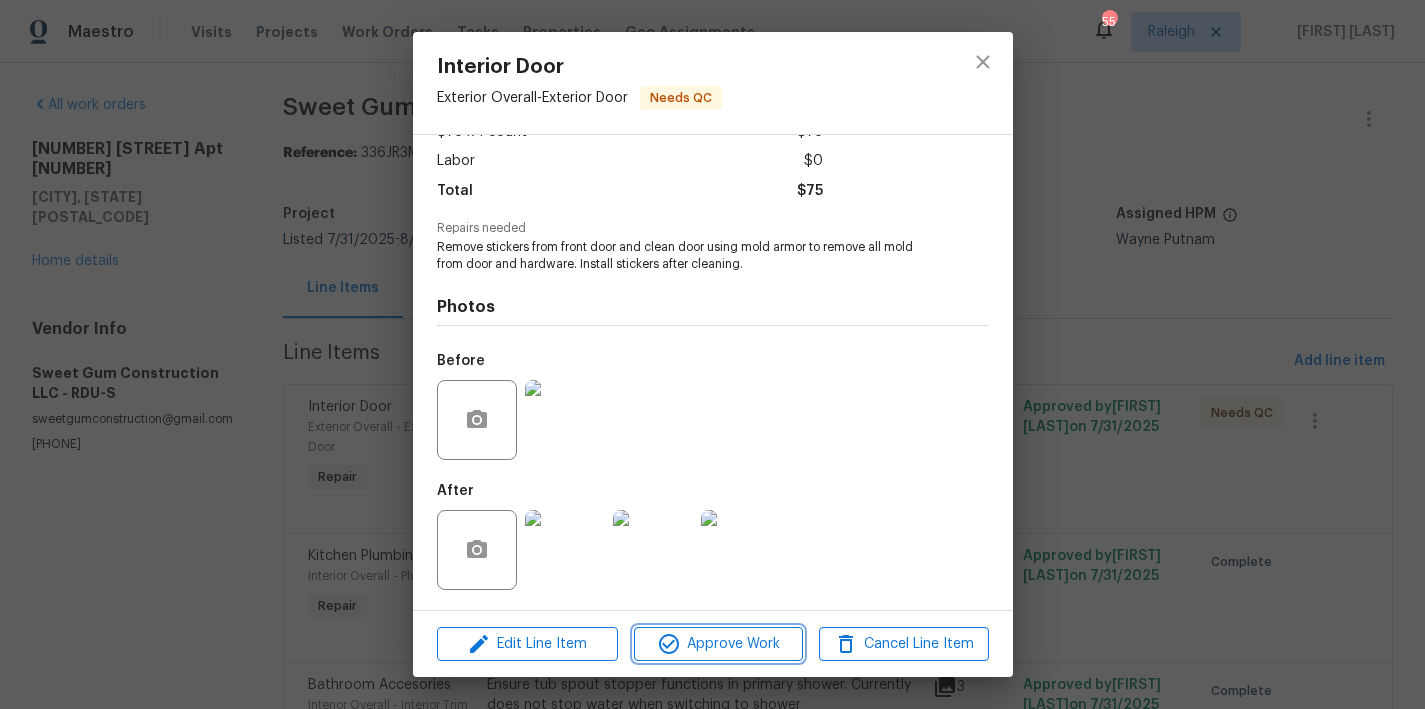 click on "Approve Work" at bounding box center (718, 644) 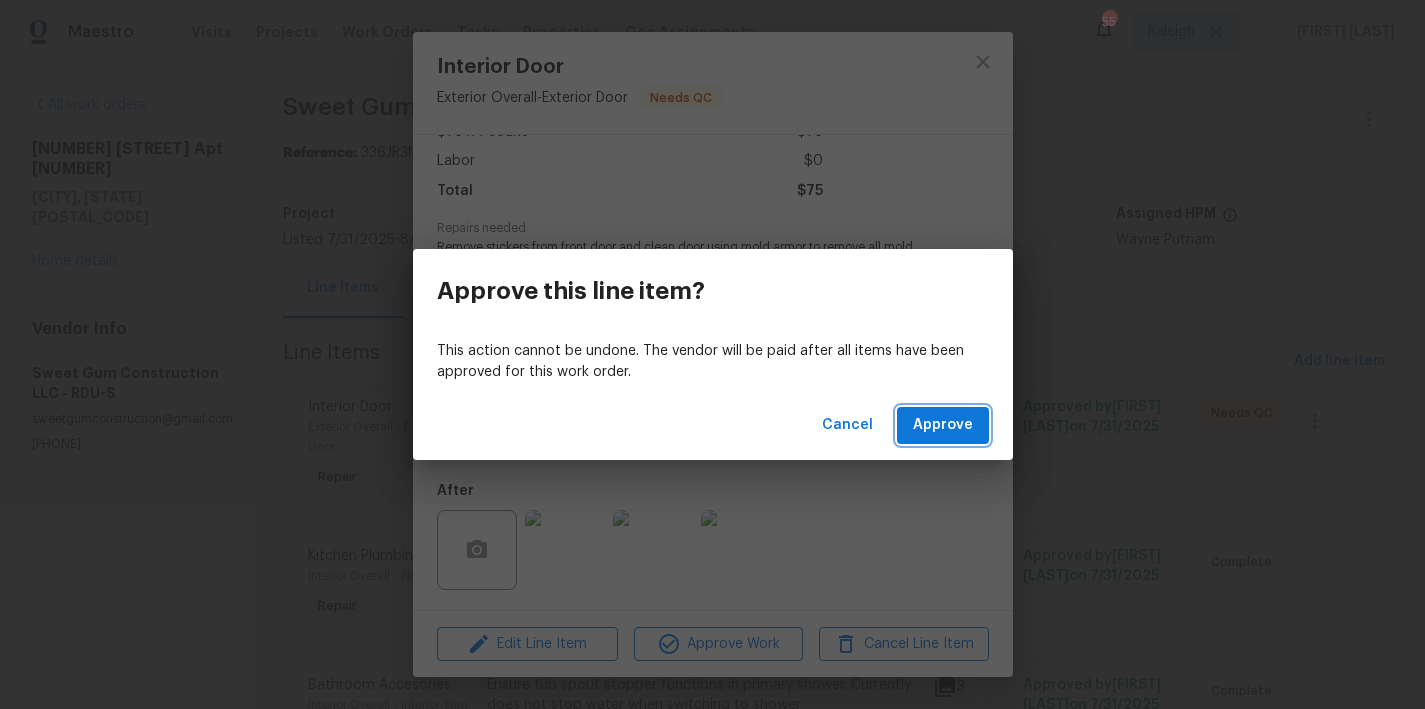 click on "Approve" at bounding box center (943, 425) 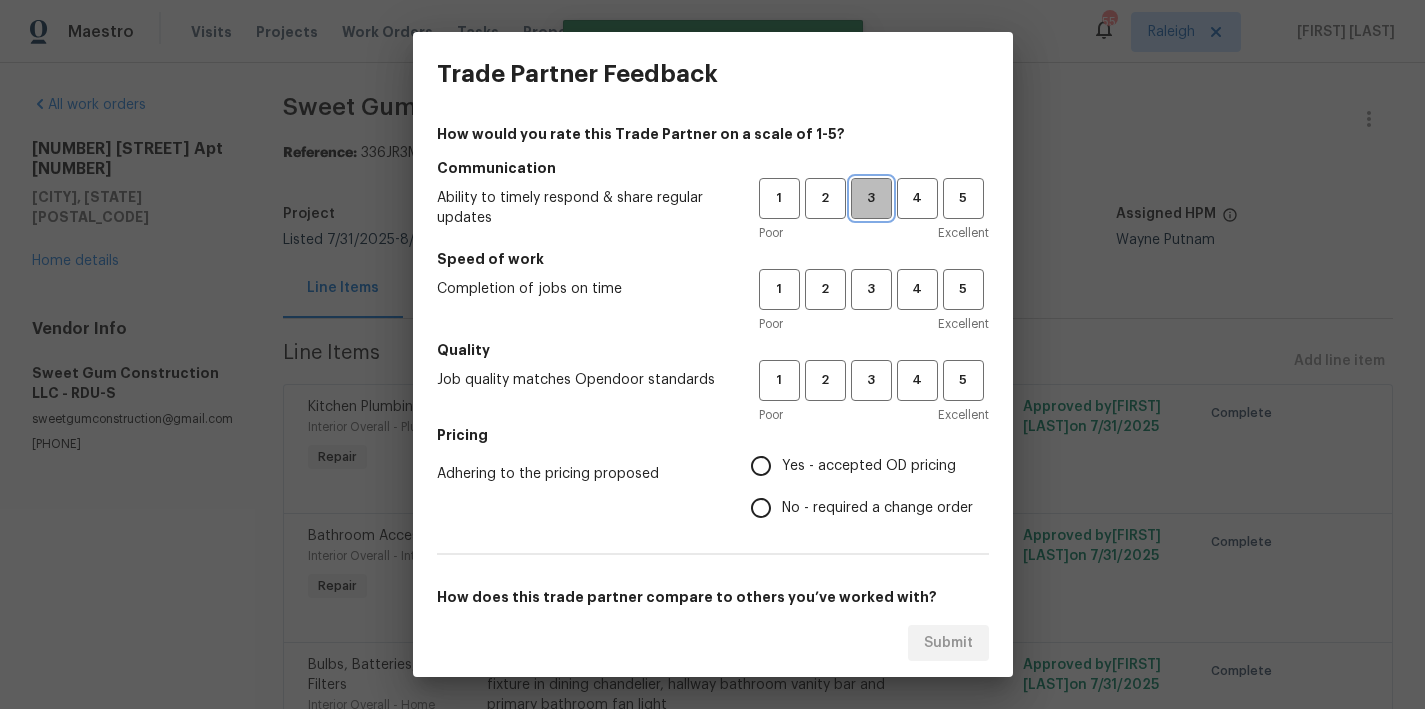 click on "3" at bounding box center [871, 198] 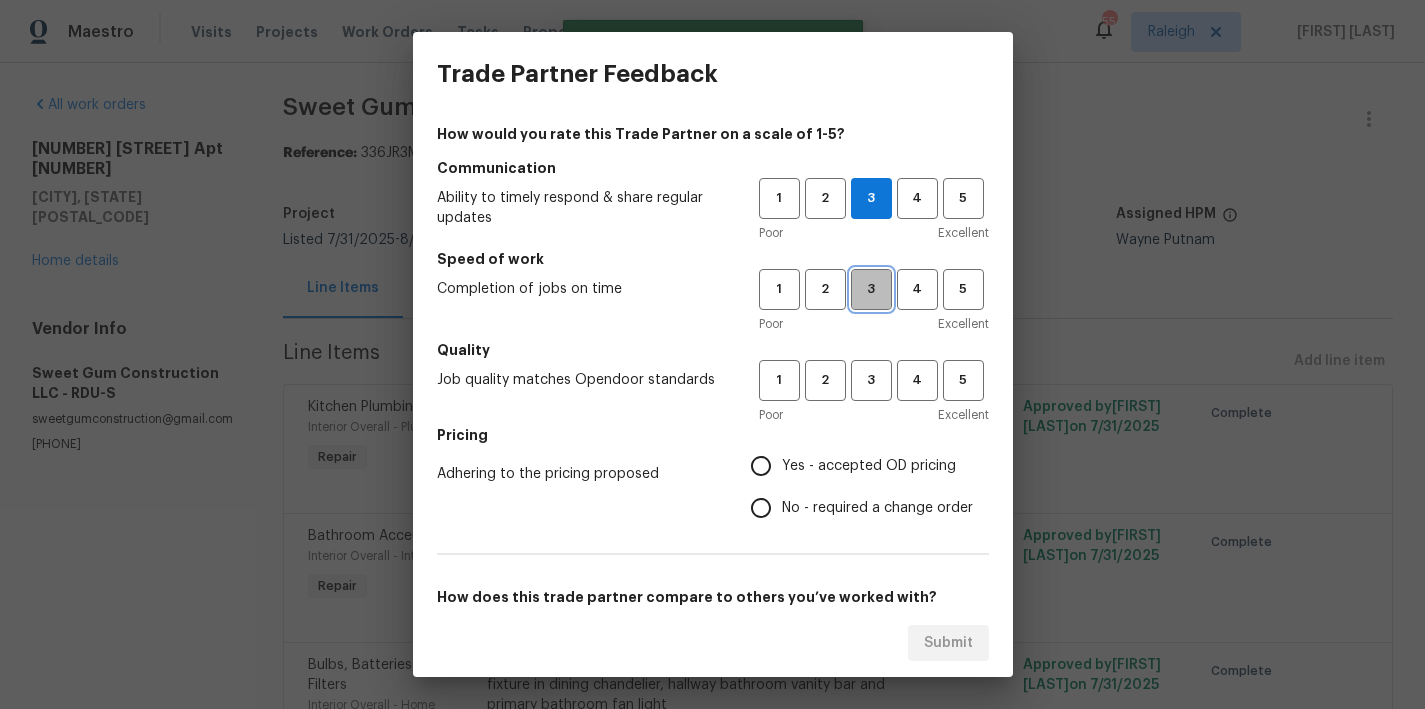 click on "3" at bounding box center (871, 289) 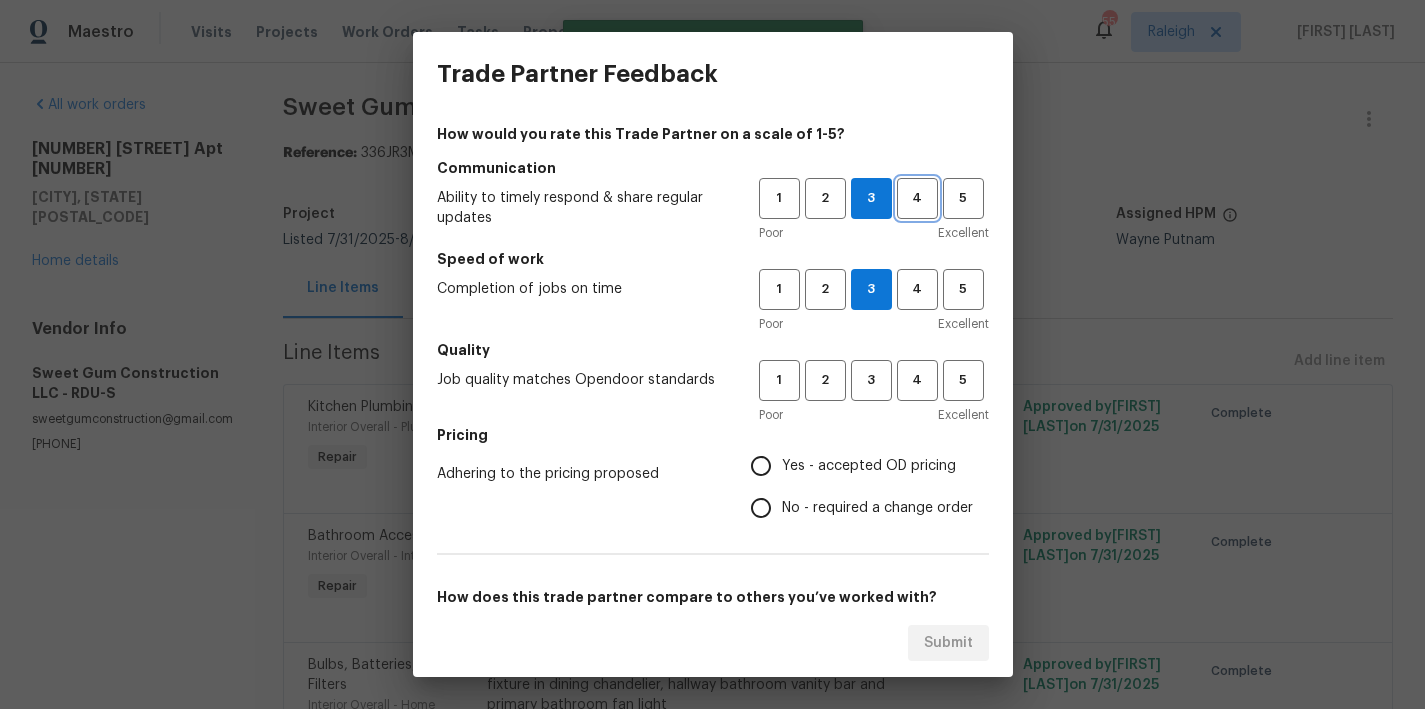 click on "4" at bounding box center [917, 198] 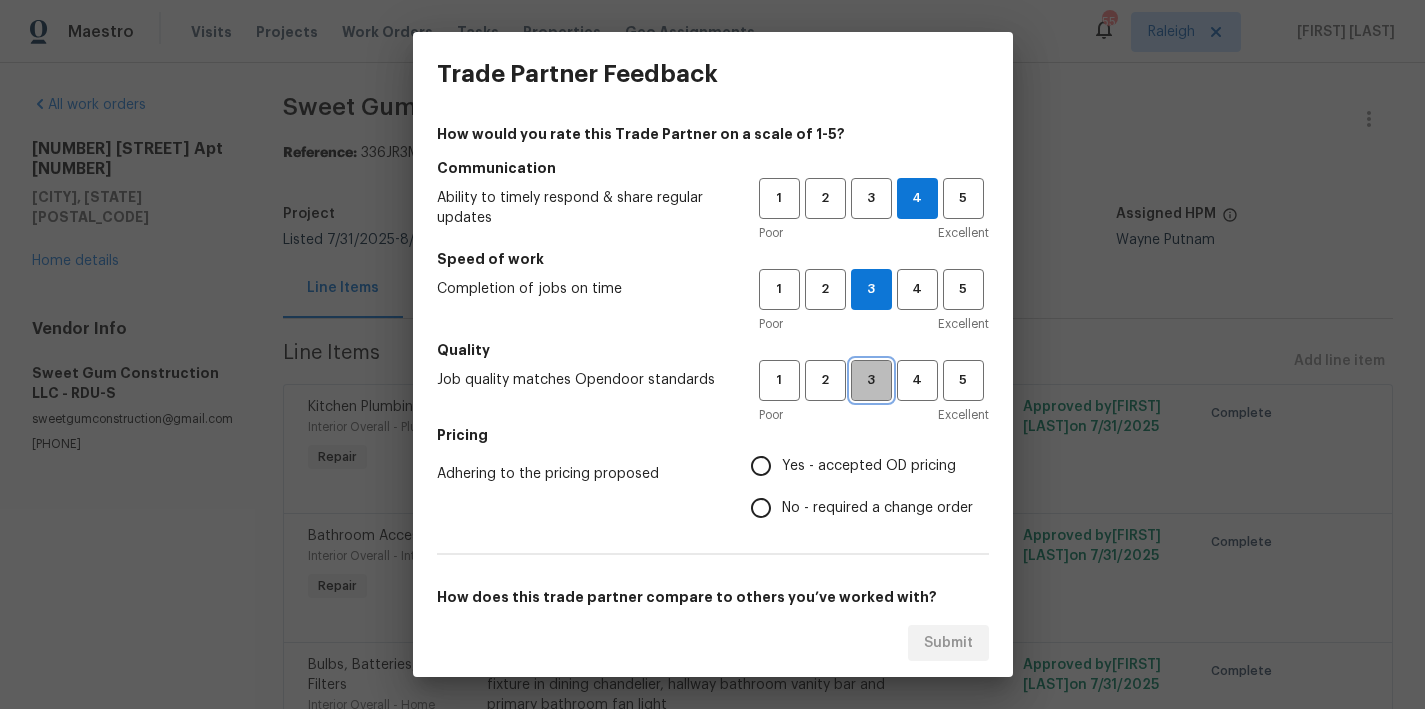 click on "3" at bounding box center [871, 380] 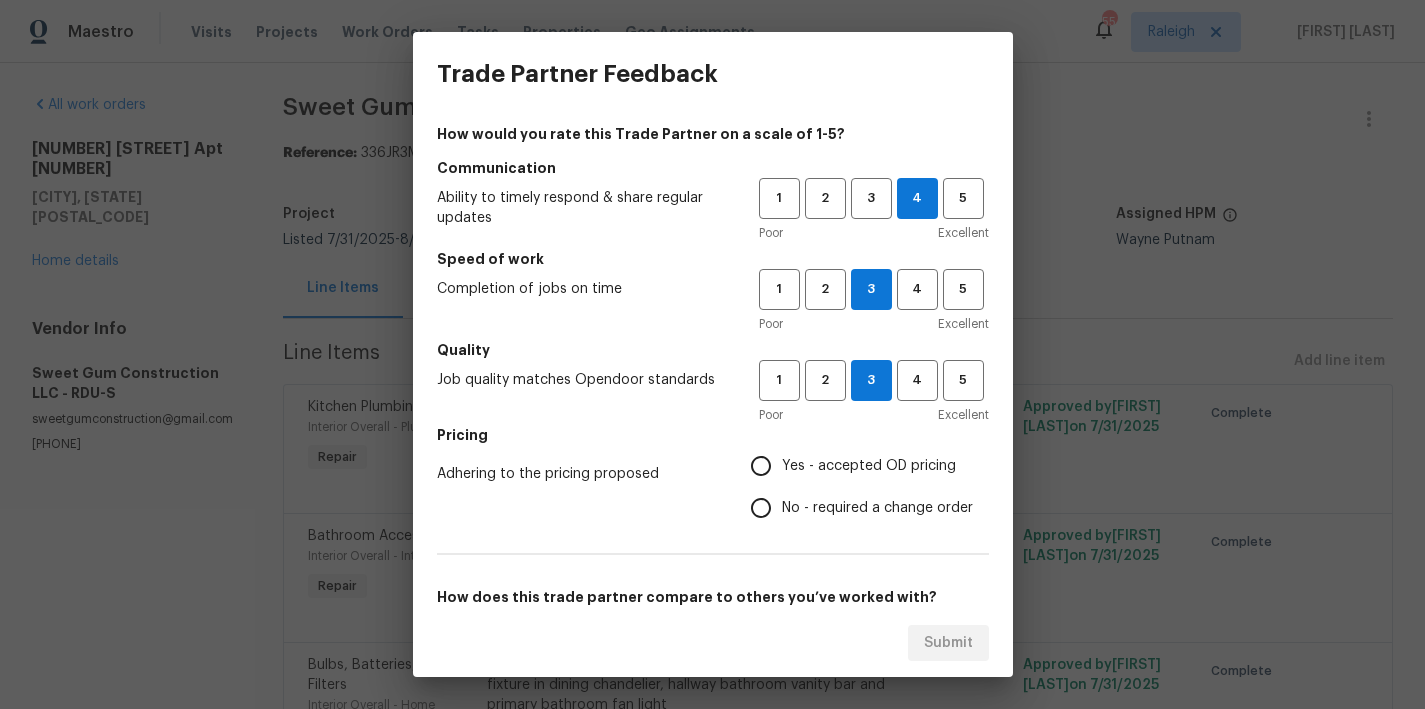 click on "Yes - accepted OD pricing" at bounding box center (761, 466) 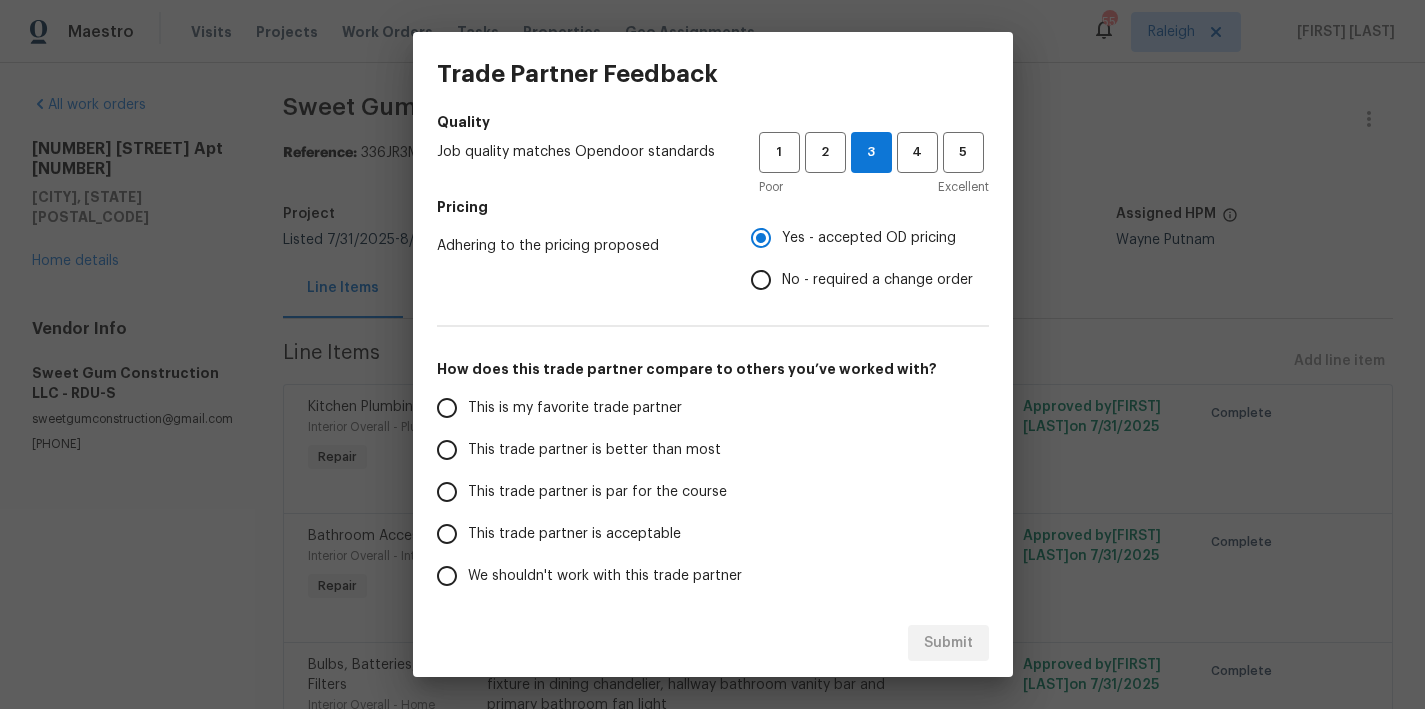 scroll, scrollTop: 306, scrollLeft: 0, axis: vertical 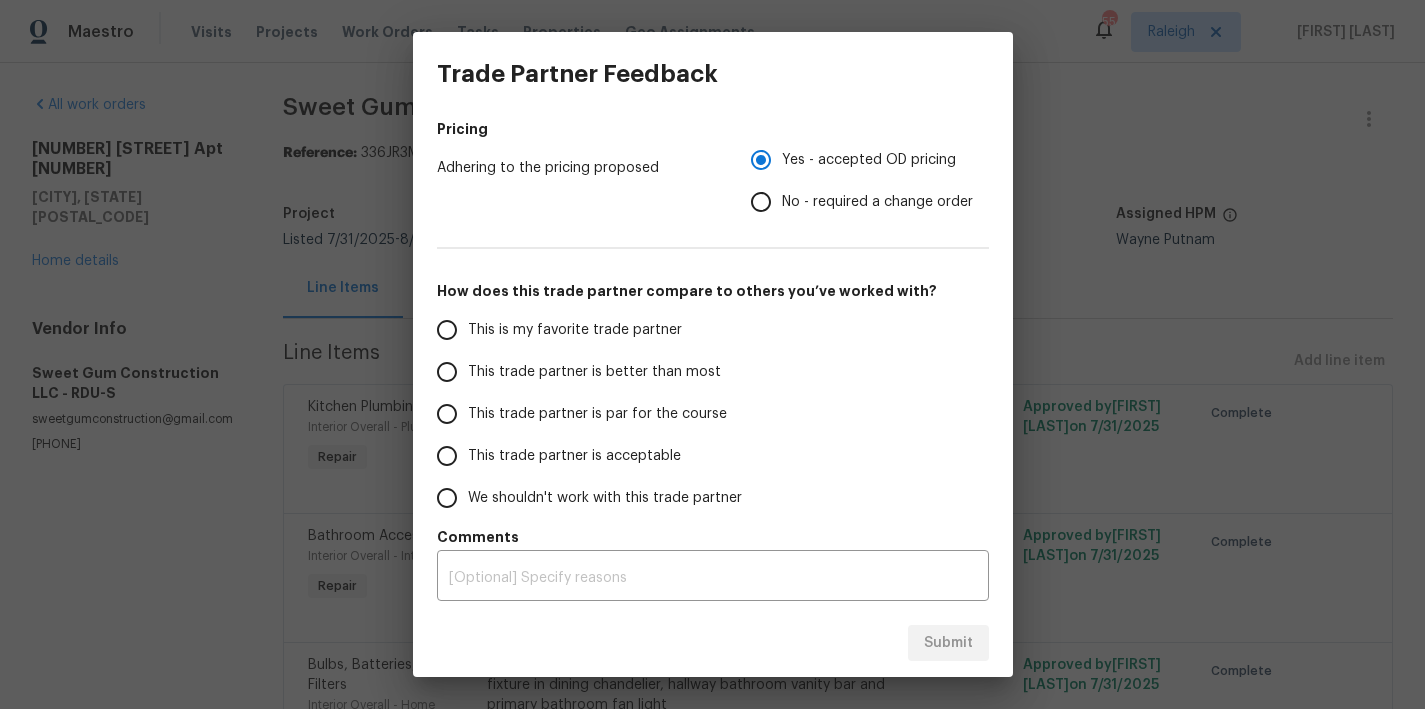 click on "This trade partner is par for the course" at bounding box center (597, 414) 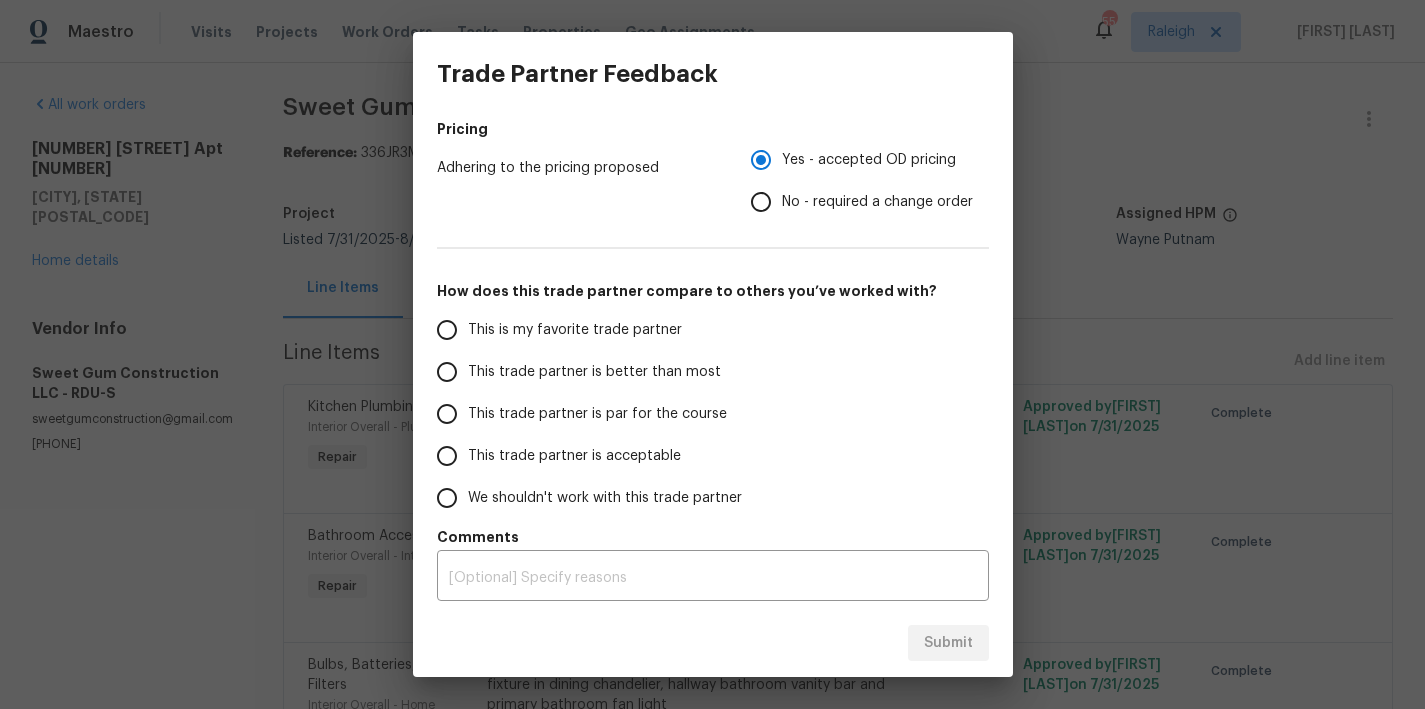 click on "This trade partner is par for the course" at bounding box center [447, 414] 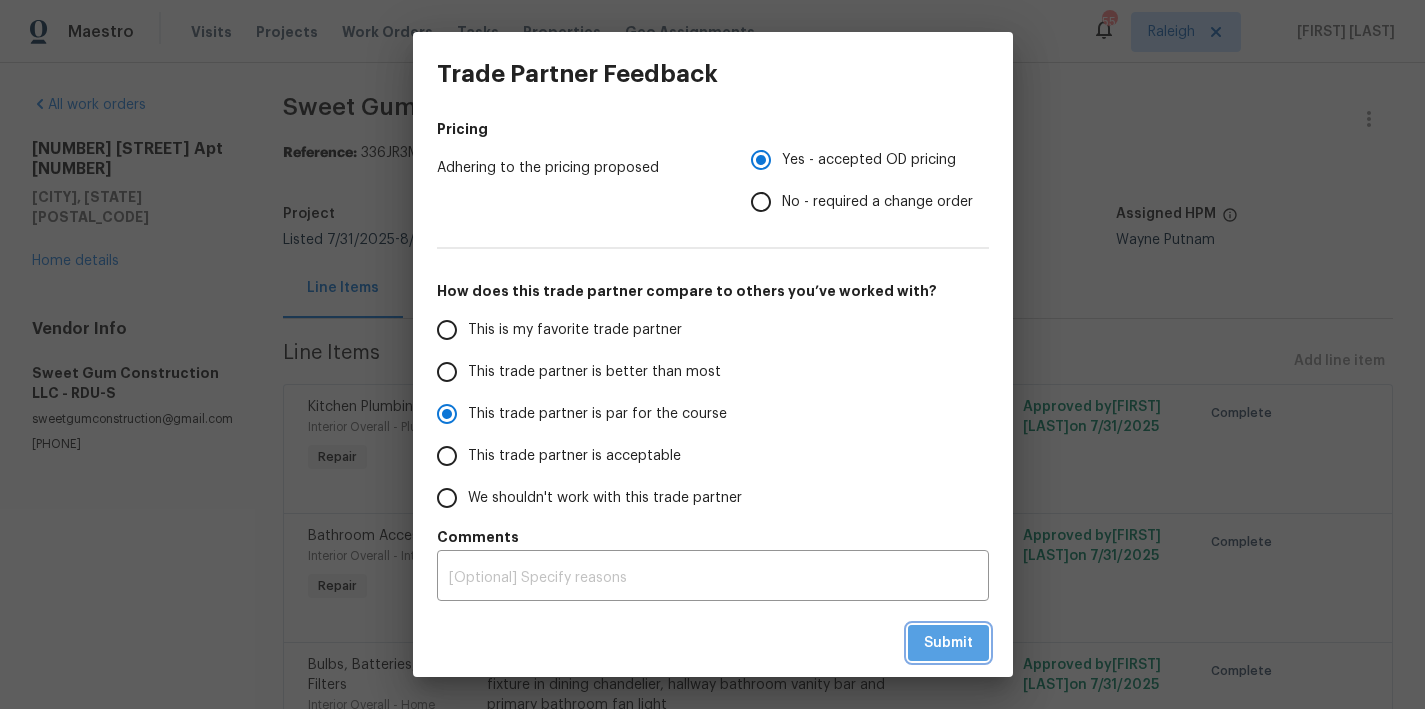 click on "Submit" at bounding box center [948, 643] 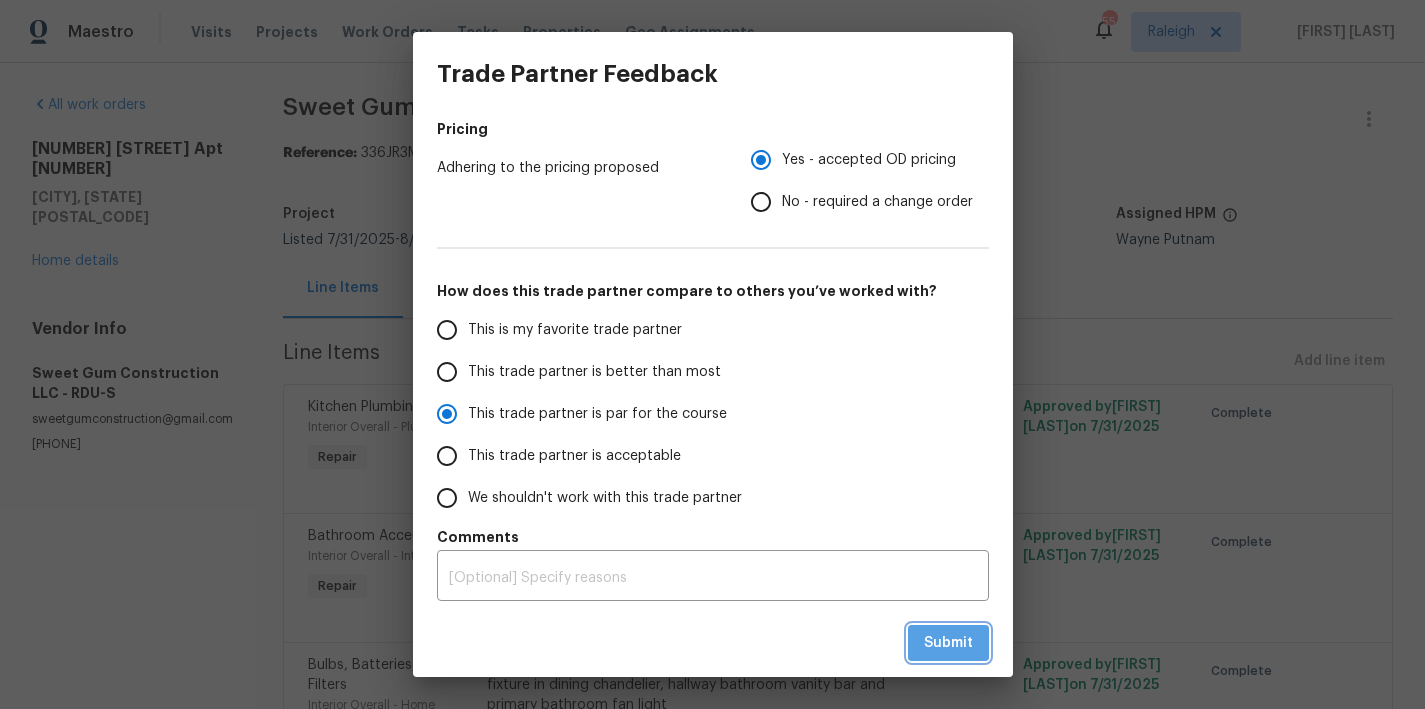 radio on "true" 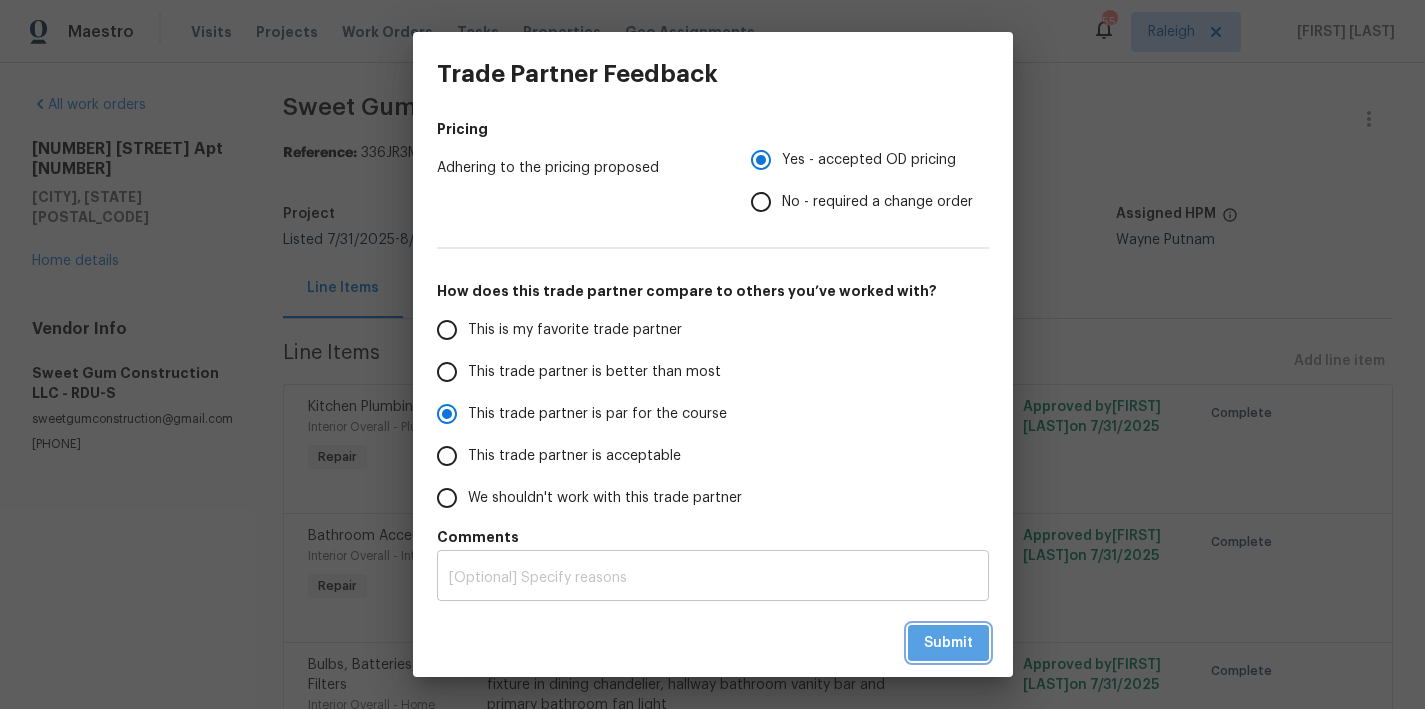 radio on "false" 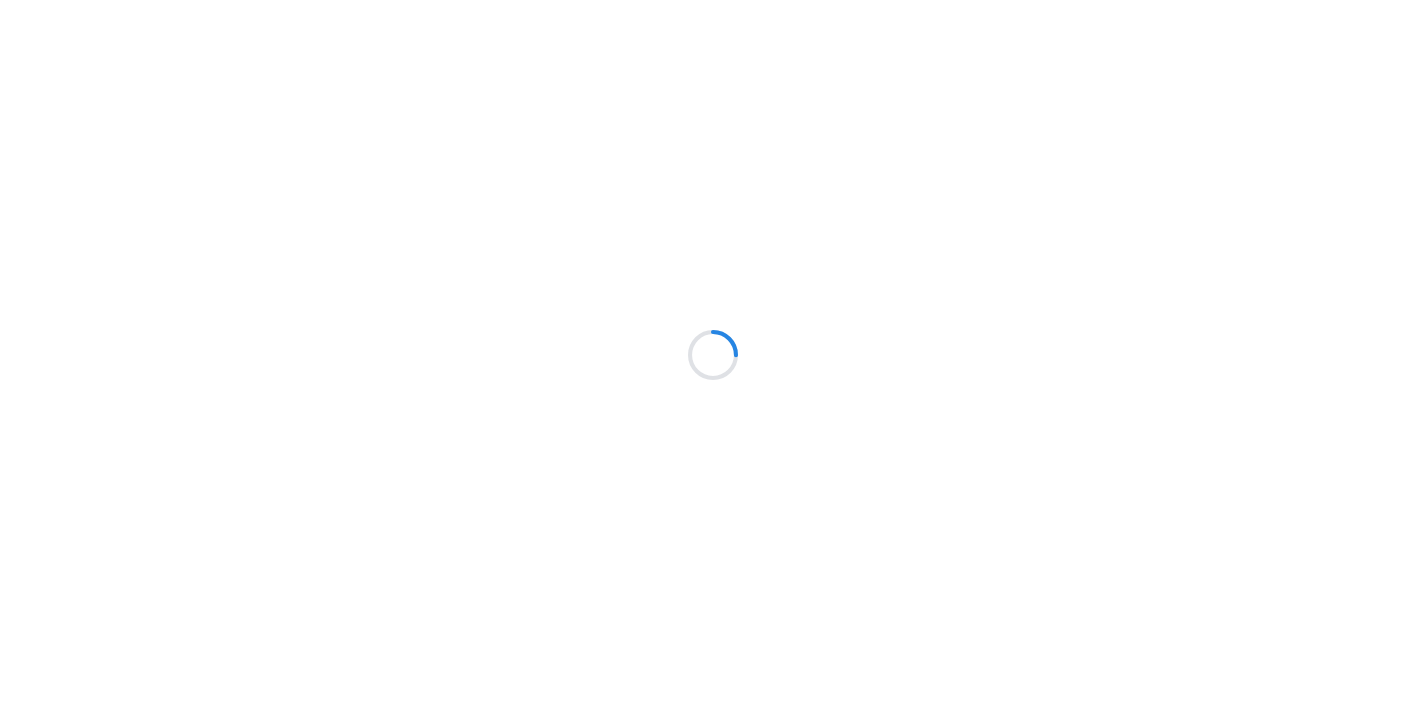 scroll, scrollTop: 0, scrollLeft: 0, axis: both 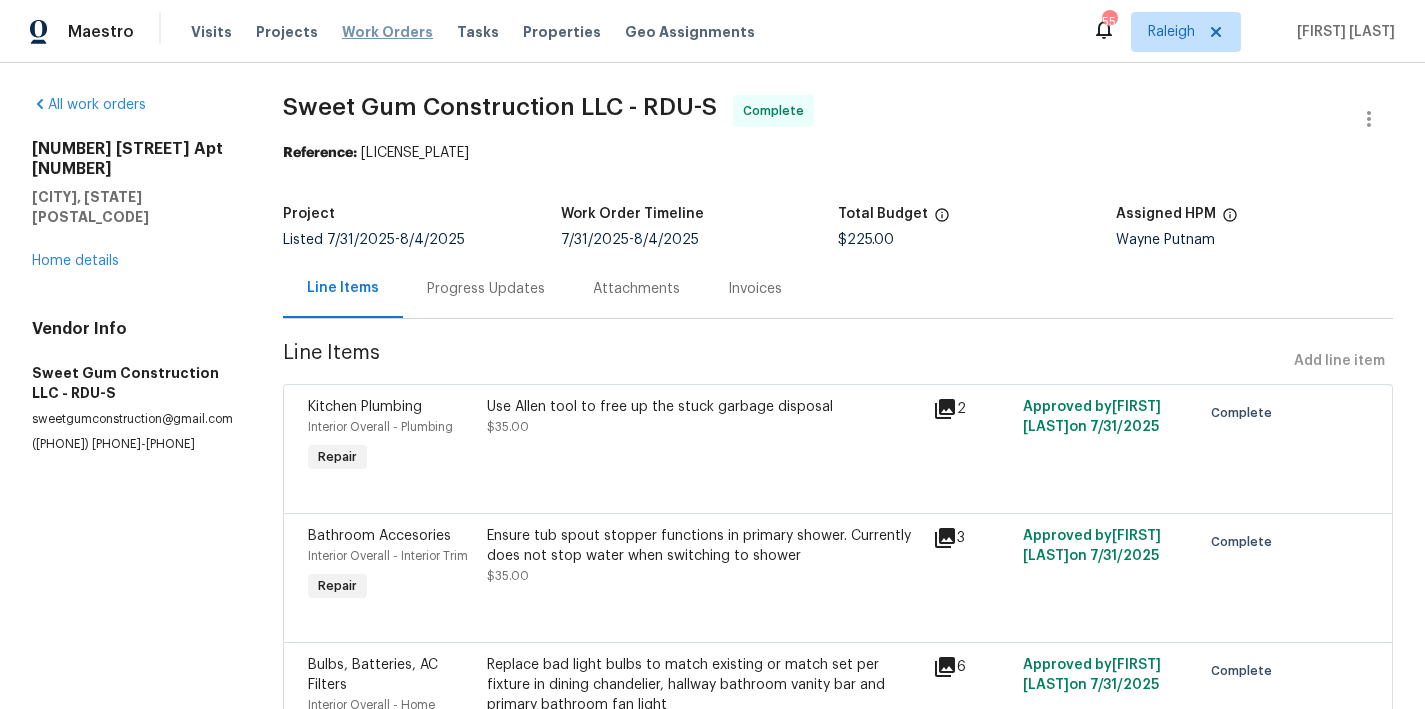 click on "Work Orders" at bounding box center [387, 32] 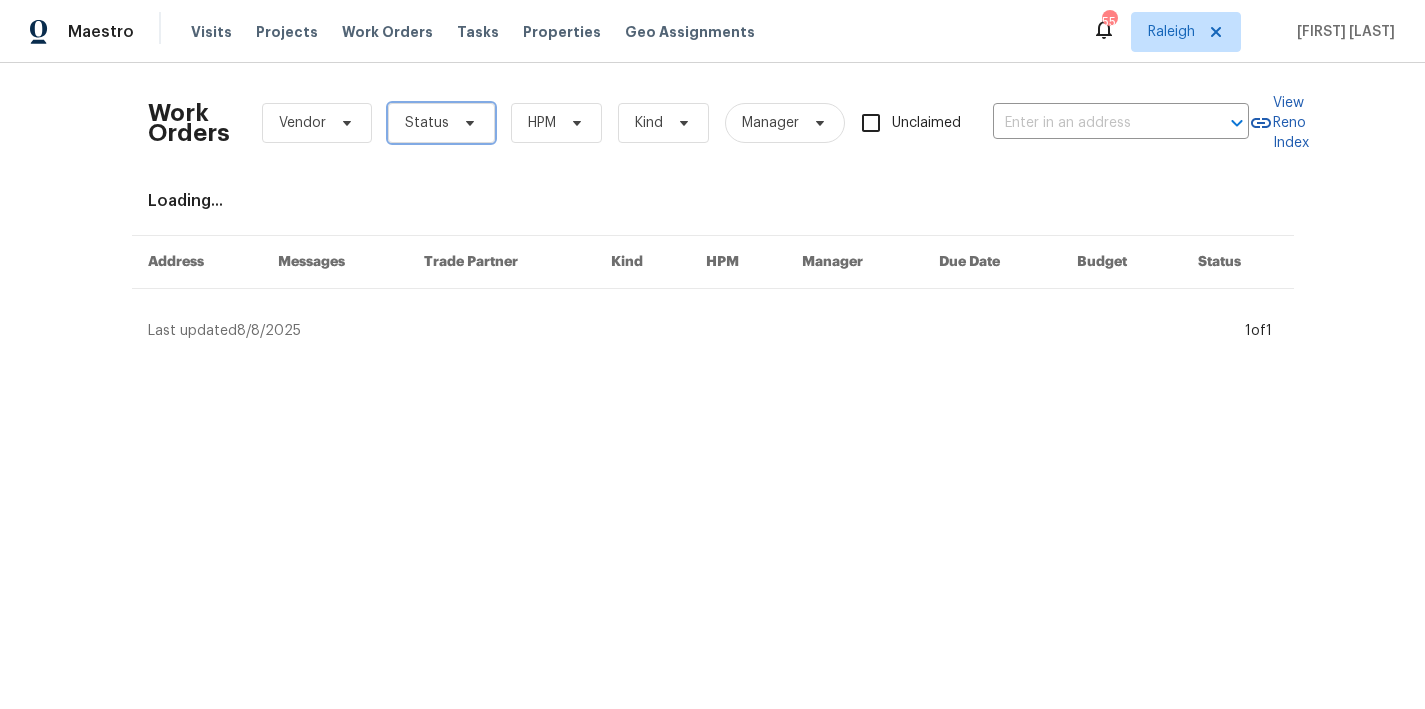 click on "Status" at bounding box center [441, 123] 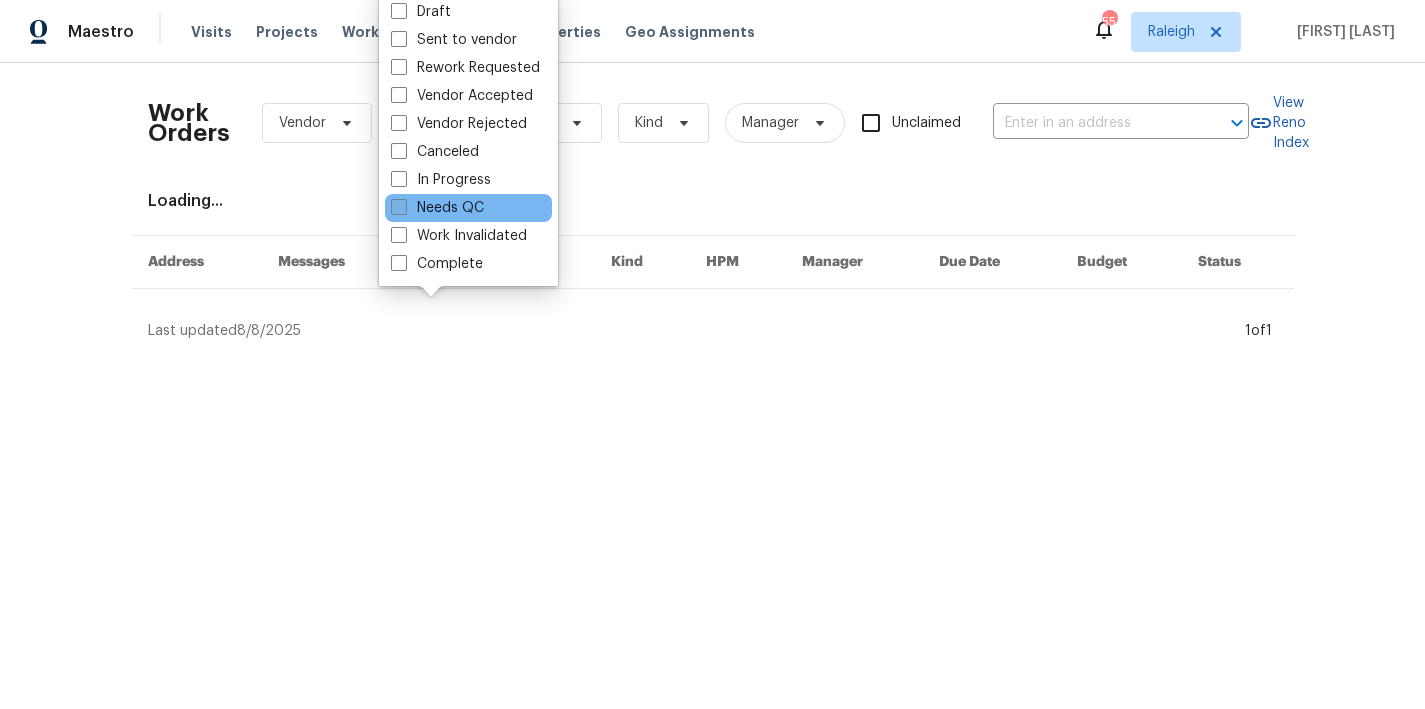 click on "Needs QC" at bounding box center (437, 208) 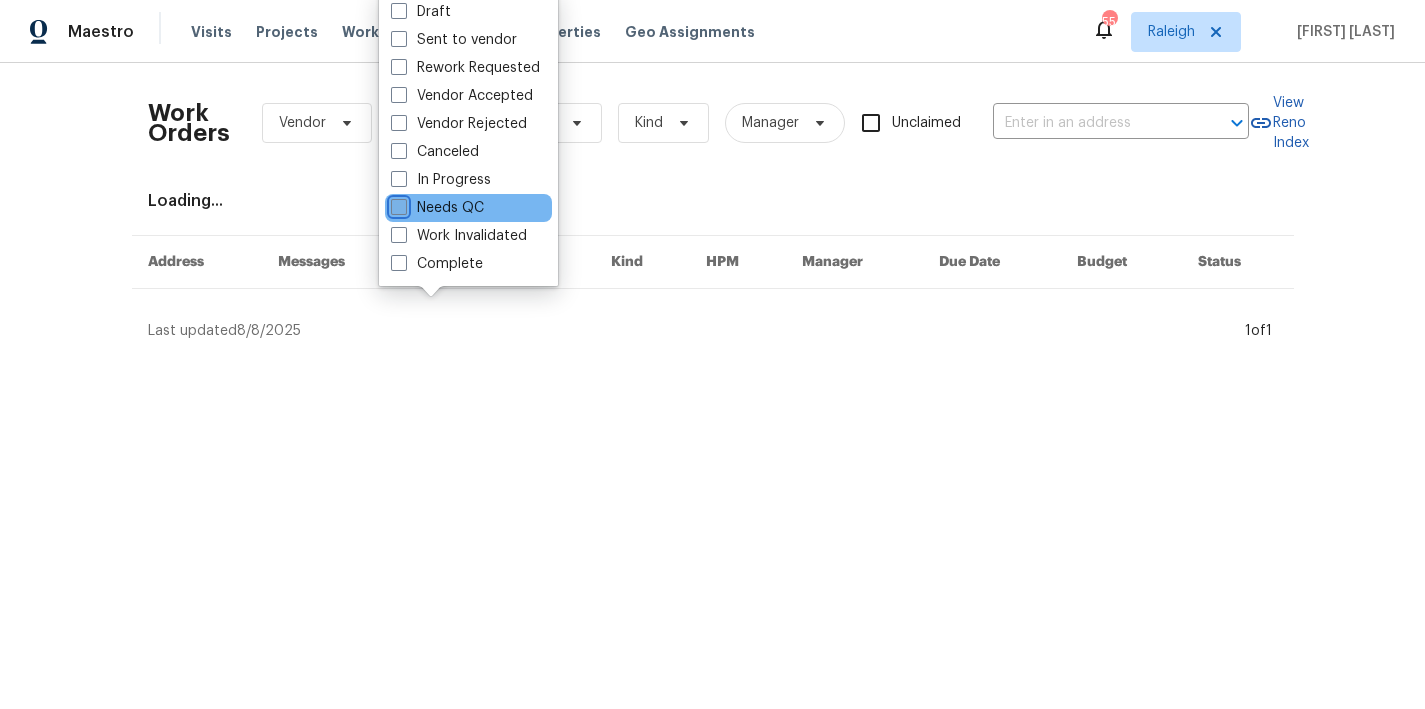 click on "Needs QC" at bounding box center (397, 204) 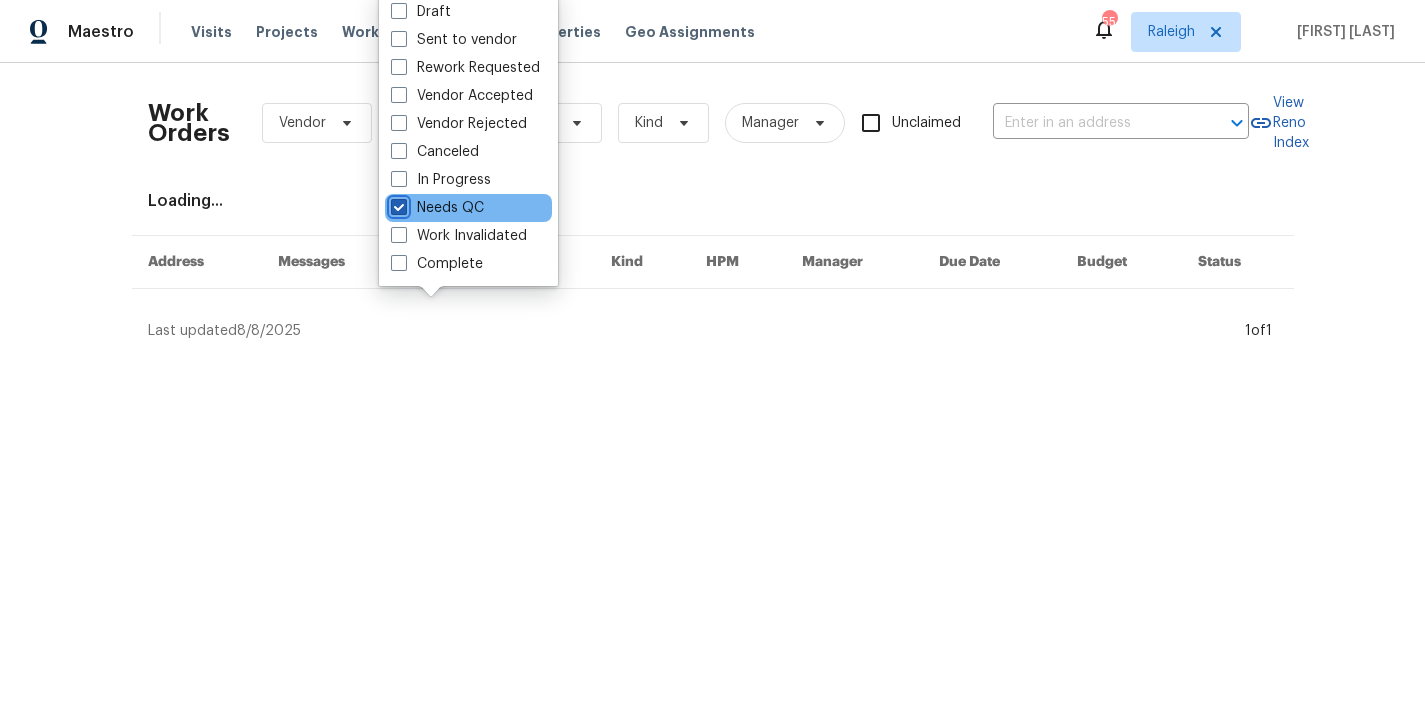 checkbox on "true" 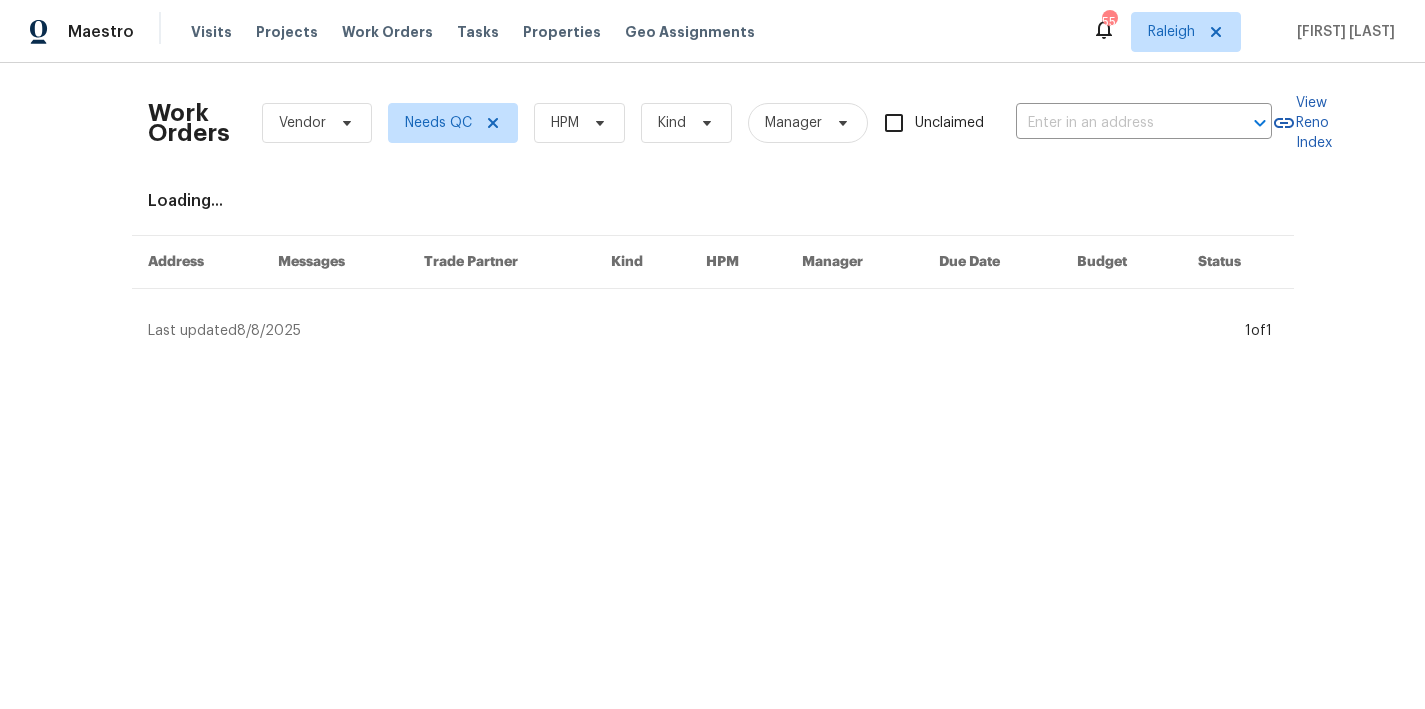 click on "Work Orders Vendor Needs QC HPM Kind Manager Unclaimed ​ View Reno Index Loading... Address Messages Trade Partner Kind HPM Manager Due Date Budget Status Last updated  8/8/2025 1  of  1" at bounding box center [713, 210] 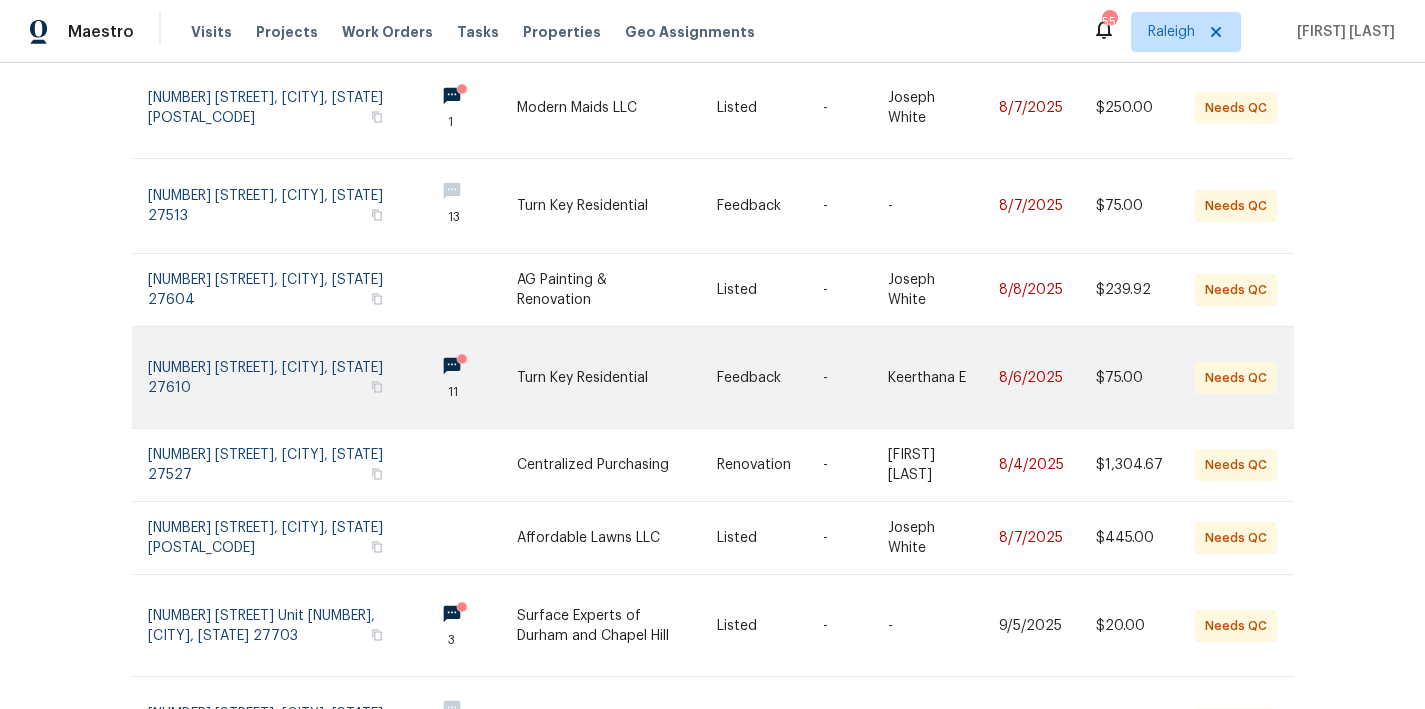 scroll, scrollTop: 541, scrollLeft: 0, axis: vertical 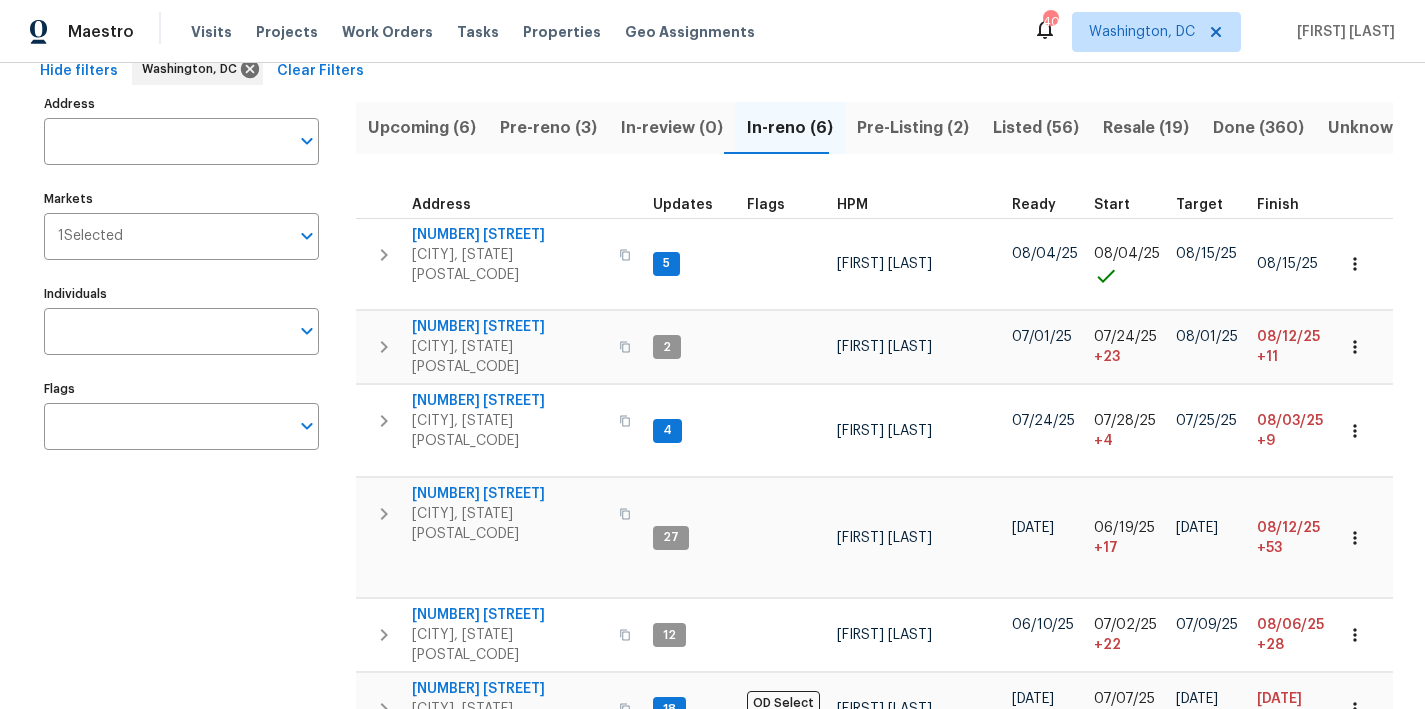 click on "Pre-Listing (2)" at bounding box center (913, 128) 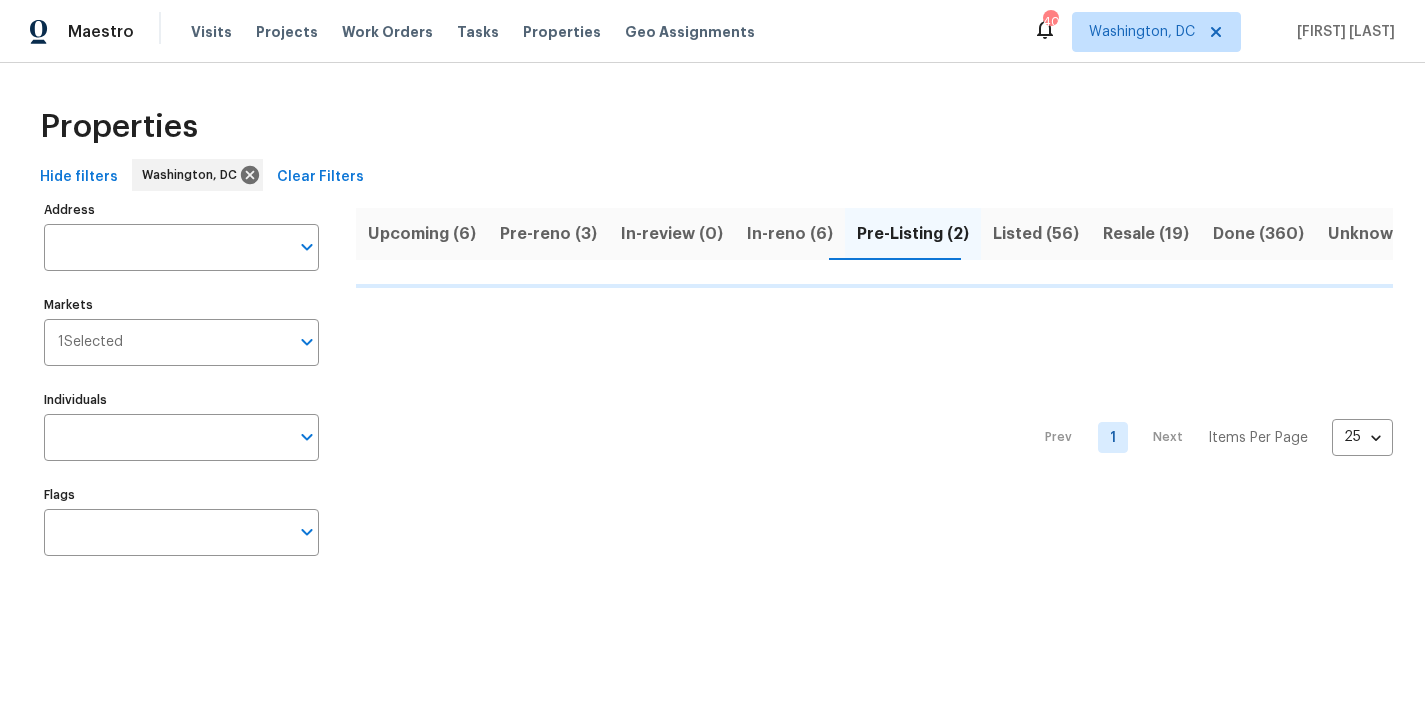 scroll, scrollTop: 0, scrollLeft: 0, axis: both 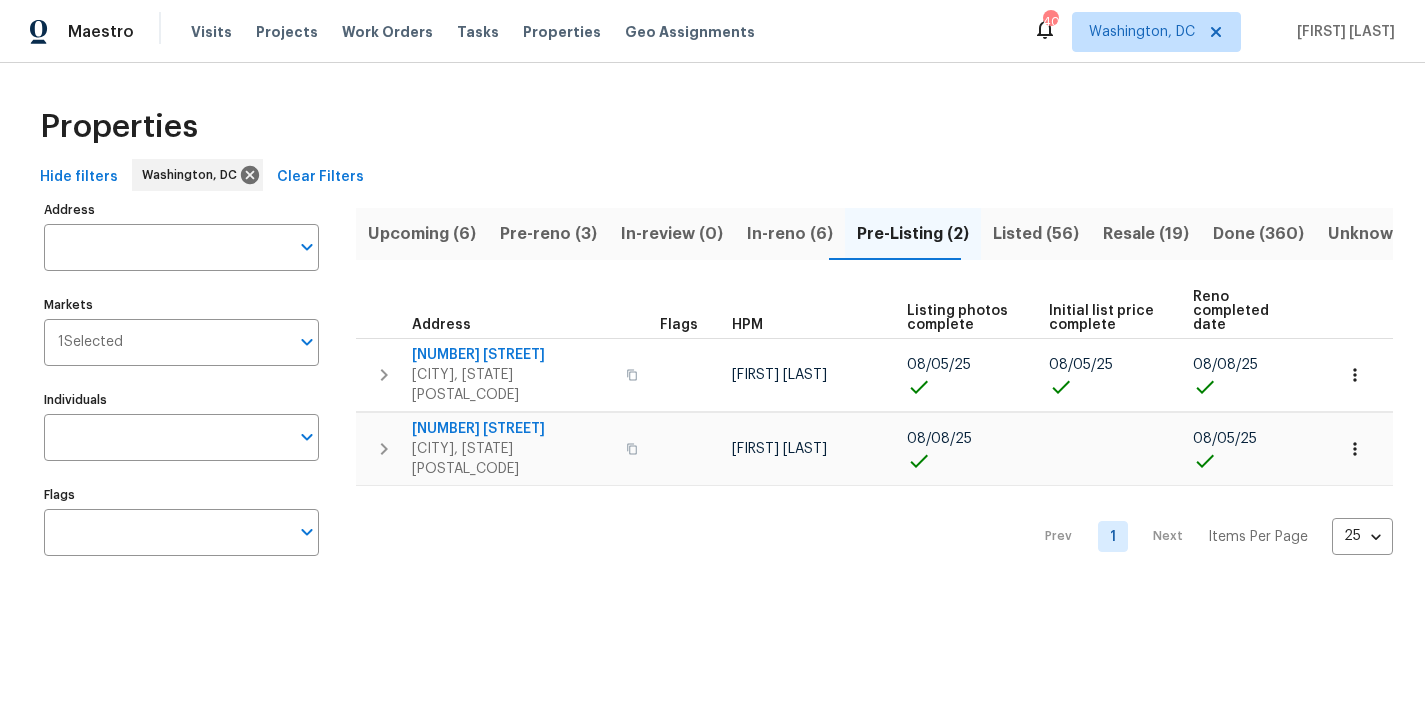 click on "Prev 1 Next Items Per Page 25 25 ​" at bounding box center (874, 531) 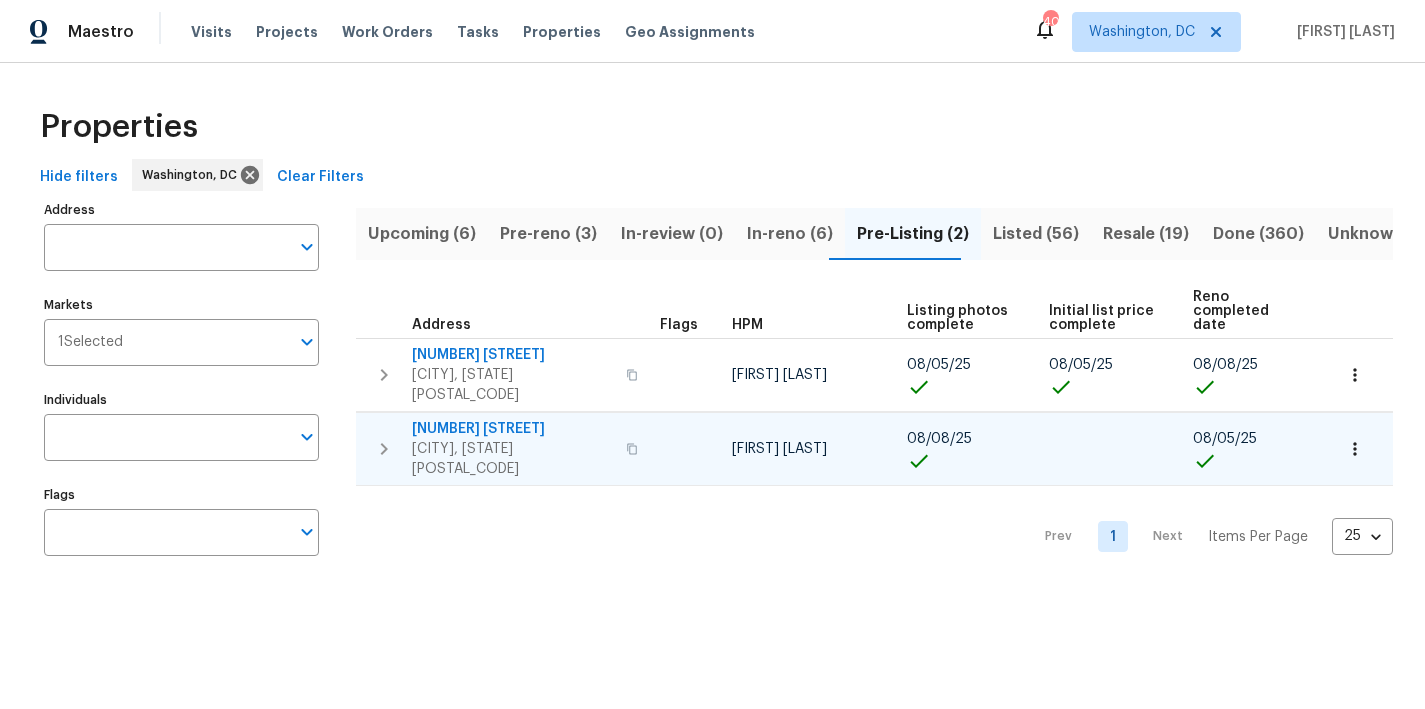 click 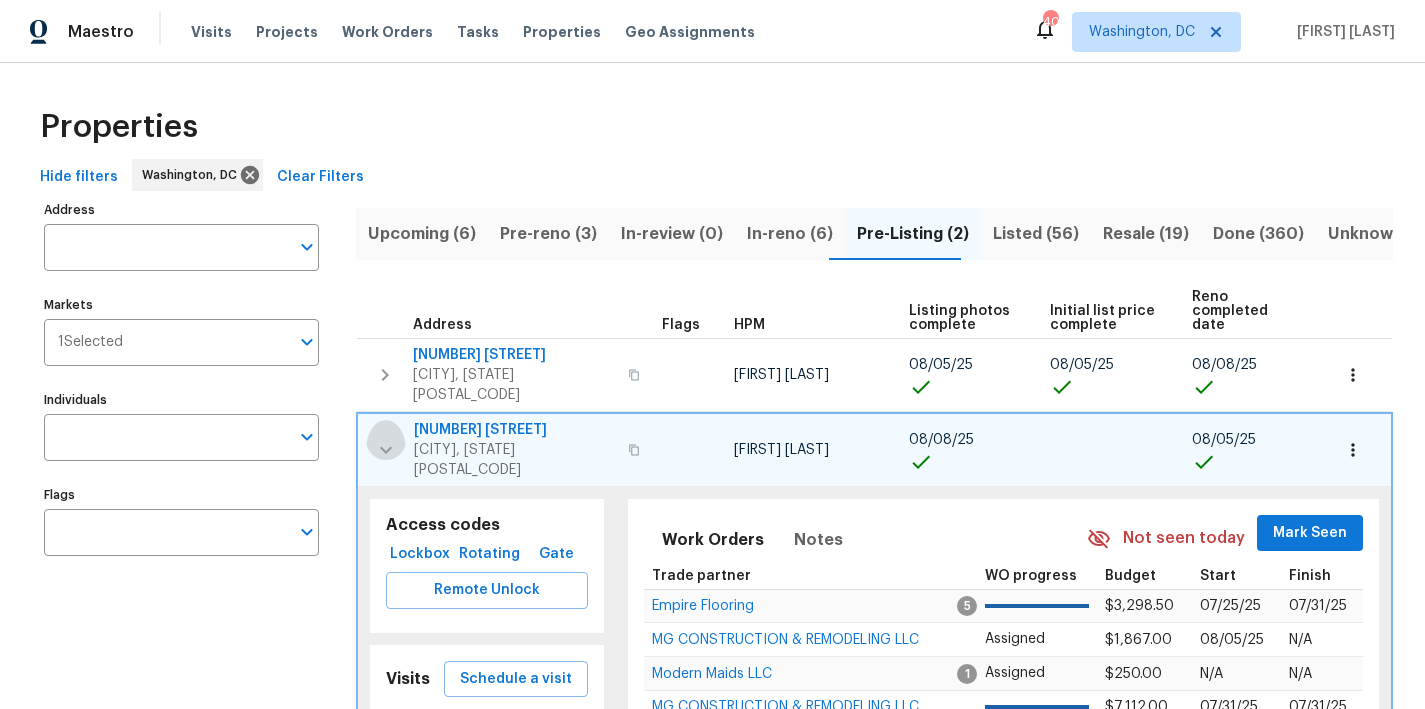 click 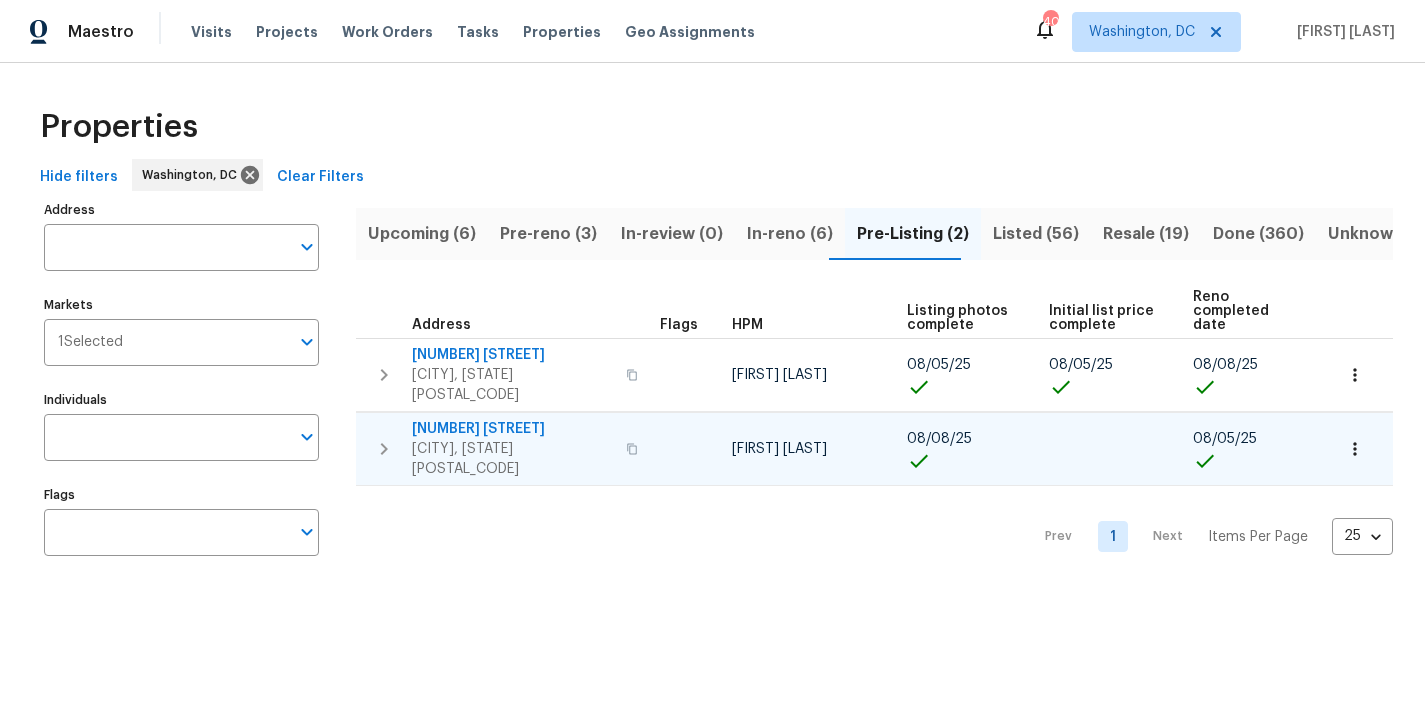 click 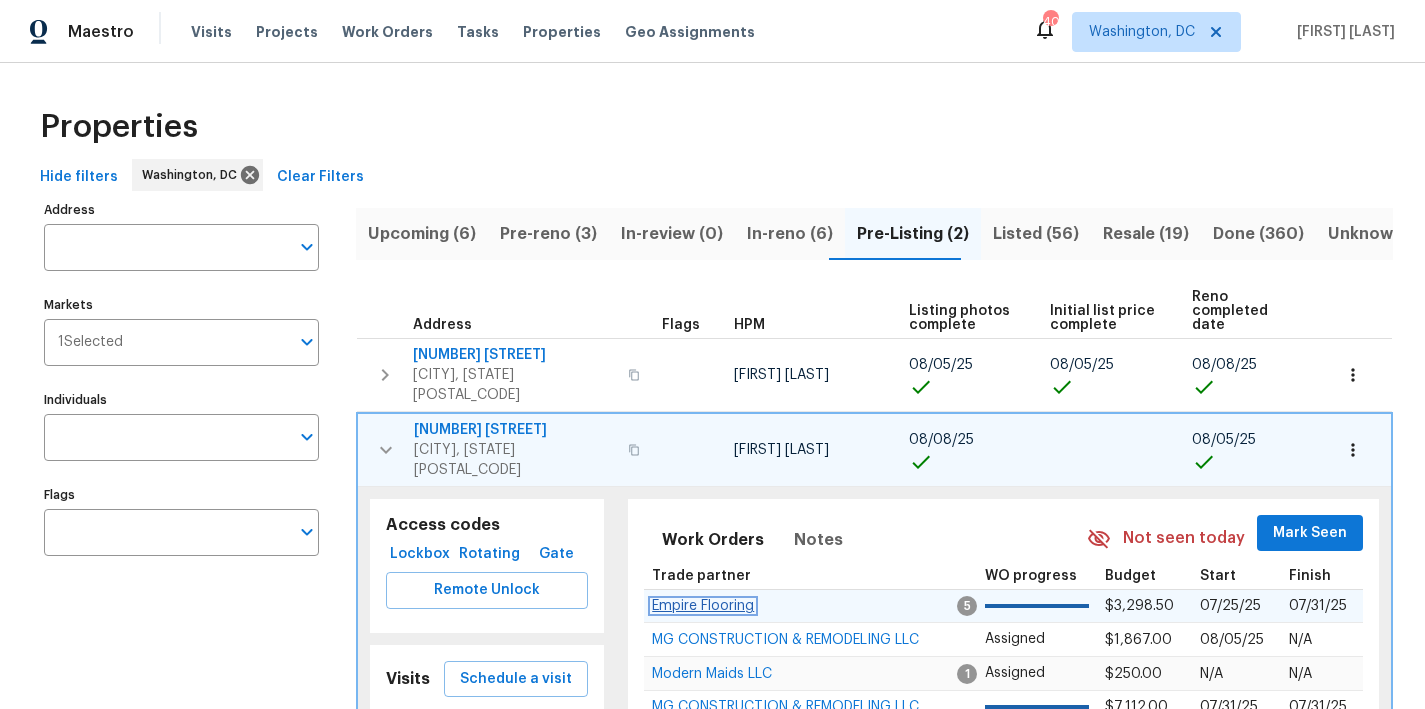click on "Empire Flooring" at bounding box center [703, 606] 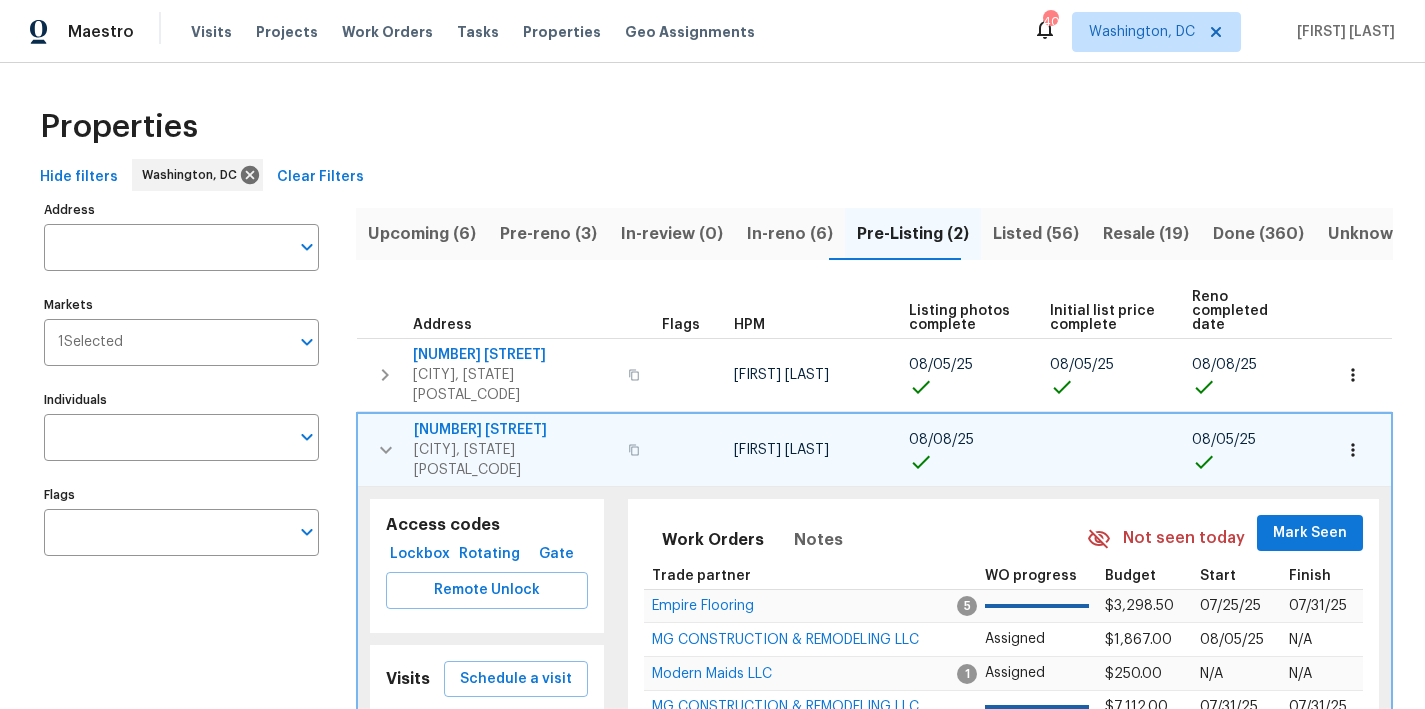 click on "Hide filters Washington, DC Clear Filters" at bounding box center (712, 177) 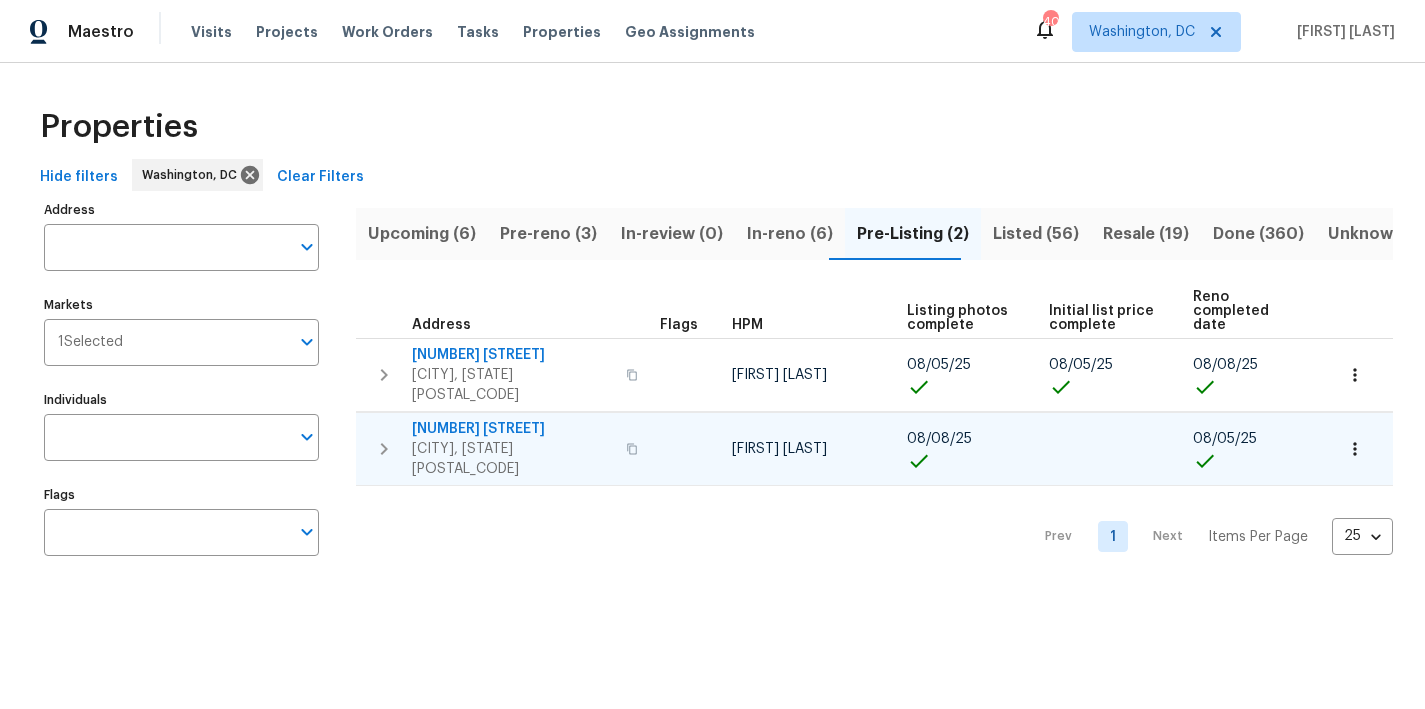 click on "In-reno (6)" at bounding box center [790, 234] 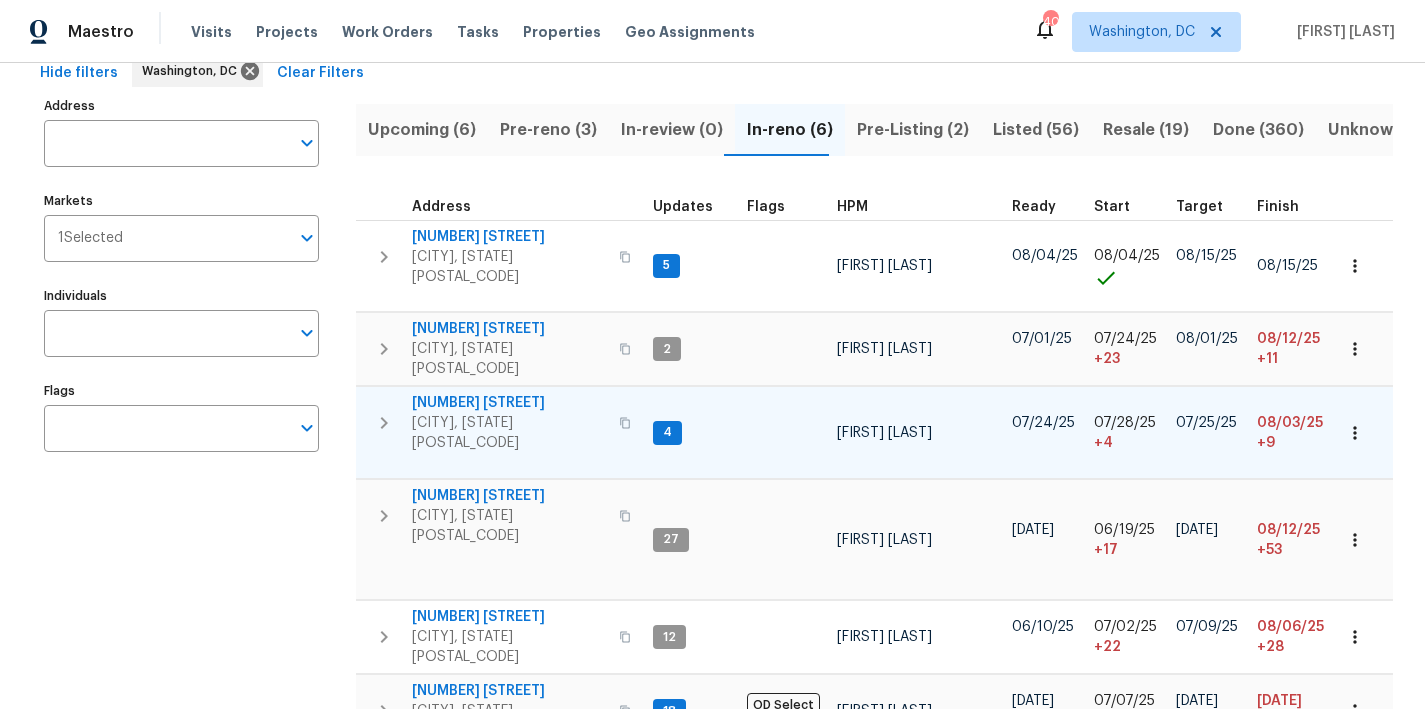 scroll, scrollTop: 104, scrollLeft: 0, axis: vertical 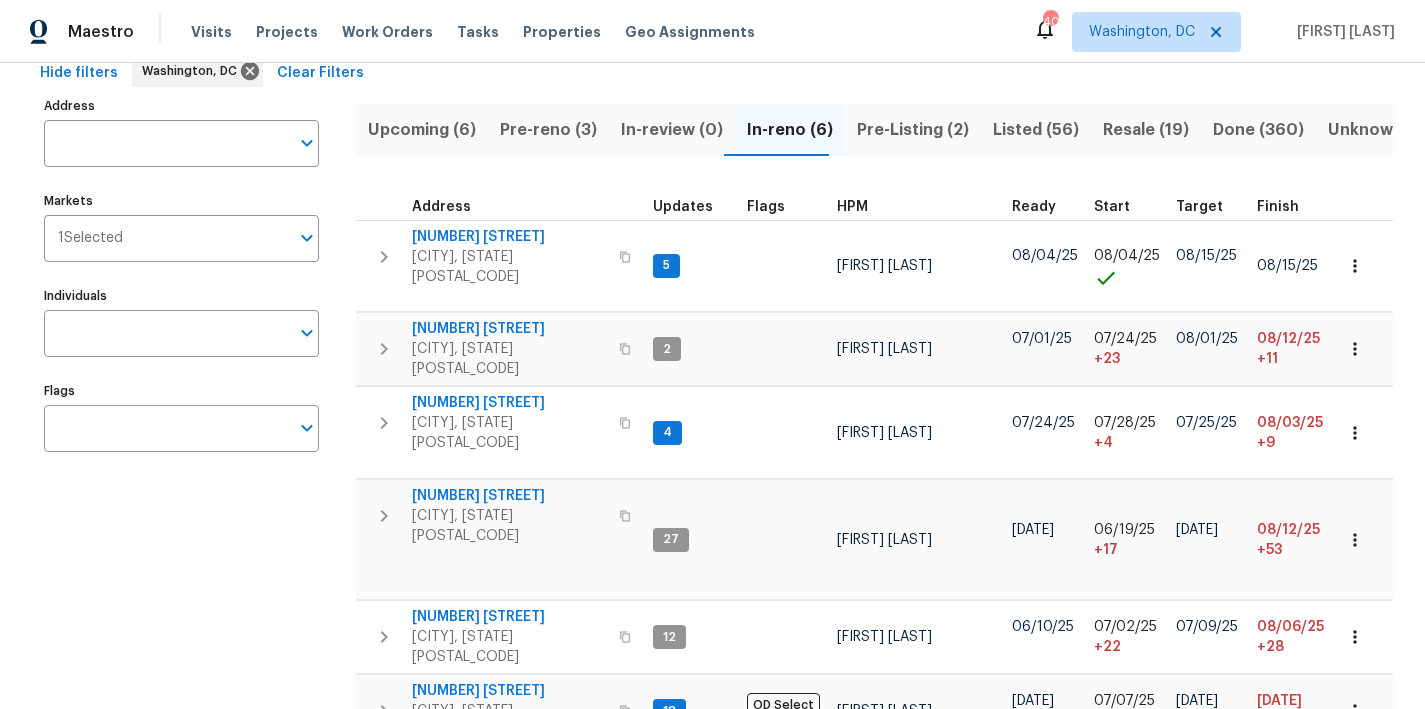 click on "Pre-reno (3)" at bounding box center [548, 130] 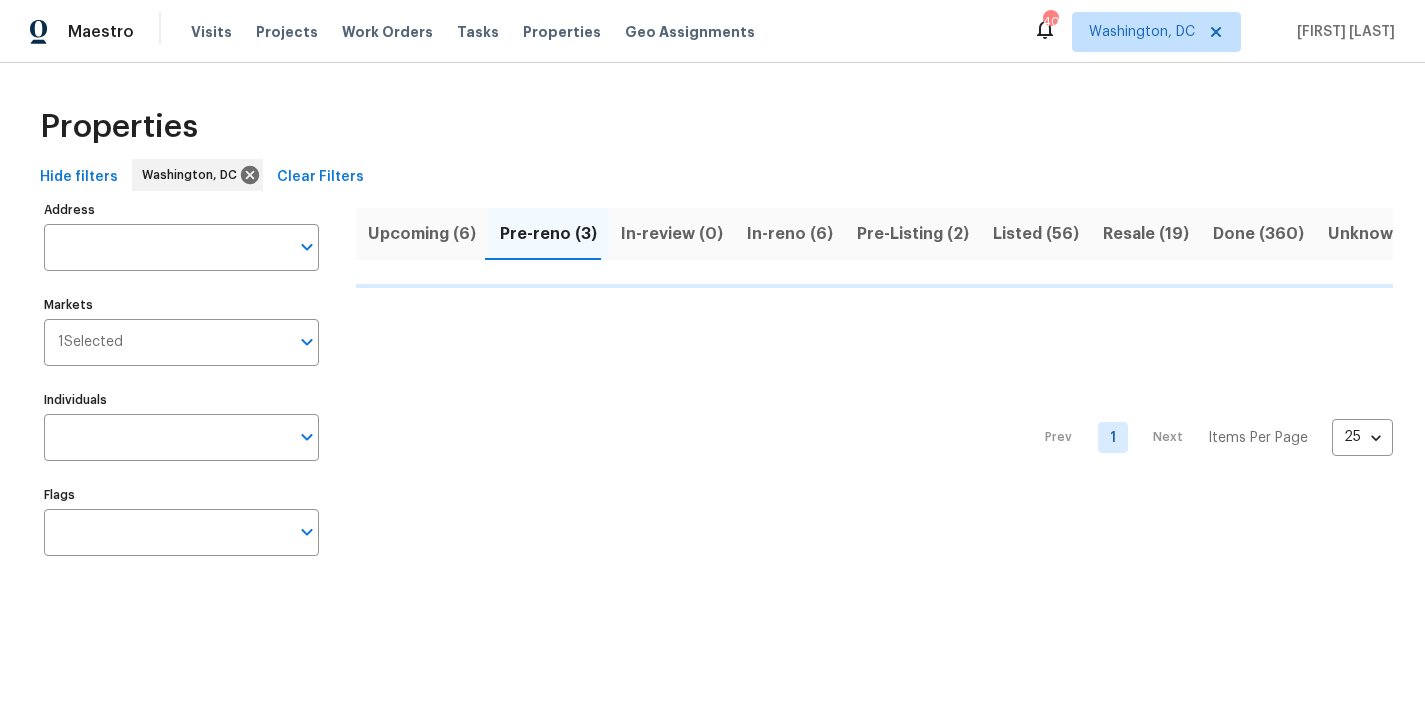 scroll, scrollTop: 0, scrollLeft: 0, axis: both 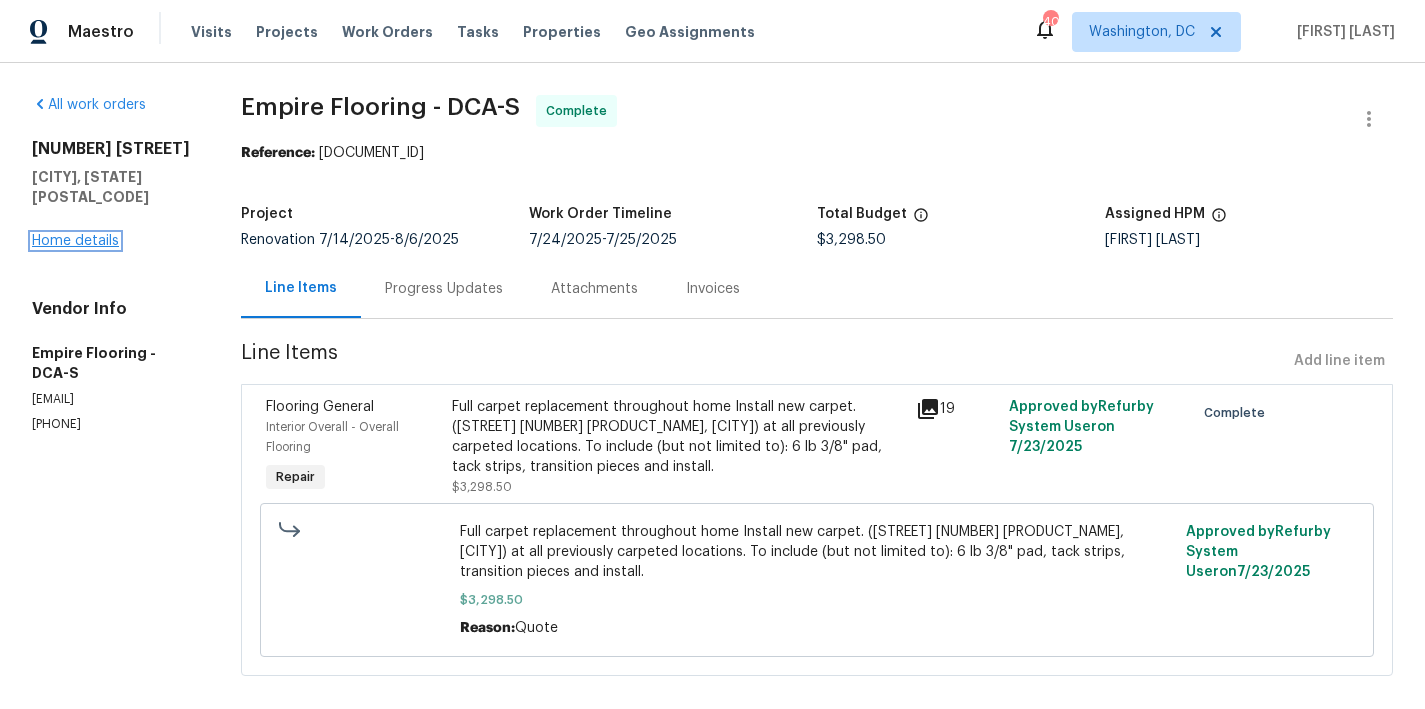click on "Home details" at bounding box center [75, 241] 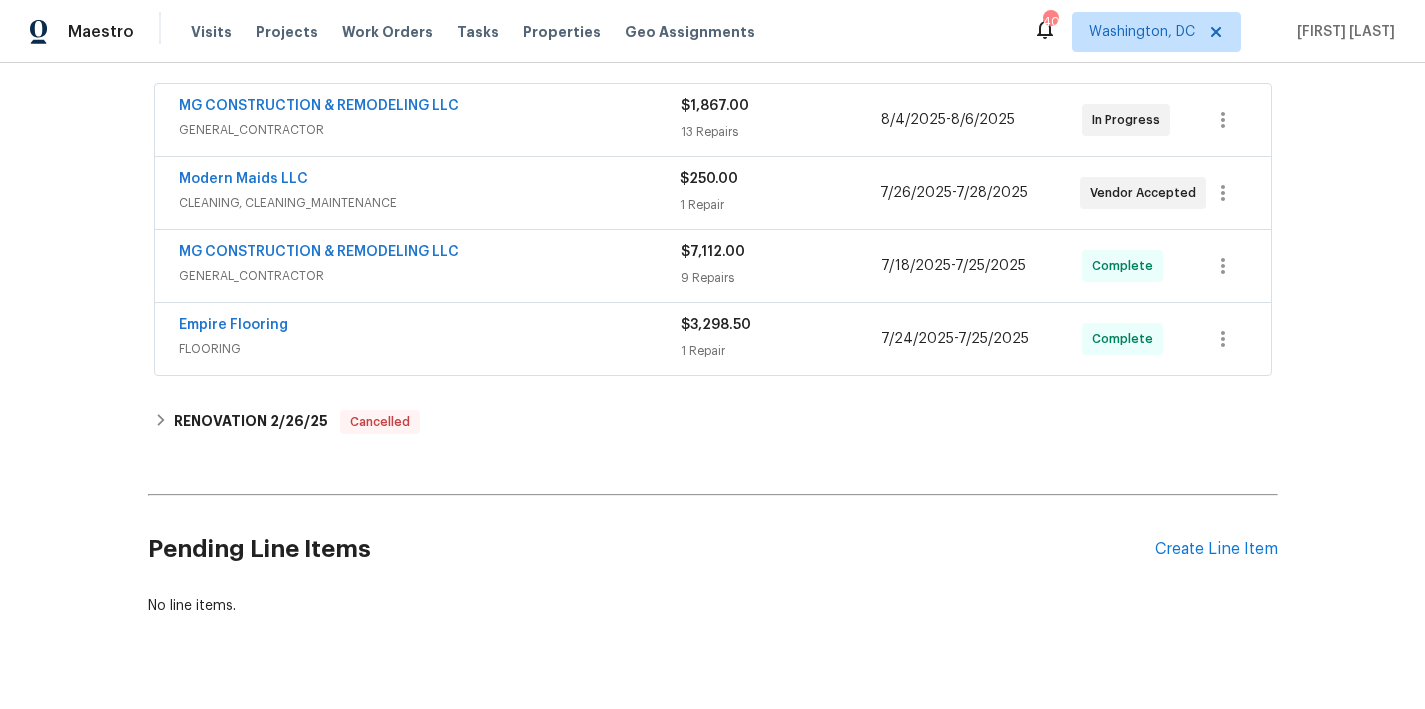 scroll, scrollTop: 0, scrollLeft: 0, axis: both 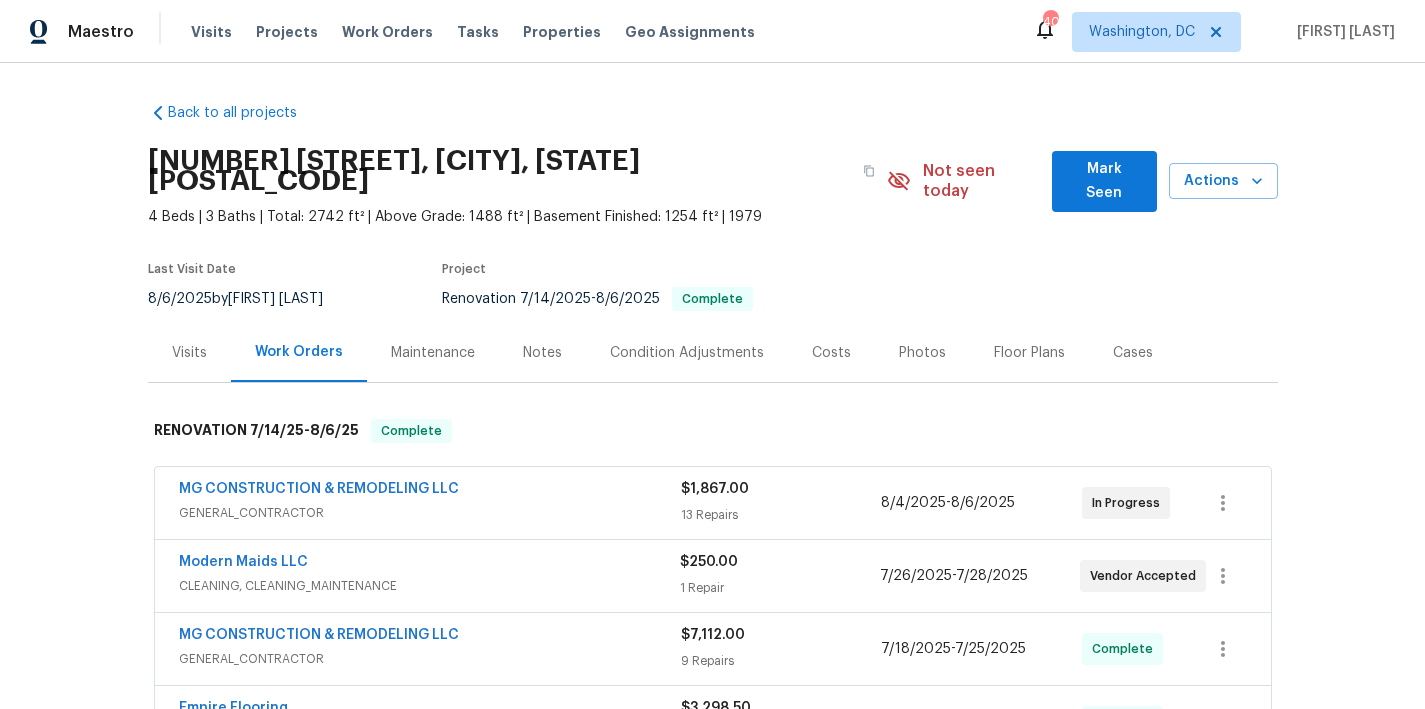 click on "Costs" at bounding box center [831, 353] 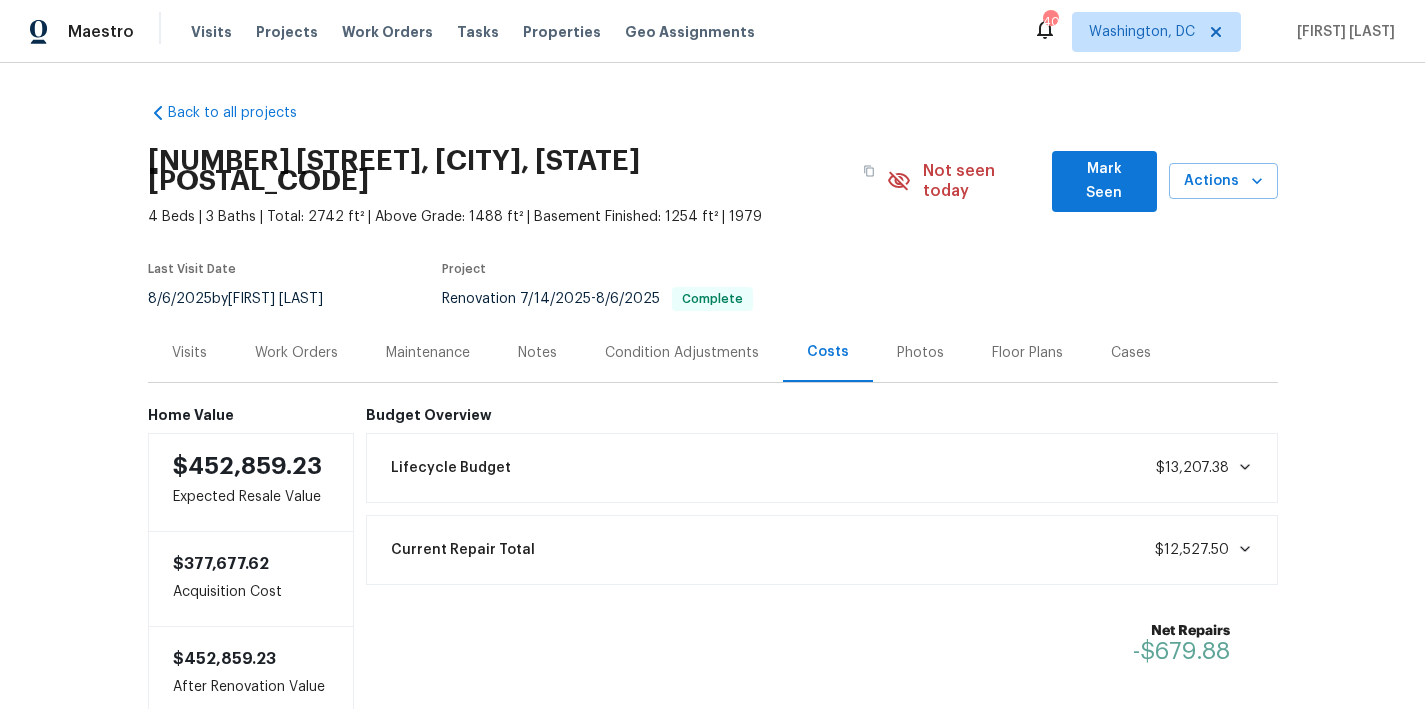 click on "Work Orders" at bounding box center (296, 353) 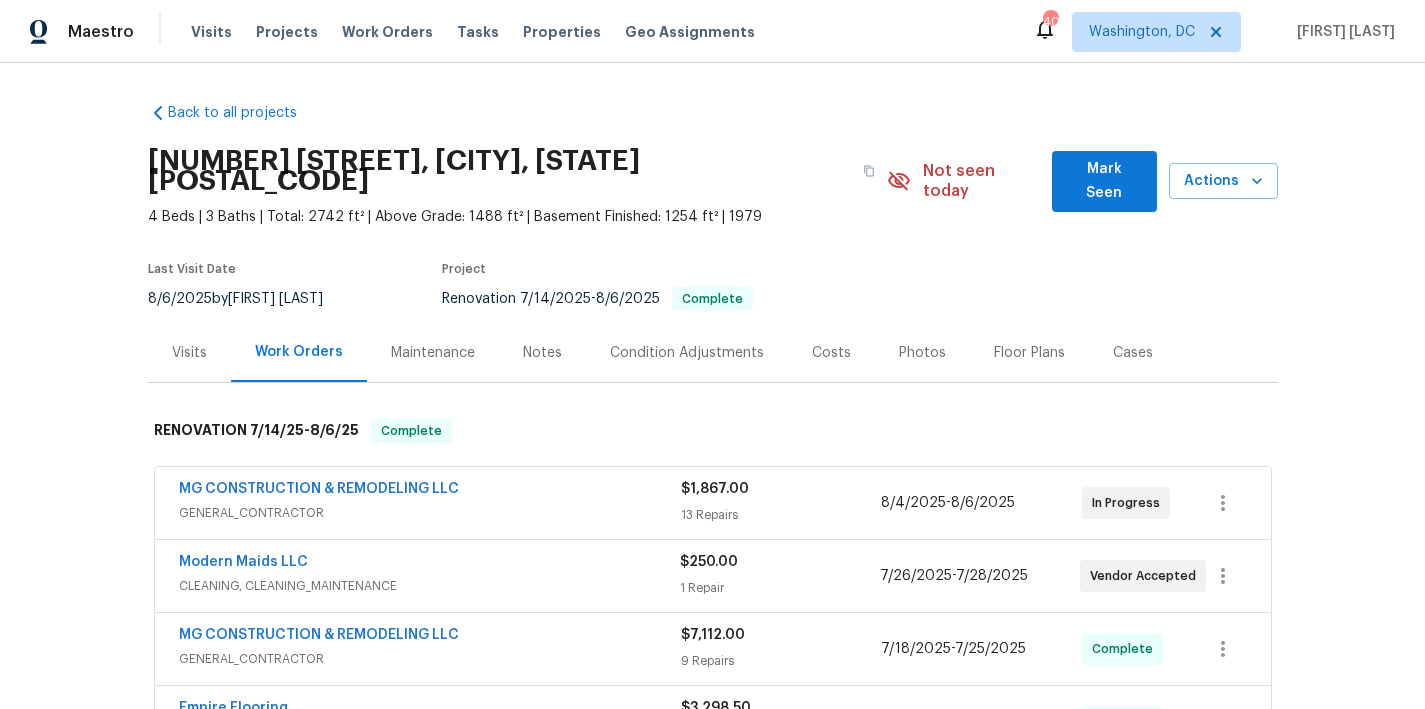 click on "Back to all projects 1715 Calais Ct, Oxon Hill, MD 20745 4 Beds | 3 Baths | Total: 2742 ft² | Above Grade: 1488 ft² | Basement Finished: 1254 ft² | 1979 Not seen today Mark Seen Actions Last Visit Date 8/6/2025  by  Nelson Flores   Project Renovation   7/14/2025  -  8/6/2025 Complete Visits Work Orders Maintenance Notes Condition Adjustments Costs Photos Floor Plans Cases RENOVATION   7/14/25  -  8/6/25 Complete MG CONSTRUCTION & REMODELING LLC GENERAL_CONTRACTOR $1,867.00 13 Repairs 8/4/2025  -  8/6/2025 In Progress Modern Maids LLC CLEANING, CLEANING_MAINTENANCE $250.00 1 Repair 7/26/2025  -  7/28/2025 Vendor Accepted MG CONSTRUCTION & REMODELING LLC GENERAL_CONTRACTOR $7,112.00 9 Repairs 7/18/2025  -  7/25/2025 Complete Empire Flooring FLOORING $3,298.50 1 Repair 7/24/2025  -  7/25/2025 Complete RENOVATION   2/26/25 Cancelled No work orders. Pending Line Items Create Line Item No line items." at bounding box center [712, 386] 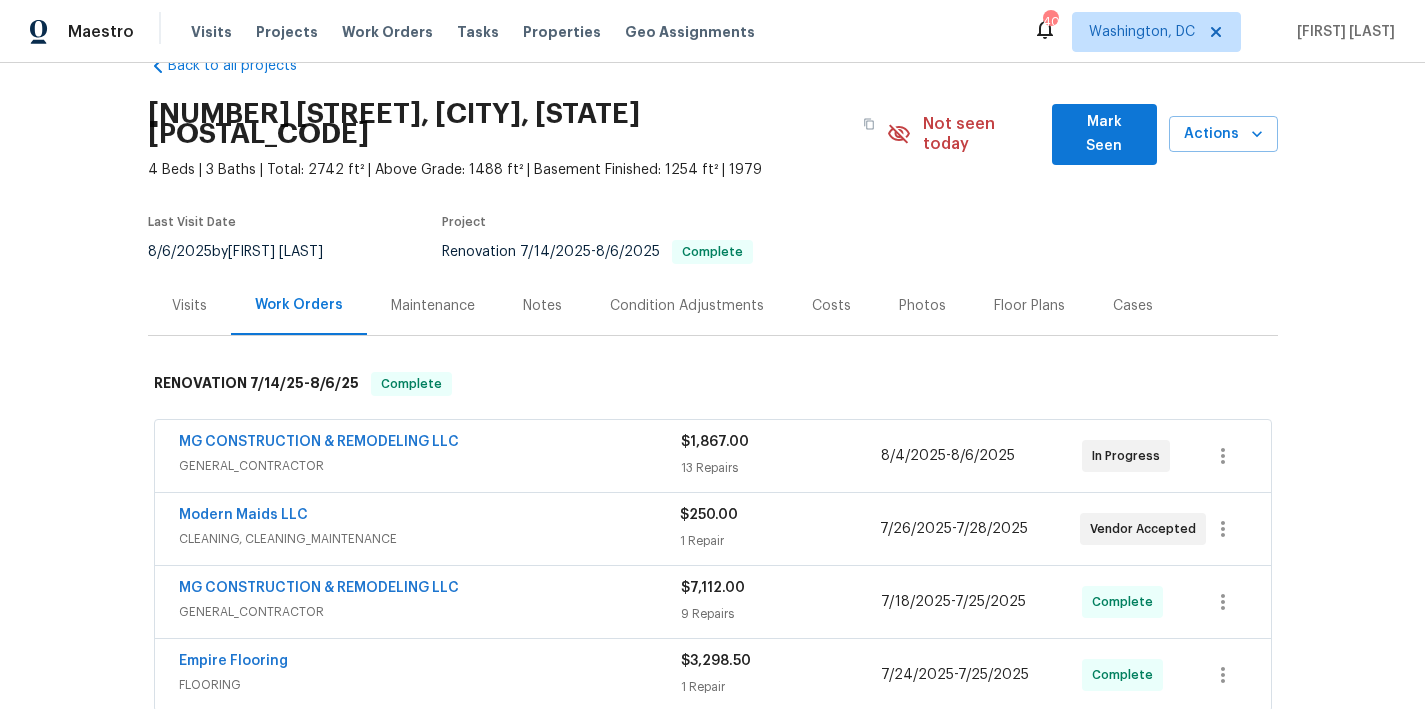 scroll, scrollTop: 152, scrollLeft: 0, axis: vertical 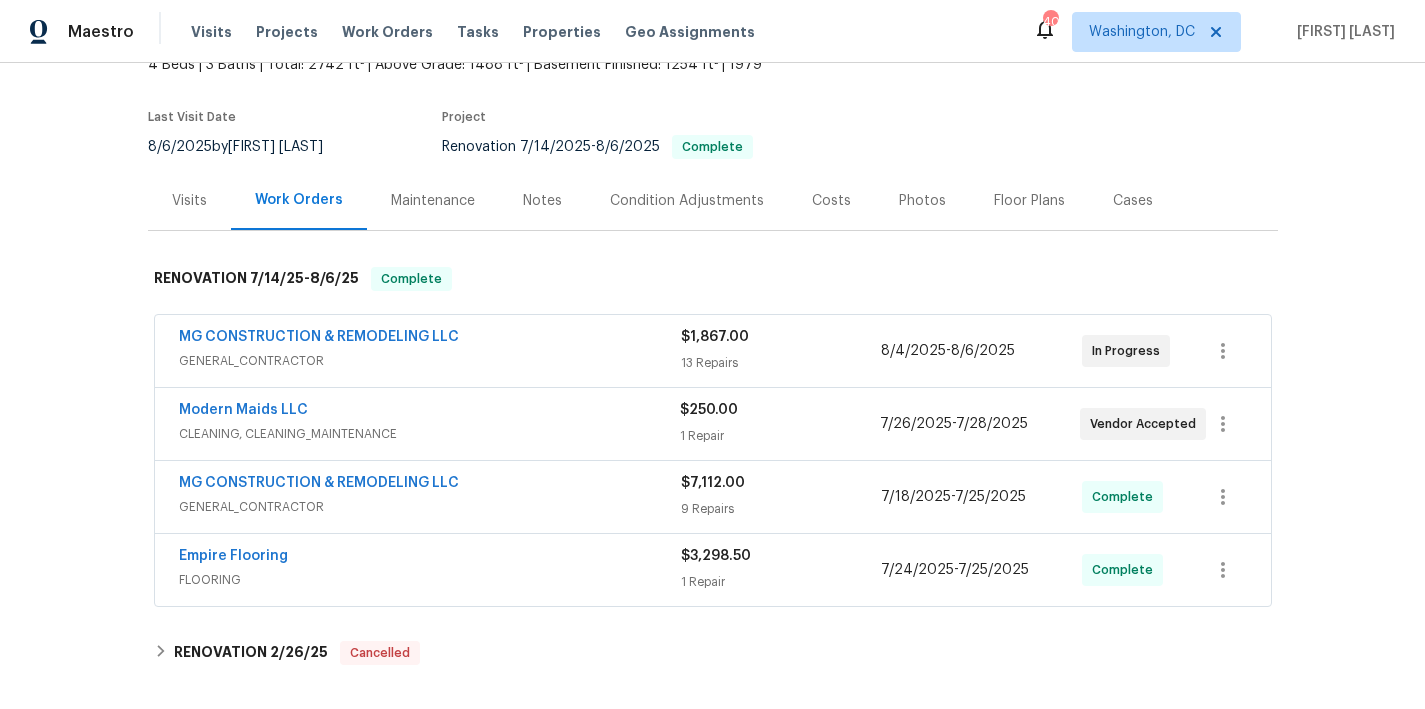 click on "Photos" at bounding box center (922, 201) 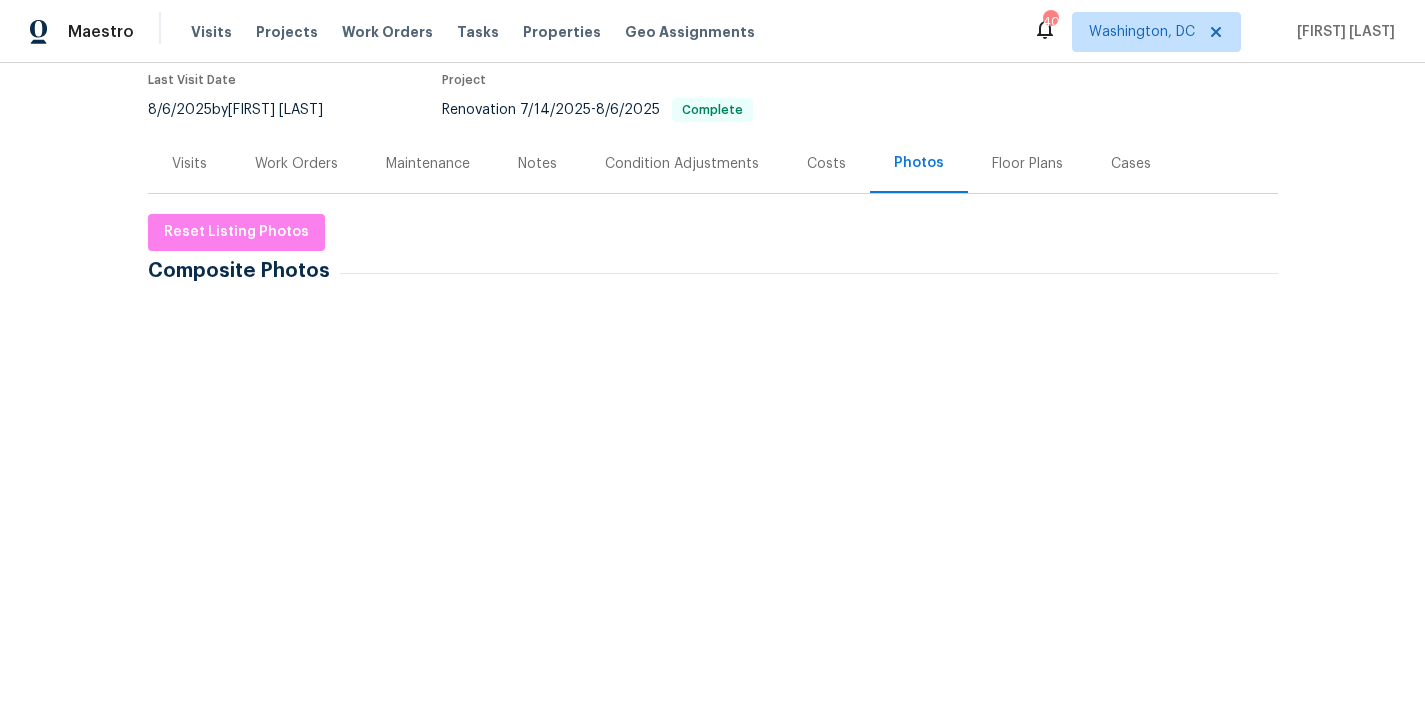 scroll, scrollTop: 190, scrollLeft: 0, axis: vertical 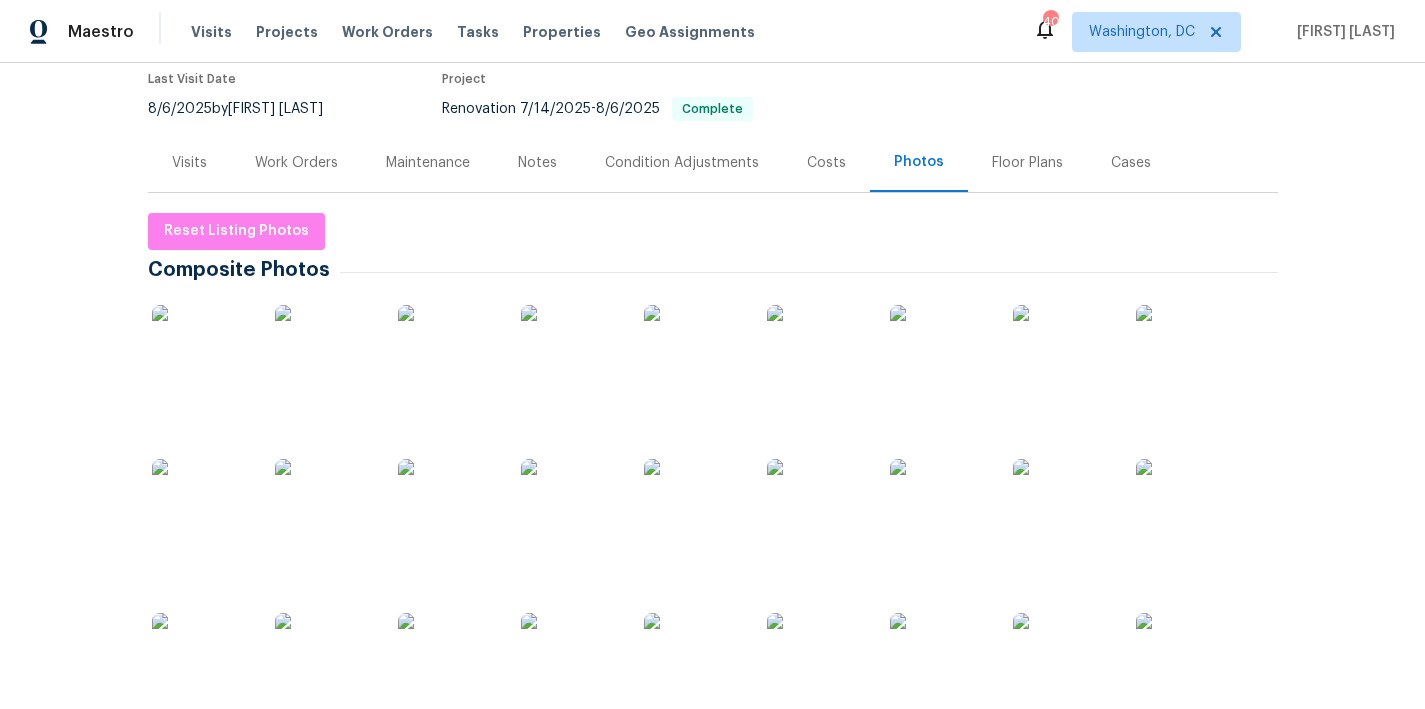 click at bounding box center [202, 355] 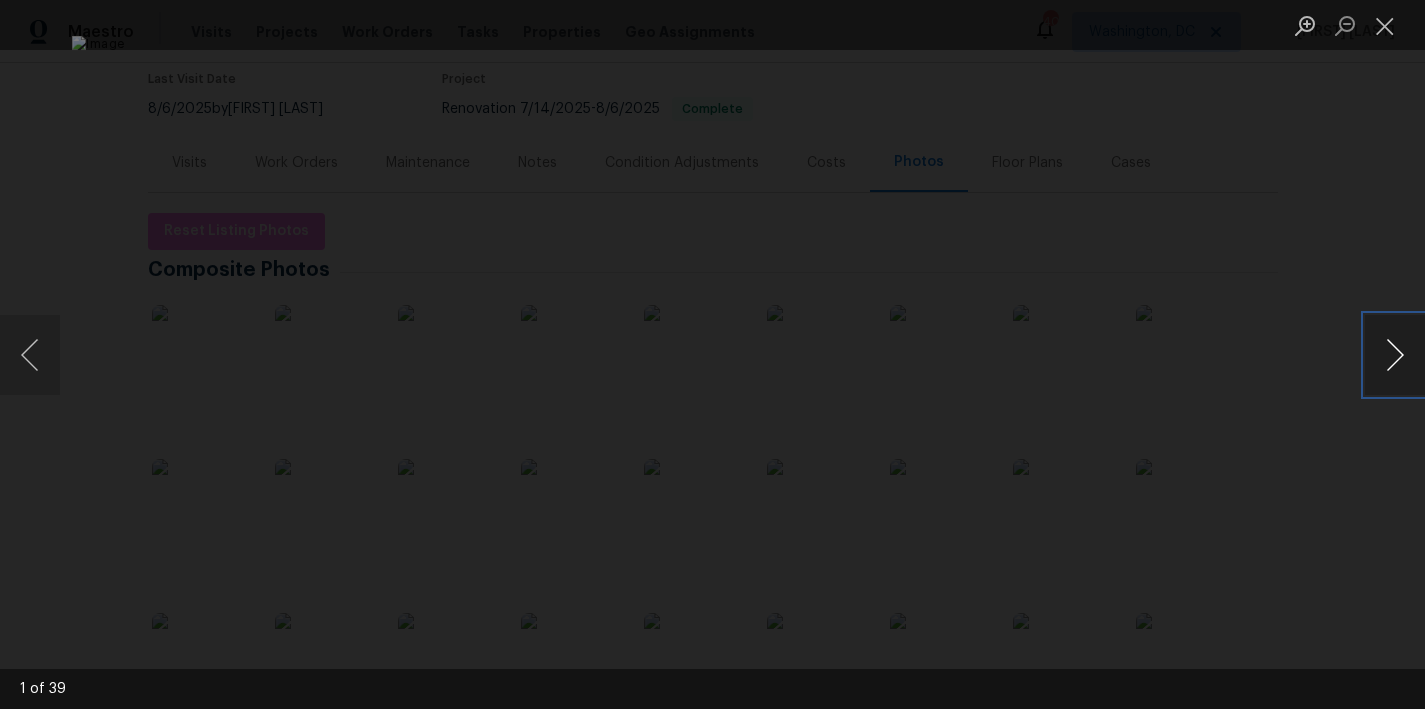 click at bounding box center [1395, 355] 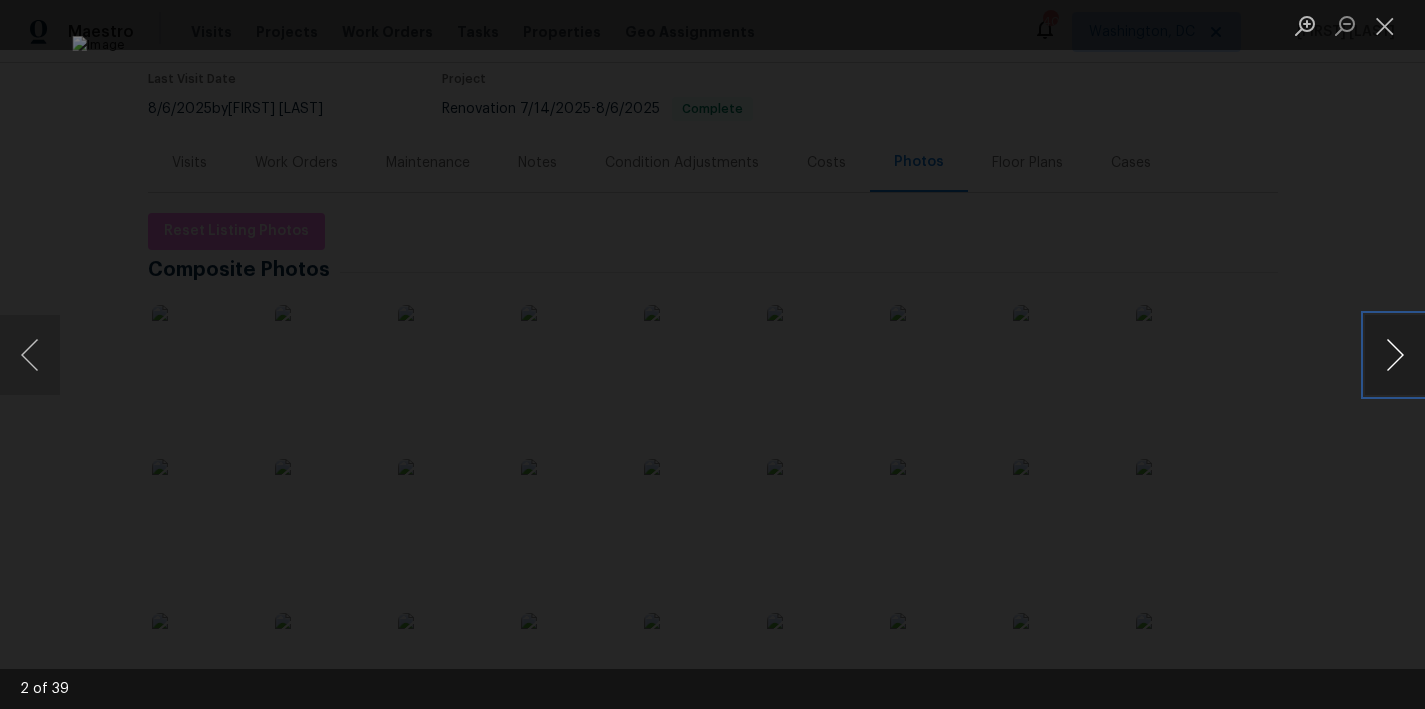 click at bounding box center (1395, 355) 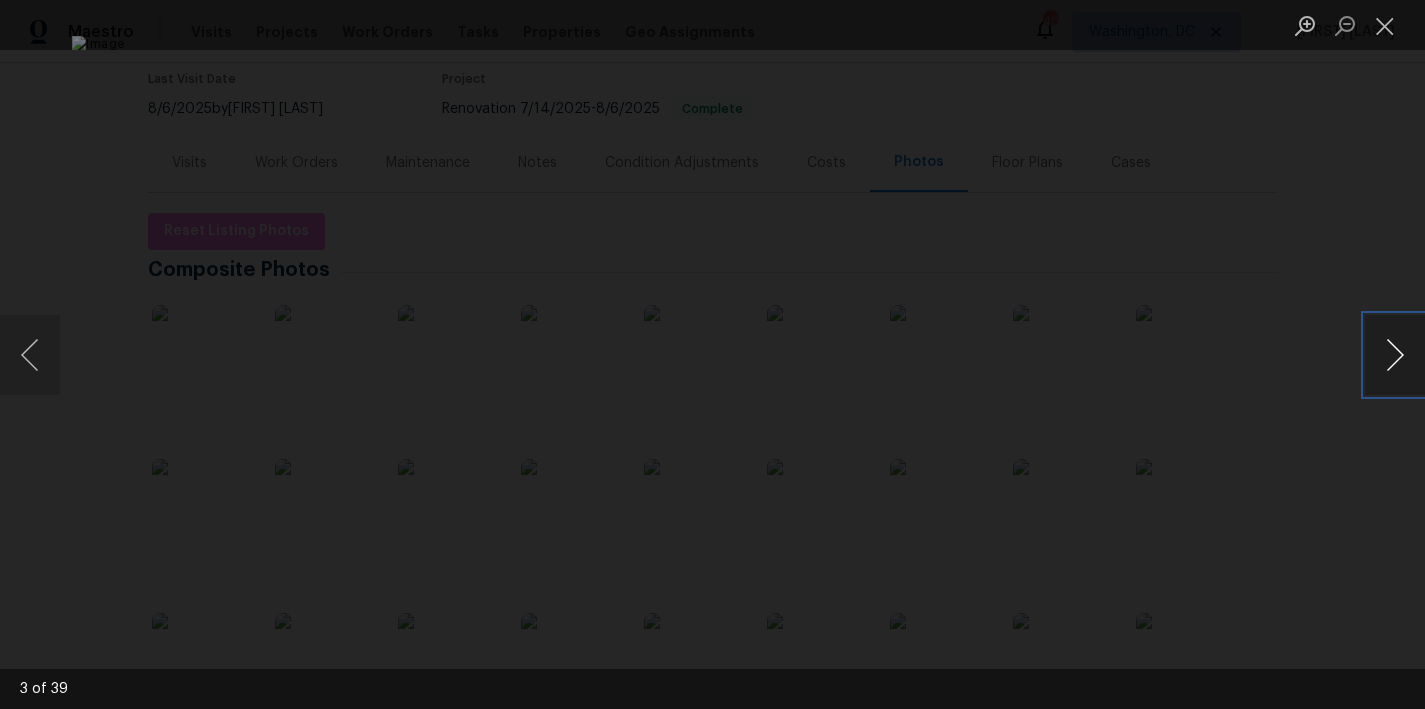 click at bounding box center [1395, 355] 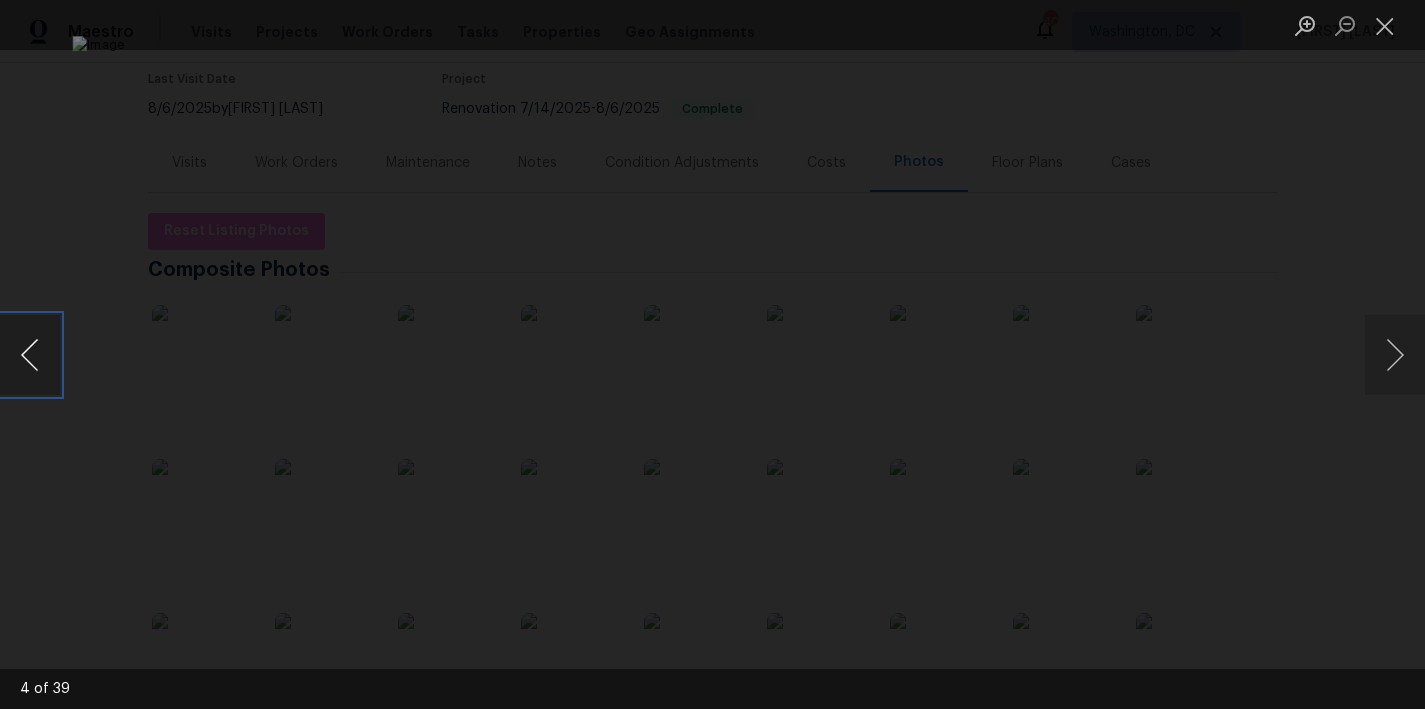 click at bounding box center (30, 355) 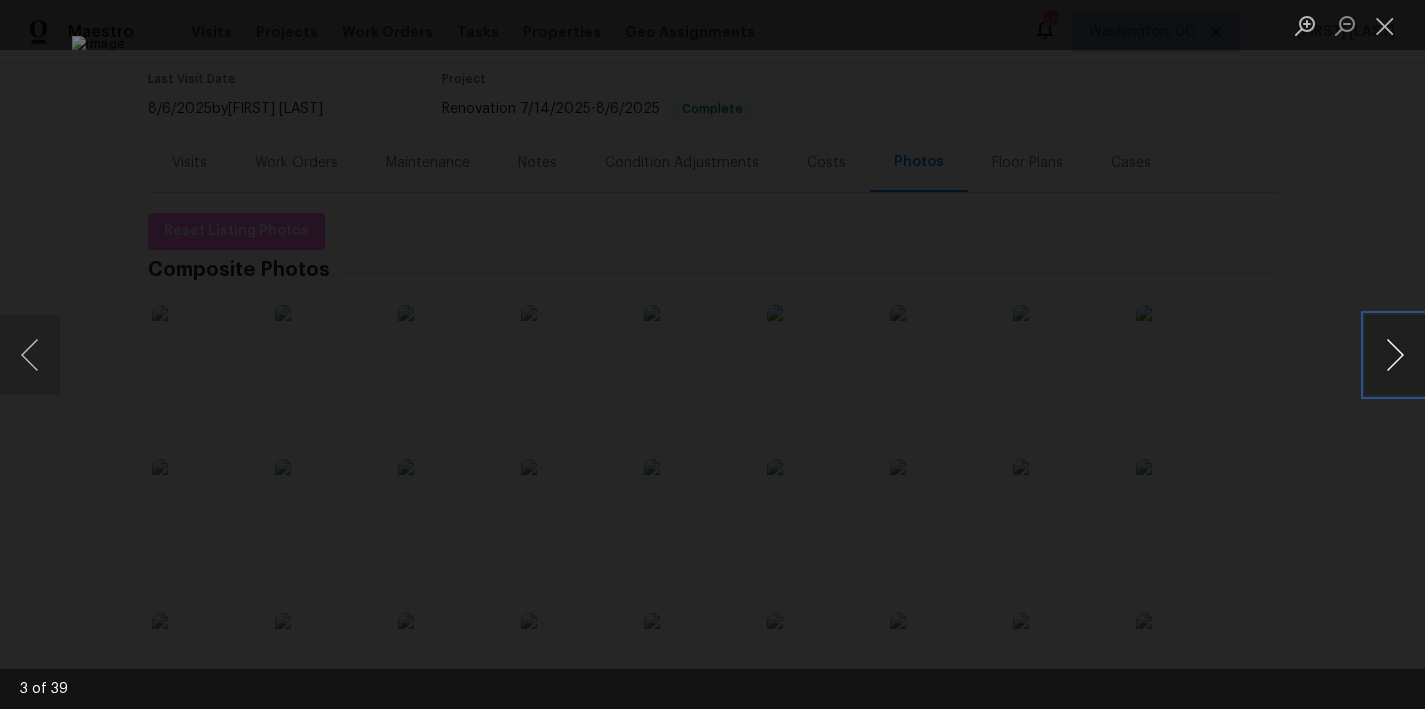 click at bounding box center (1395, 355) 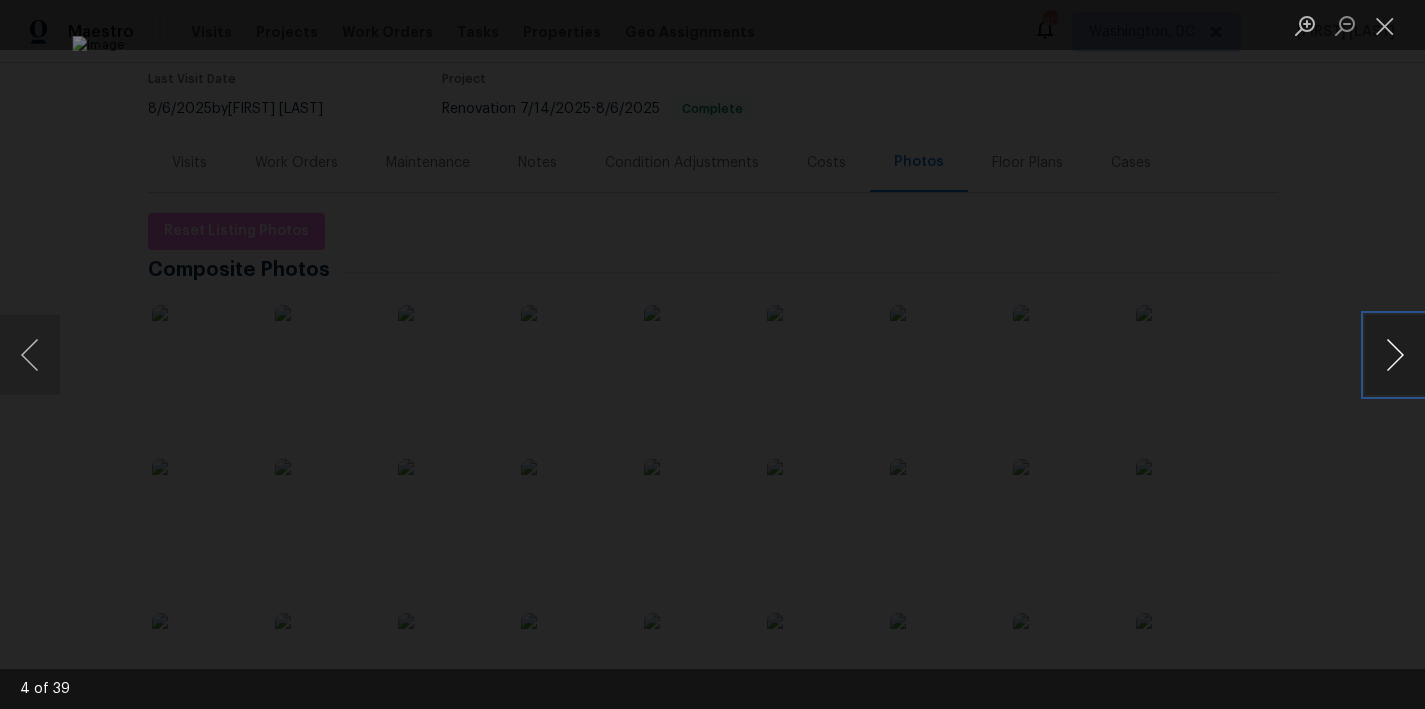 click at bounding box center [1395, 355] 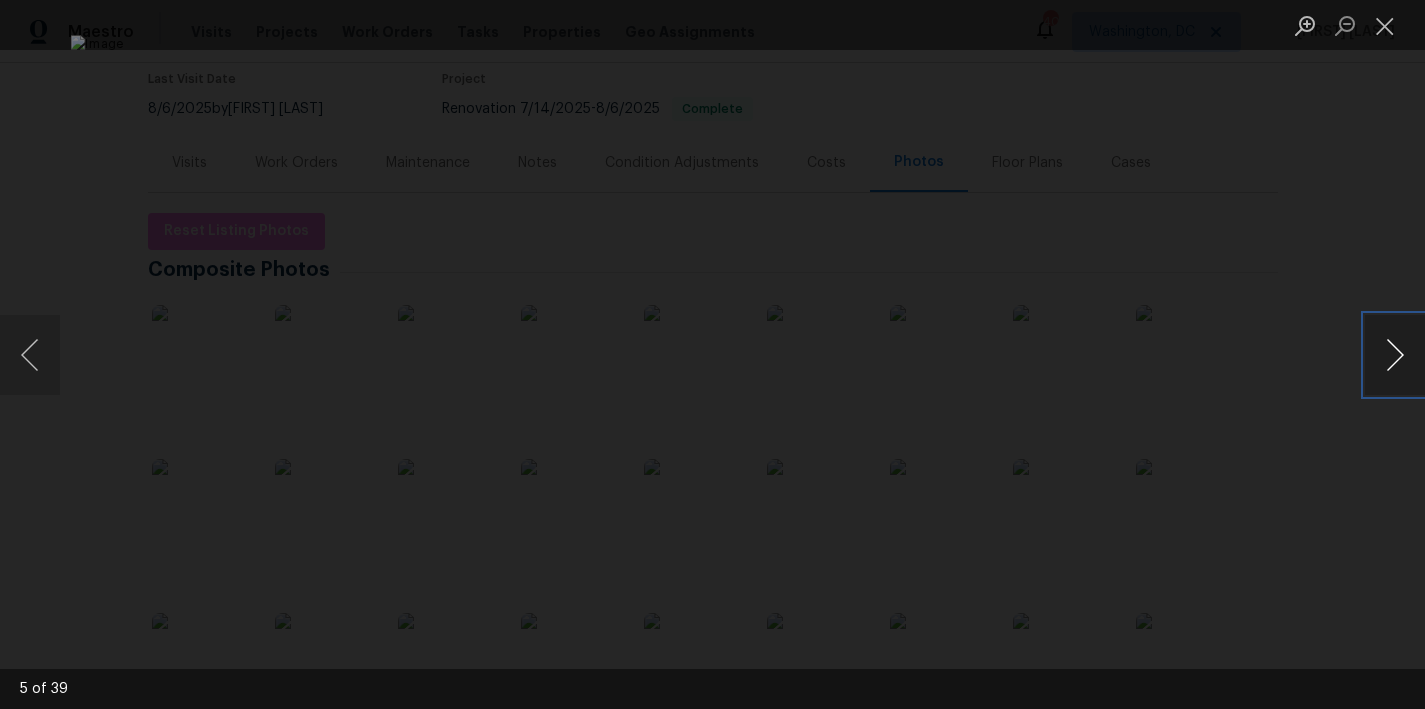 click at bounding box center (1395, 355) 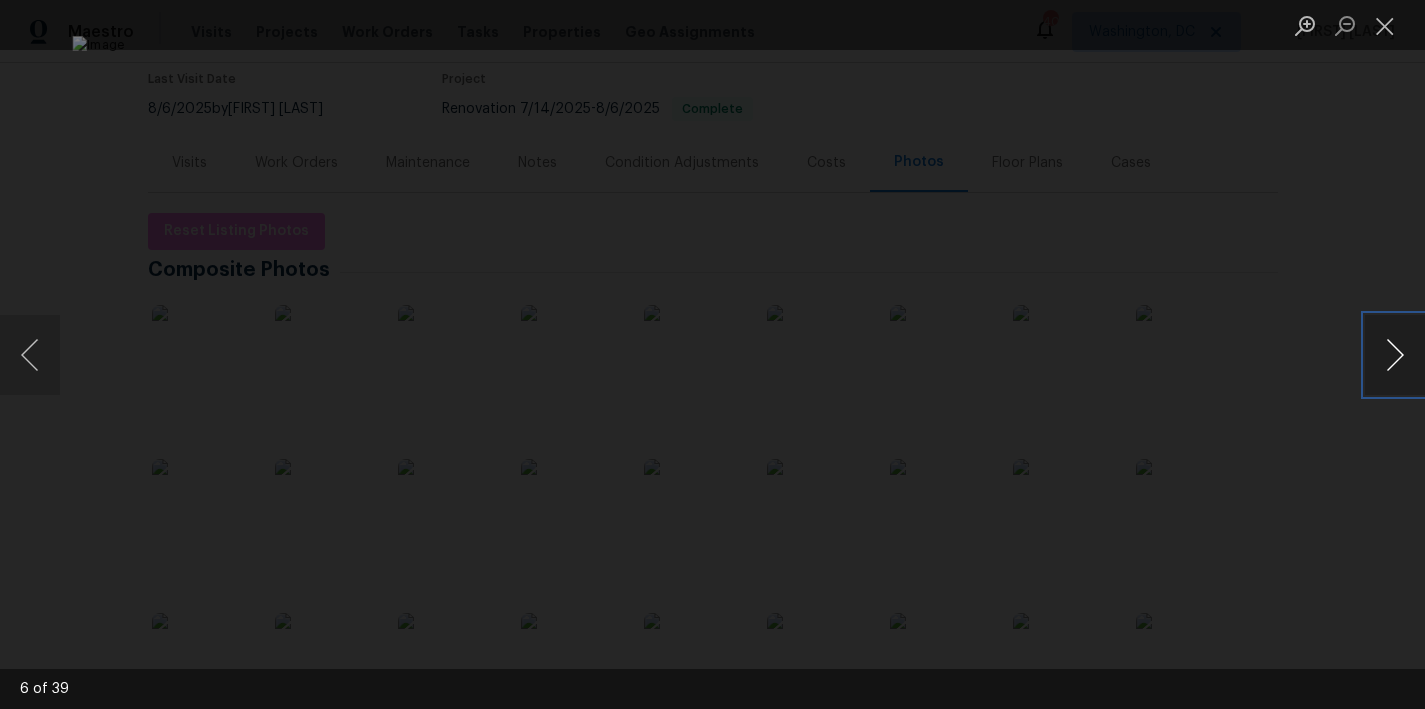 click at bounding box center (1395, 355) 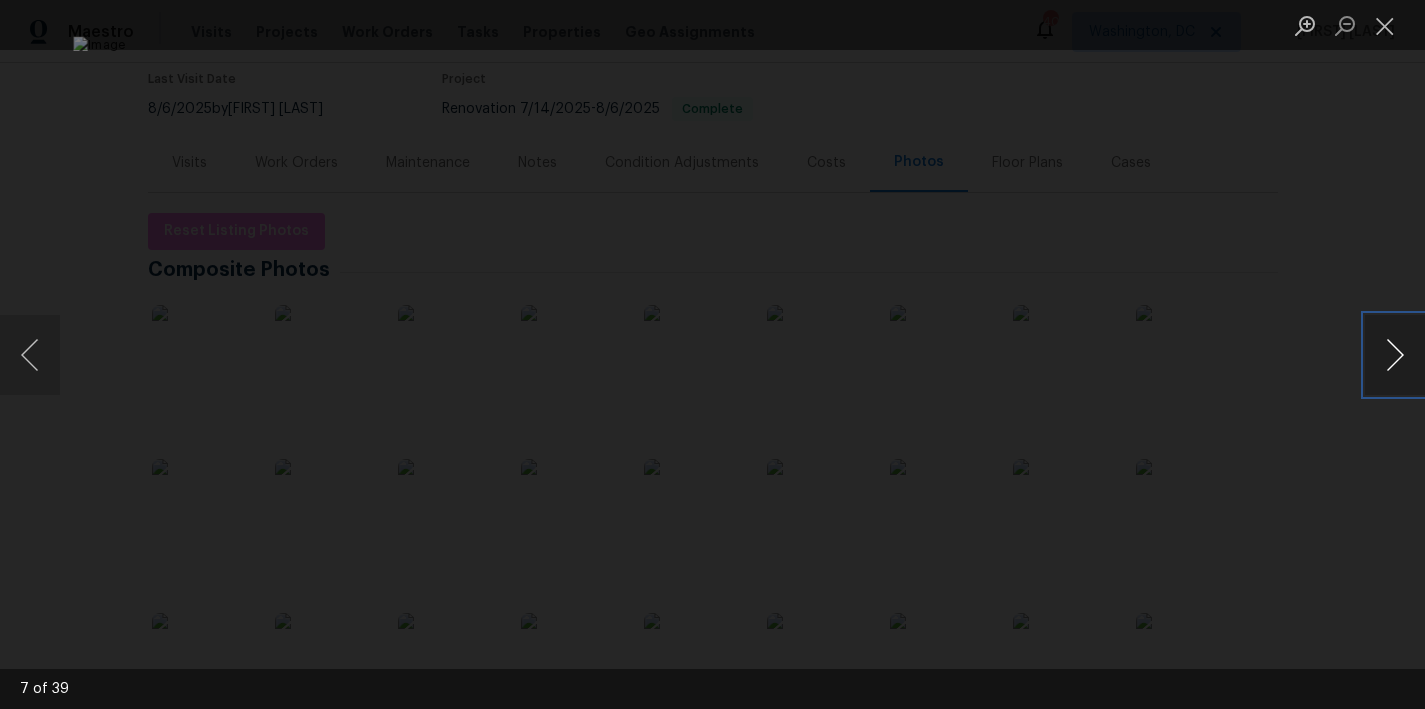 click at bounding box center (1395, 355) 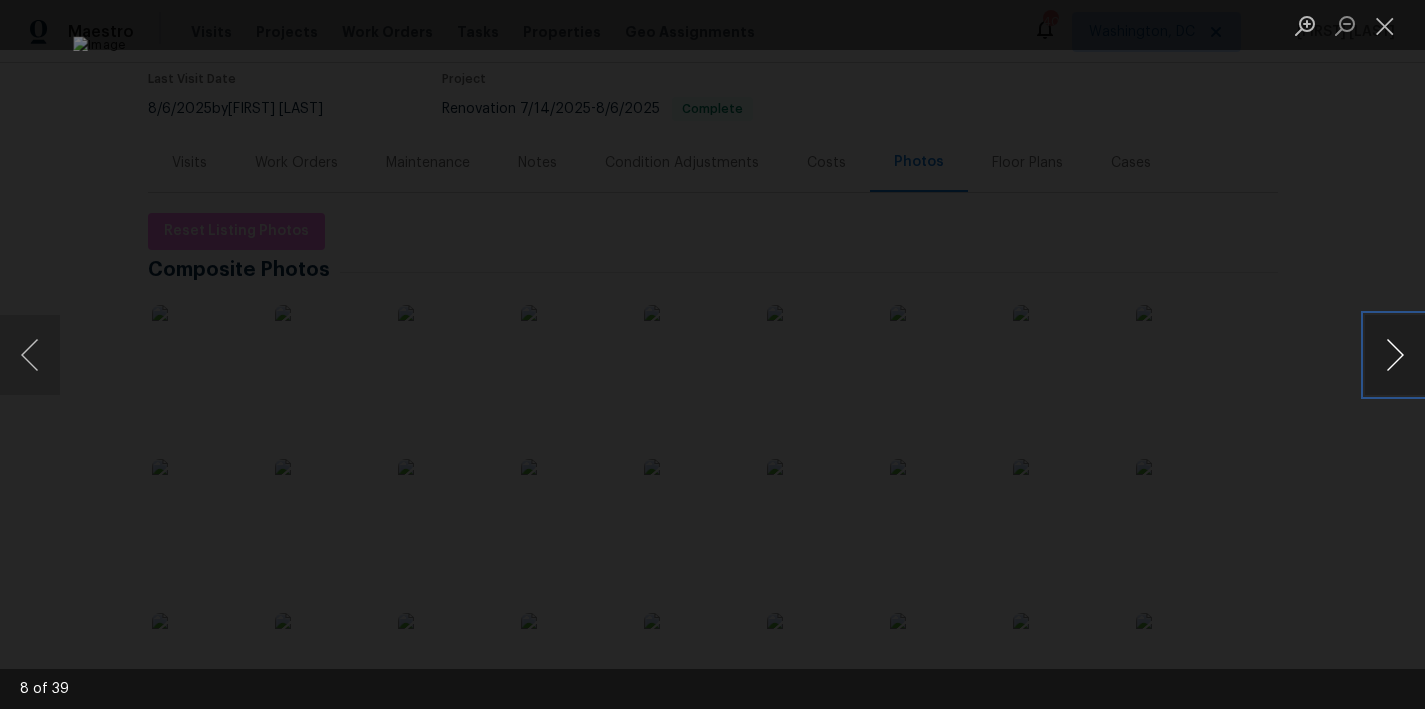 click at bounding box center (1395, 355) 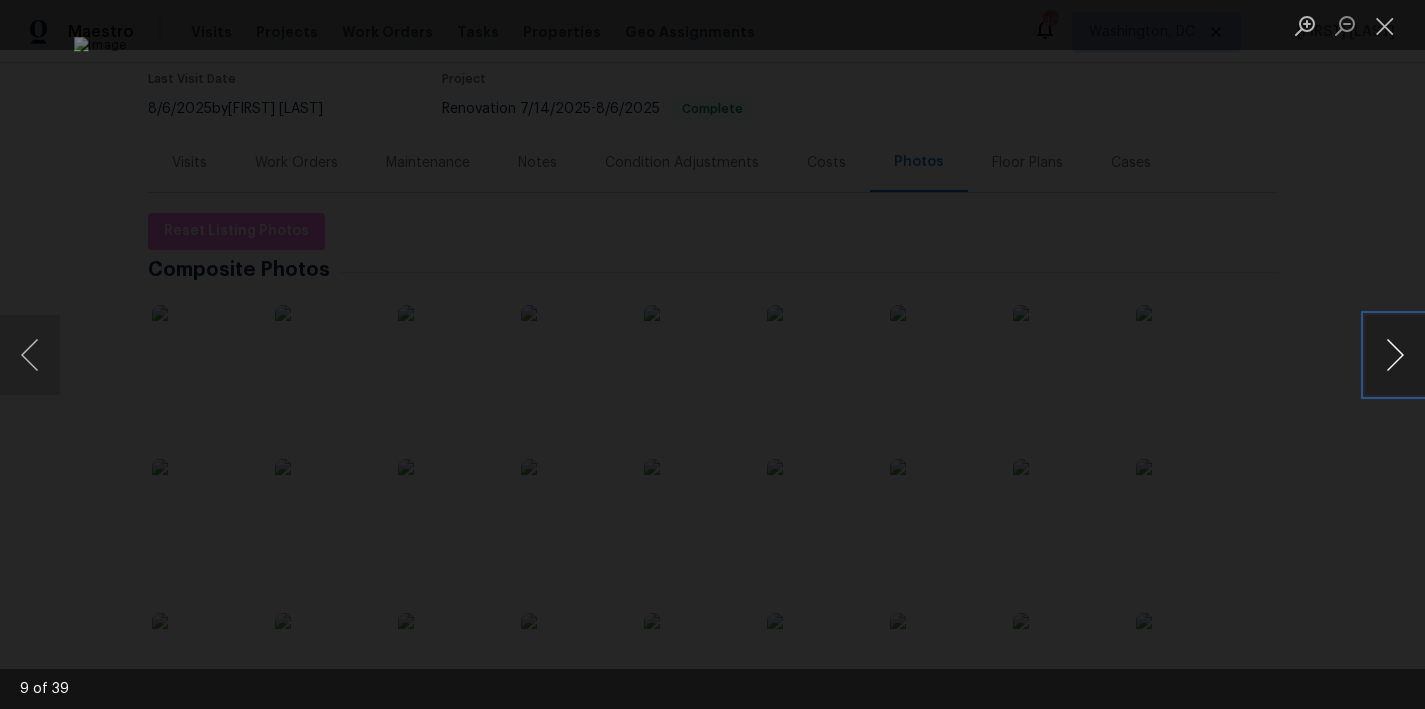 click at bounding box center (1395, 355) 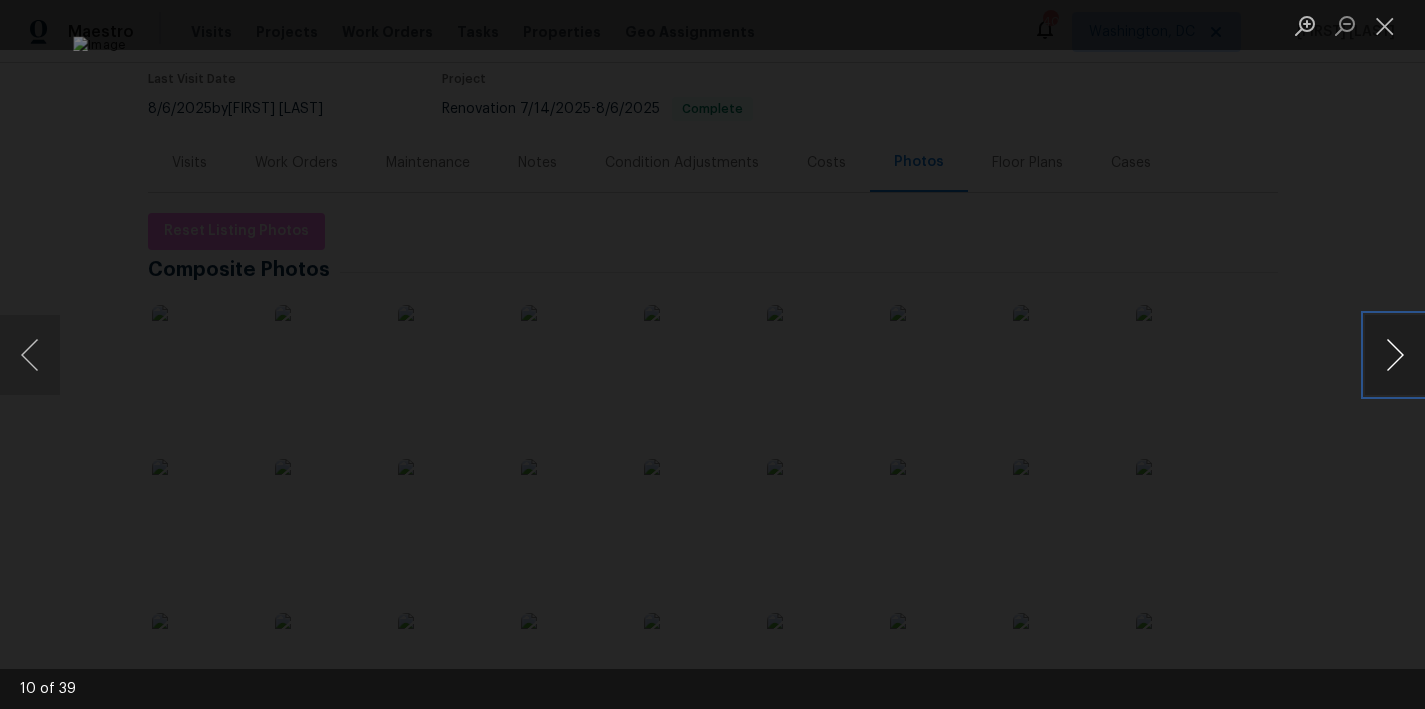 click at bounding box center (1395, 355) 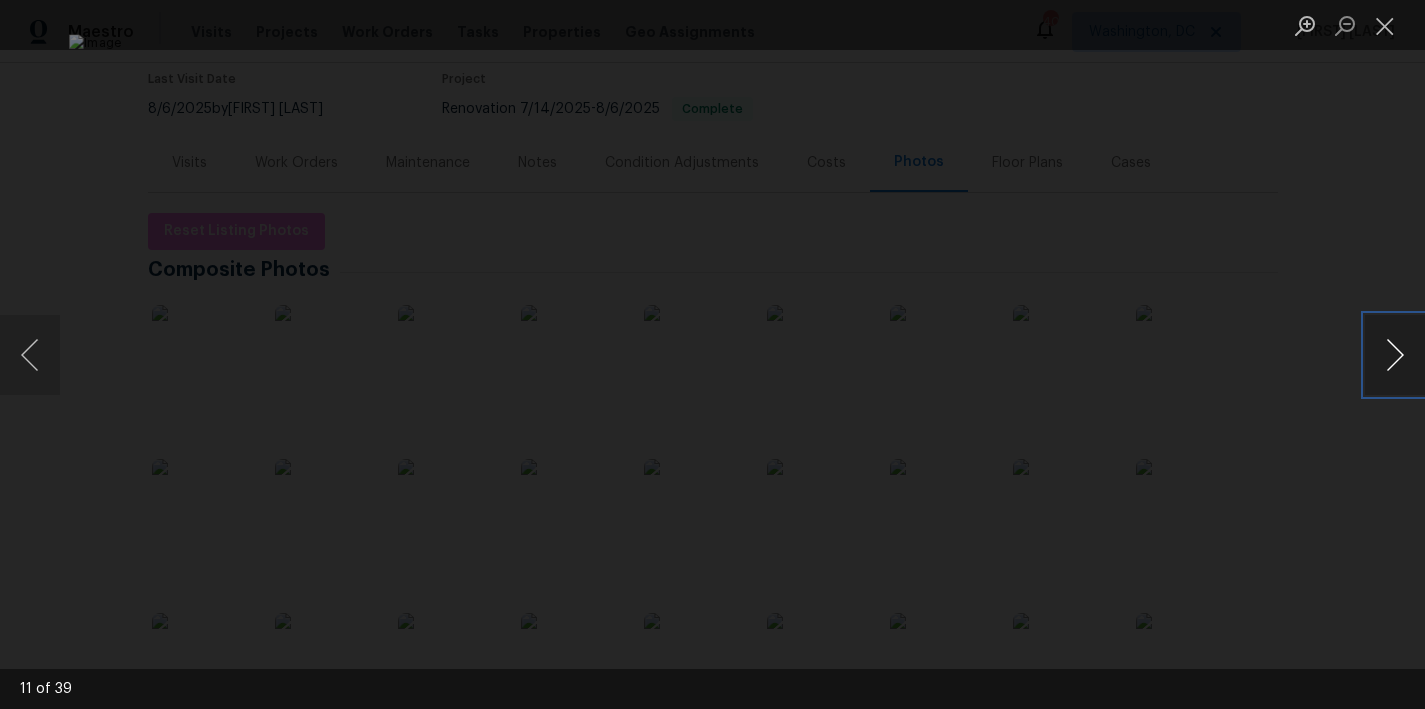 click at bounding box center (1395, 355) 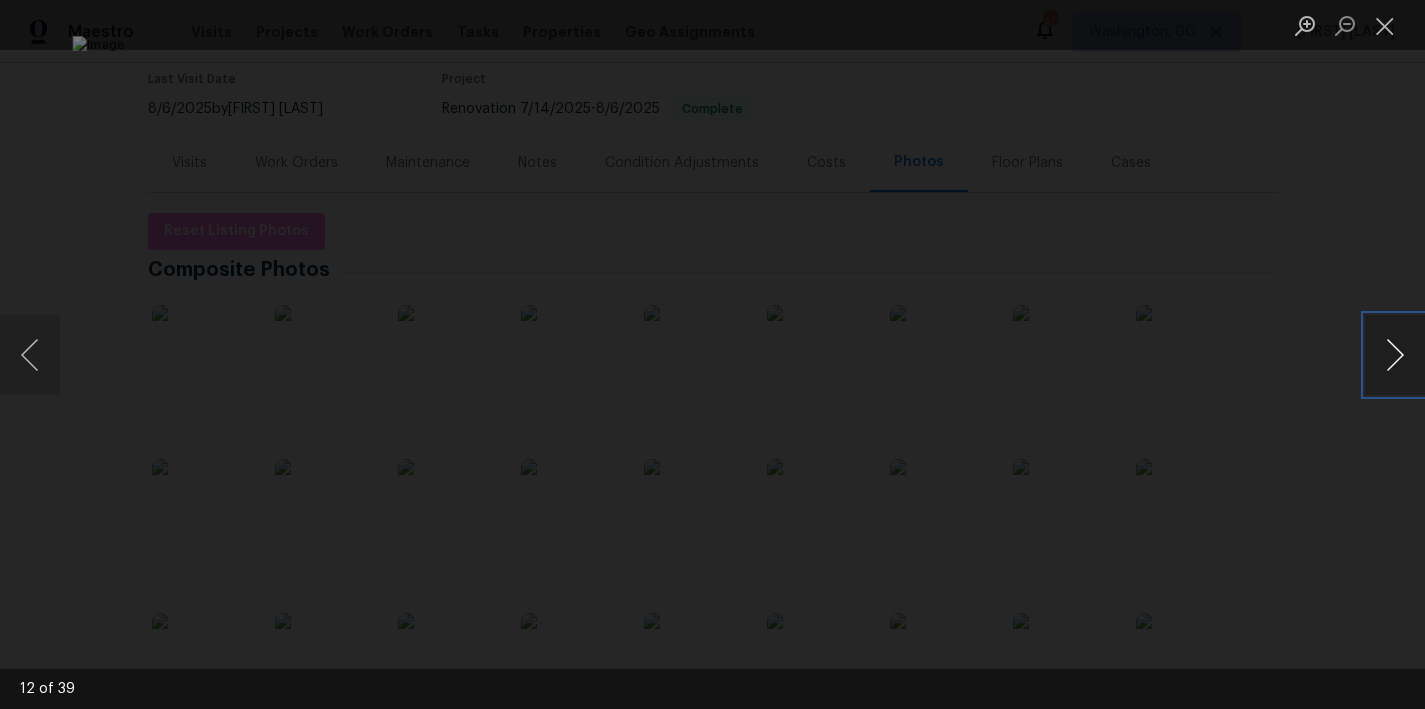 click at bounding box center [1395, 355] 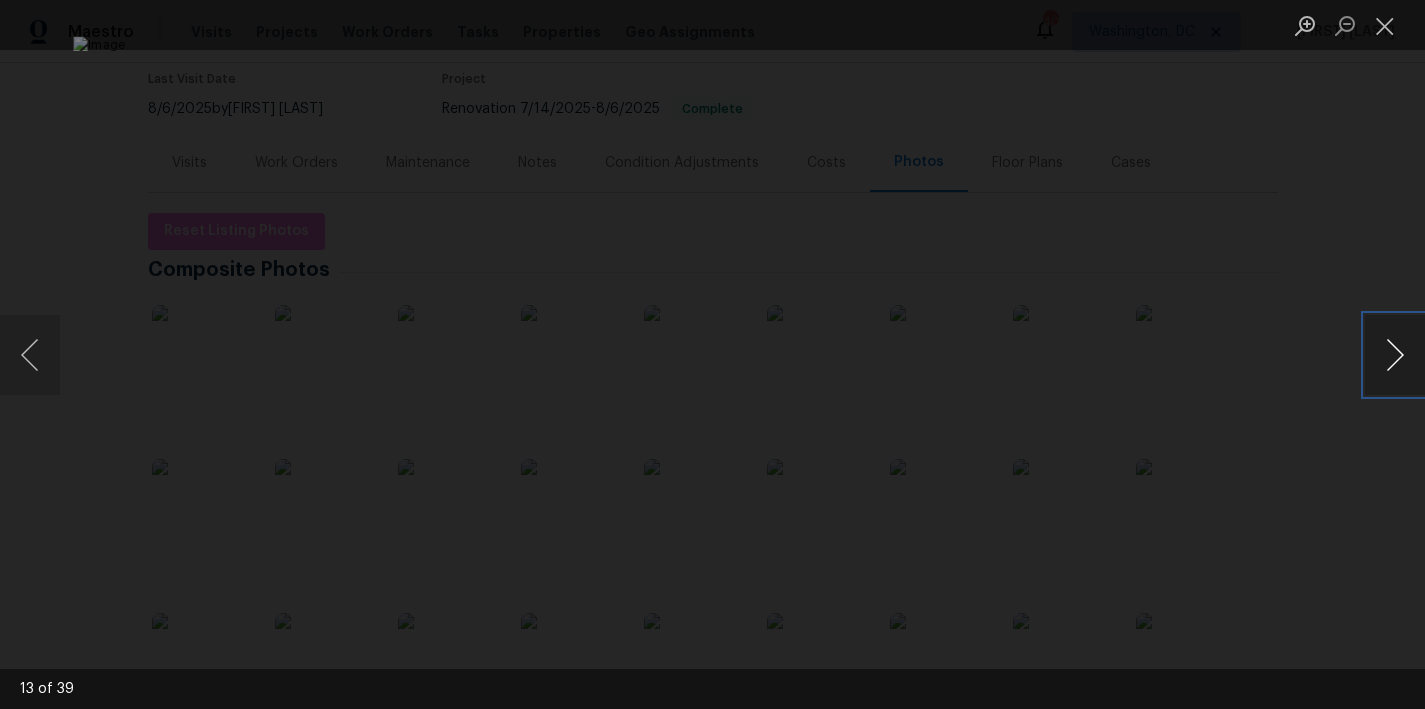 click at bounding box center (1395, 355) 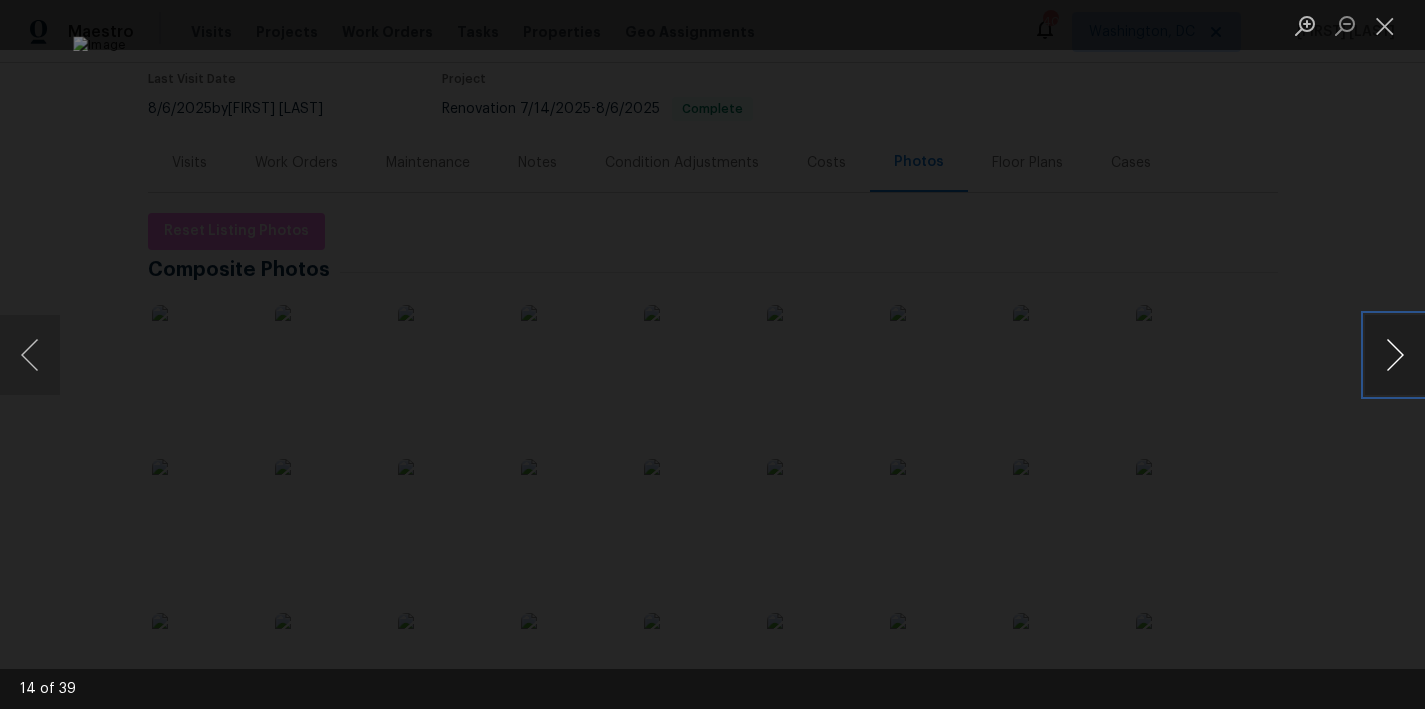 click at bounding box center (1395, 355) 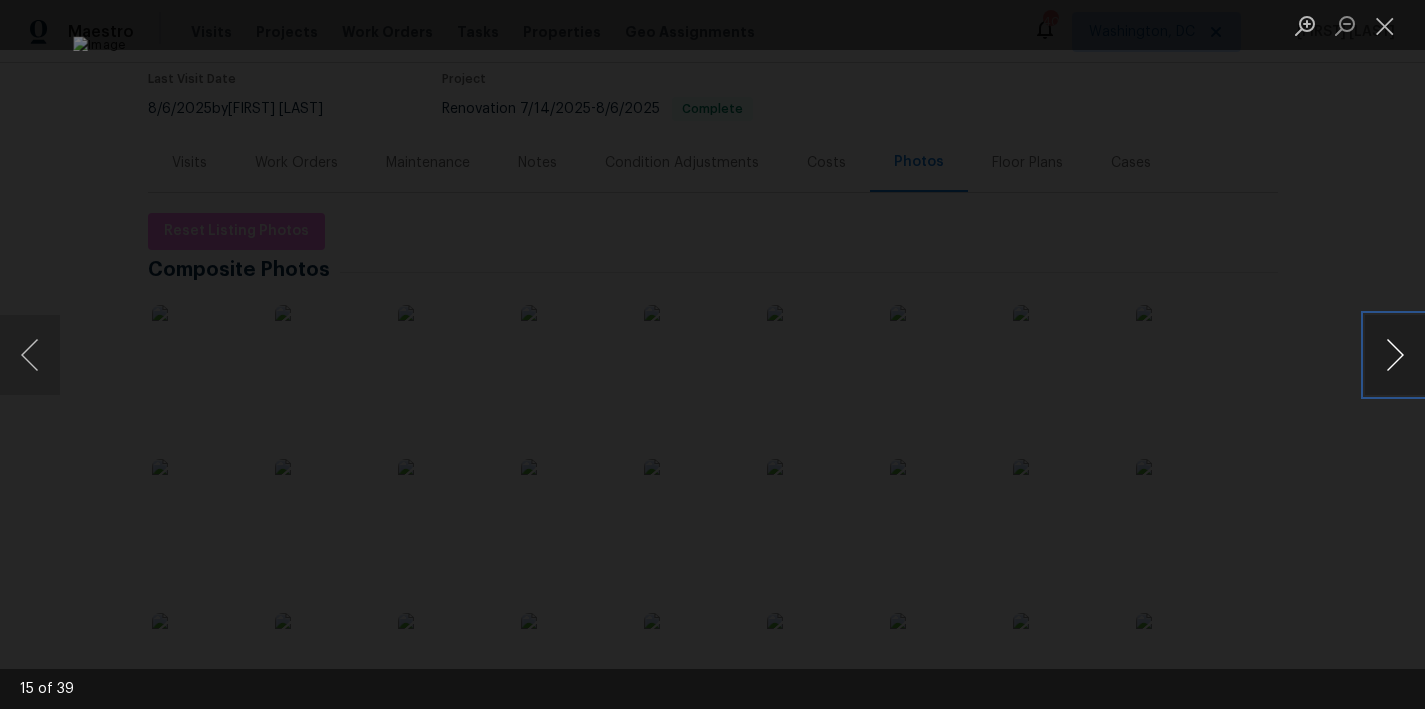 click at bounding box center (1395, 355) 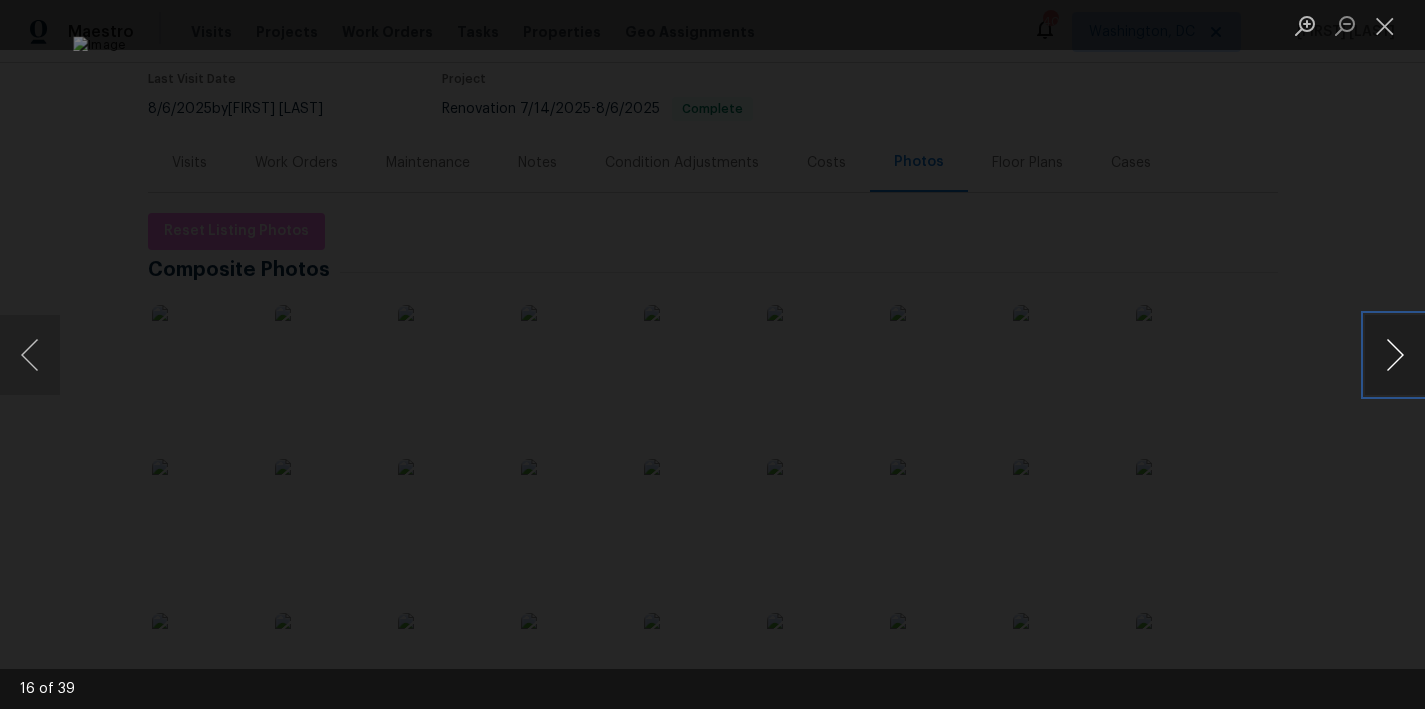 click at bounding box center (1395, 355) 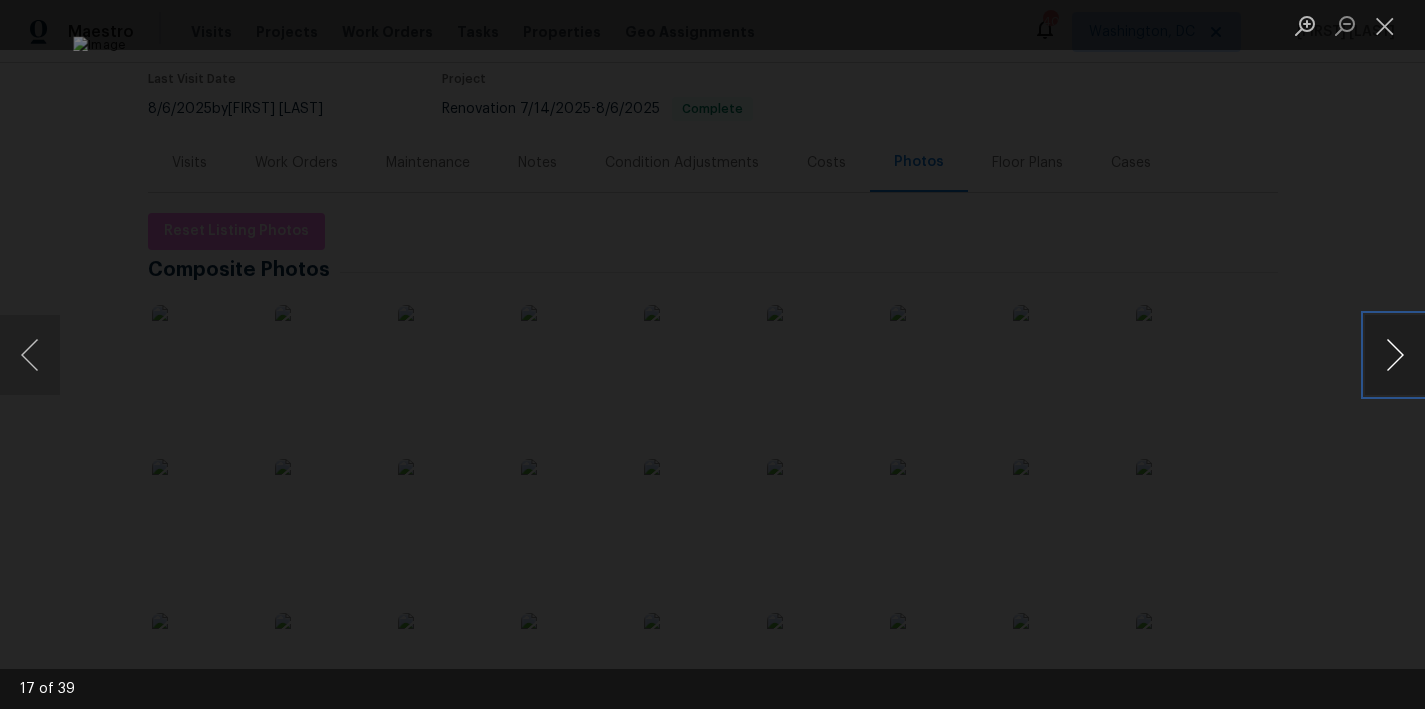 click at bounding box center (1395, 355) 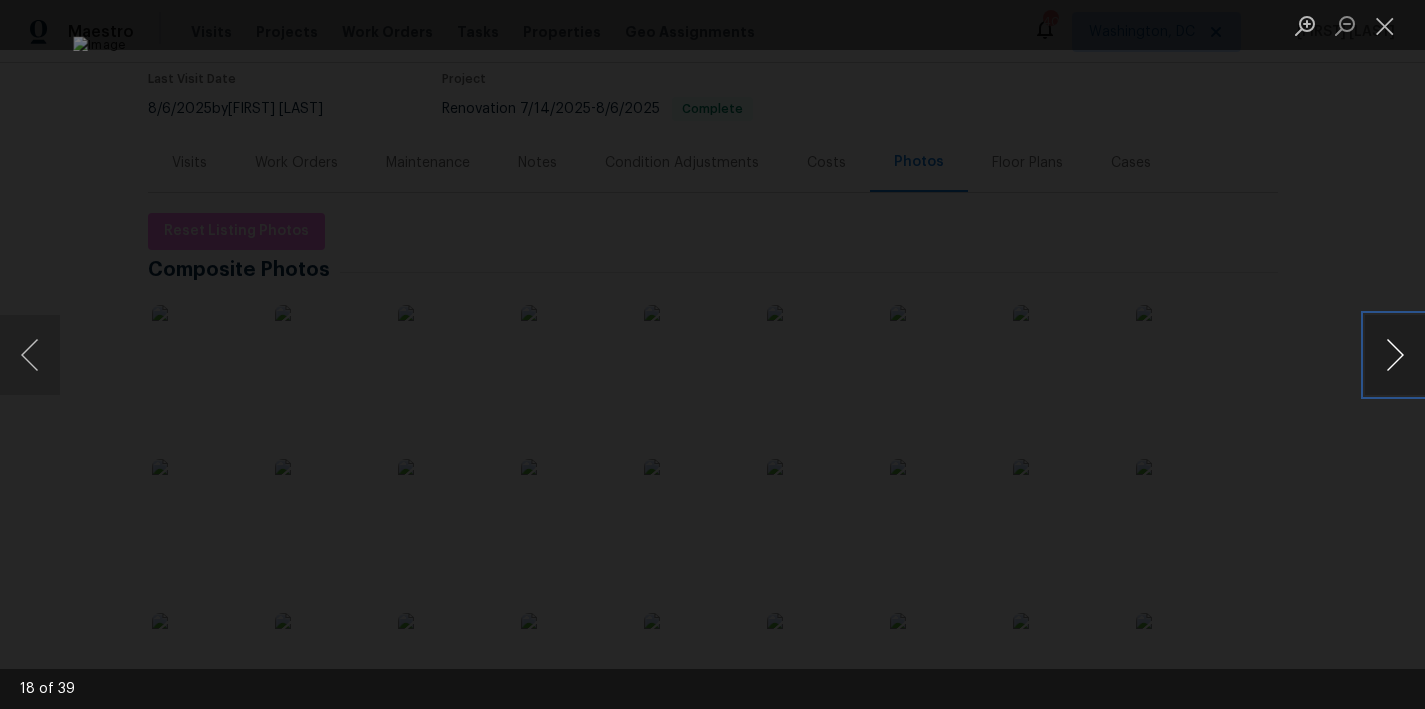 click at bounding box center [1395, 355] 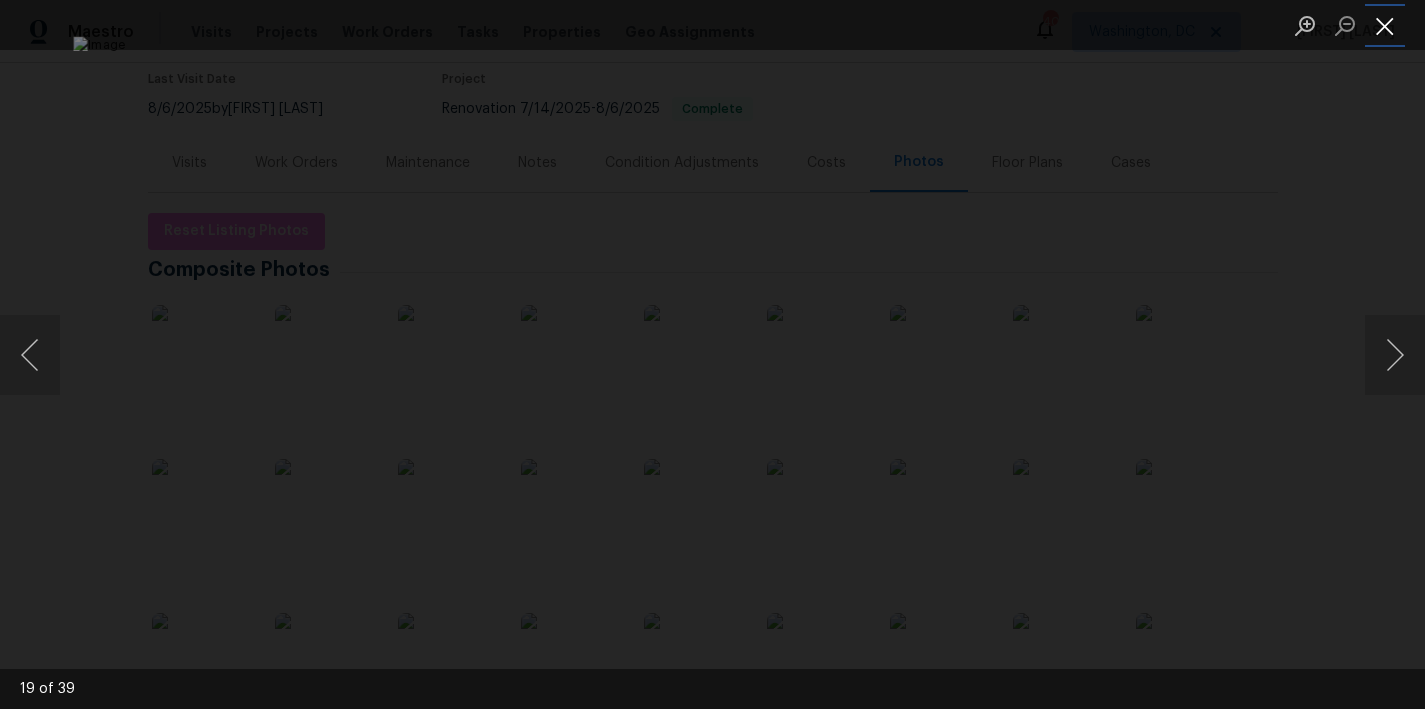 click at bounding box center [1385, 25] 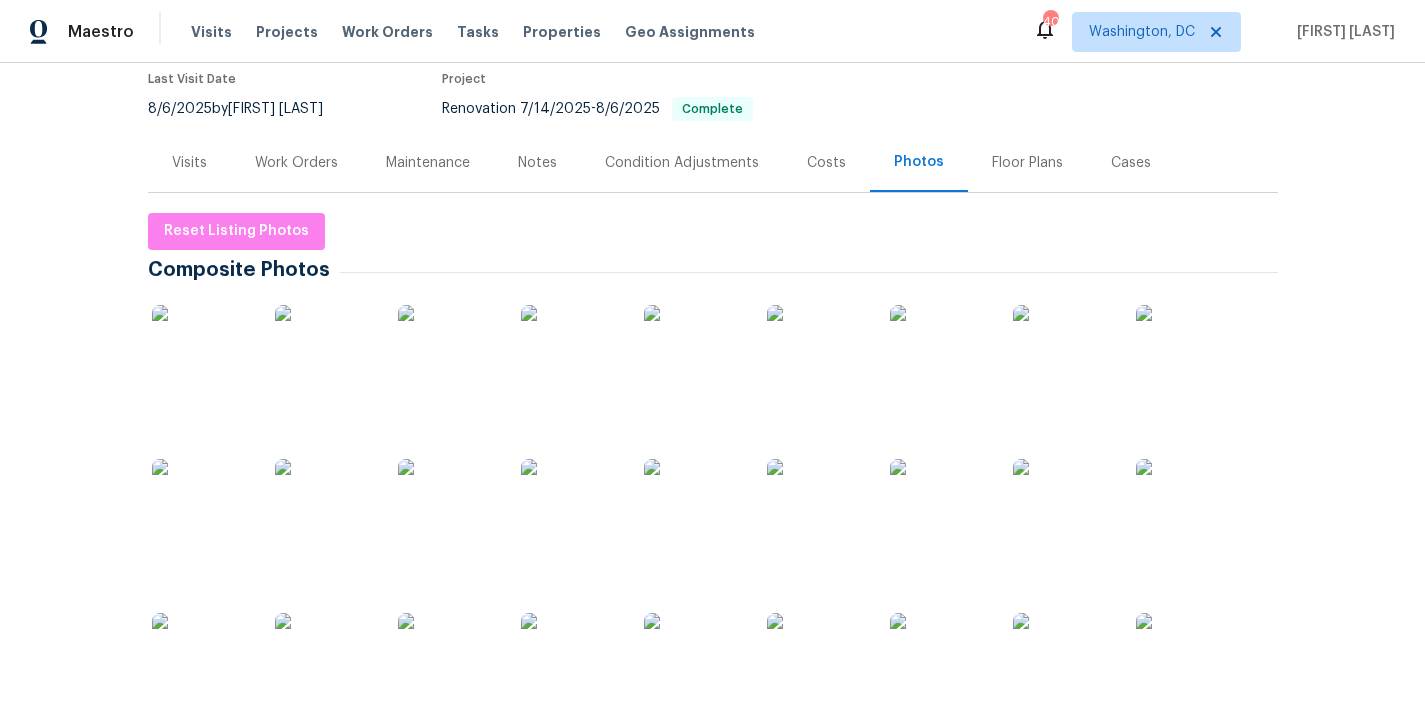 click on "Back to all projects 1715 Calais Ct, Oxon Hill, MD 20745 4 Beds | 3 Baths | Total: 2742 ft² | Above Grade: 1488 ft² | Basement Finished: 1254 ft² | 1979 Not seen today Mark Seen Actions Last Visit Date 8/6/2025  by  Nelson Flores   Project Renovation   7/14/2025  -  8/6/2025 Complete Visits Work Orders Maintenance Notes Condition Adjustments Costs Photos Floor Plans Cases Reset Listing Photos Composite Photos Listing Photos Manage in Google Drive Set Photo Groups 0 Edit complete Edit complete Edit complete Edit complete Edit complete Edit complete Edit complete 1 Edit complete Edit complete Edit complete Edit complete Edit complete 2 Edit complete Edit complete Edit complete Edit complete Edit complete Edit complete 3 Edit complete Edit complete Edit complete Edit complete Edit complete Edit complete 4 Edit complete Edit complete Edit complete Edit complete Edit complete 5 Edit complete Edit complete Edit complete Edit complete Edit complete 6 Edit complete Edit complete Edit complete Edit complete 7 8 9" at bounding box center [712, 386] 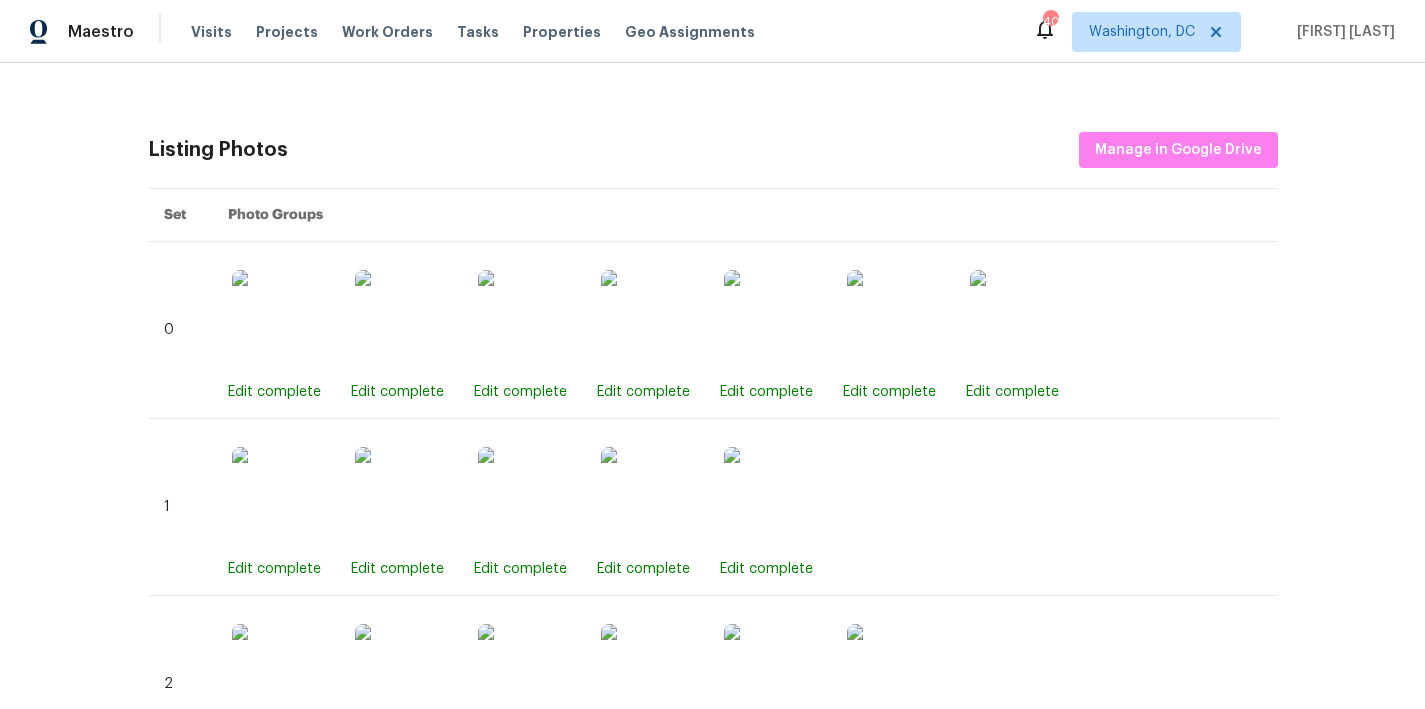 scroll, scrollTop: 0, scrollLeft: 0, axis: both 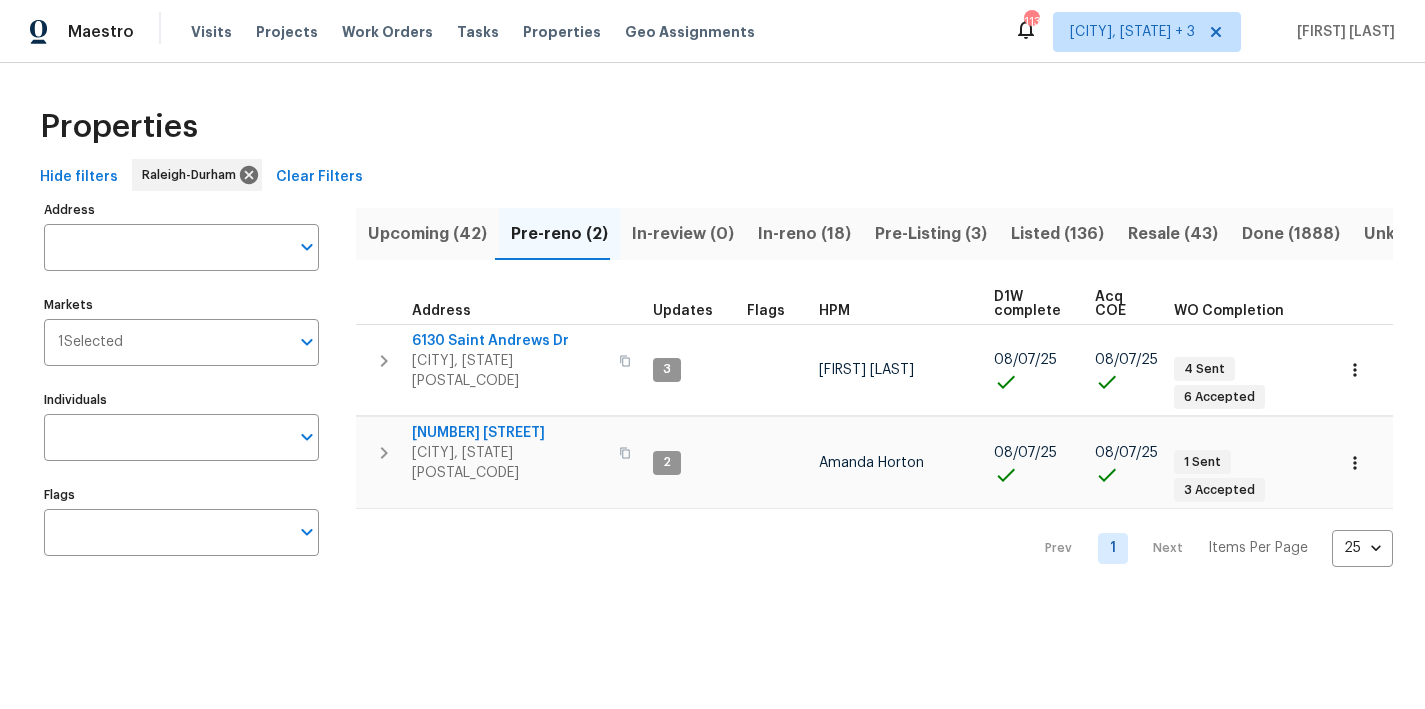 click on "Properties" at bounding box center (712, 127) 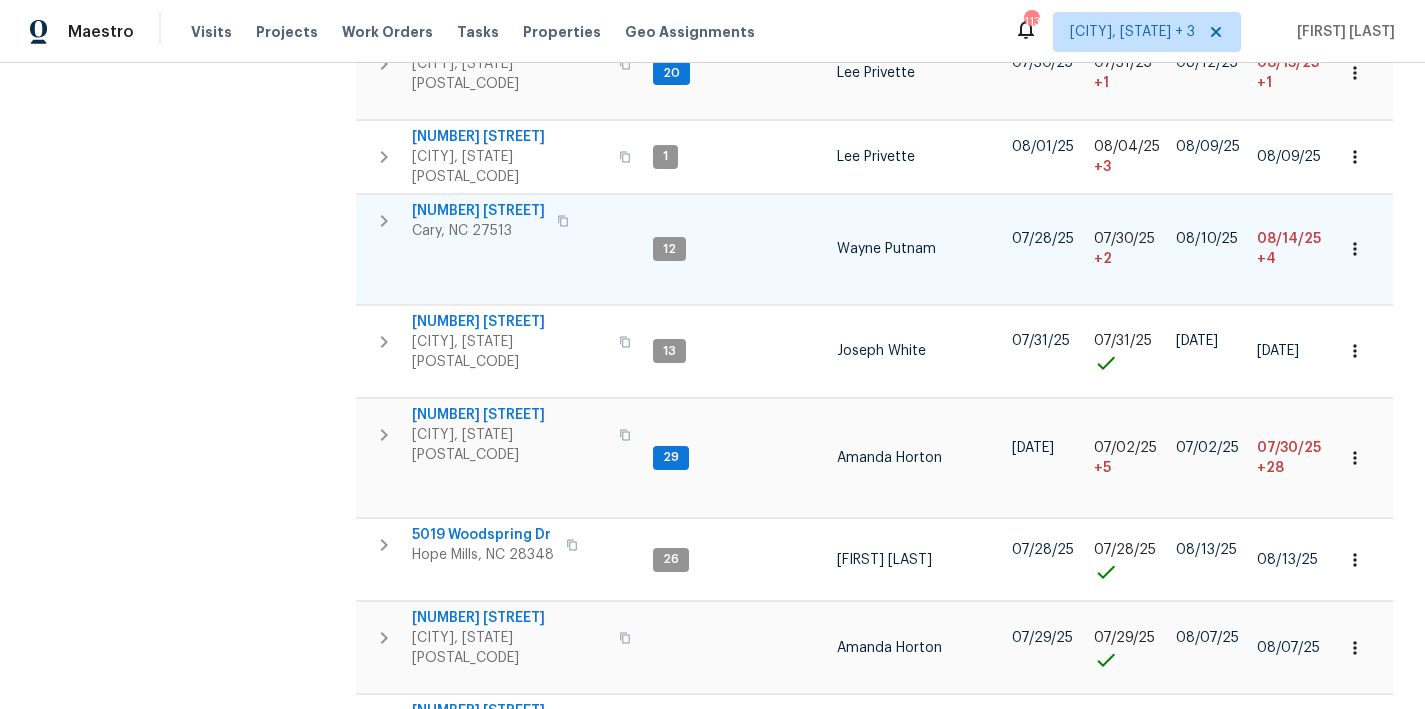 scroll, scrollTop: 1045, scrollLeft: 0, axis: vertical 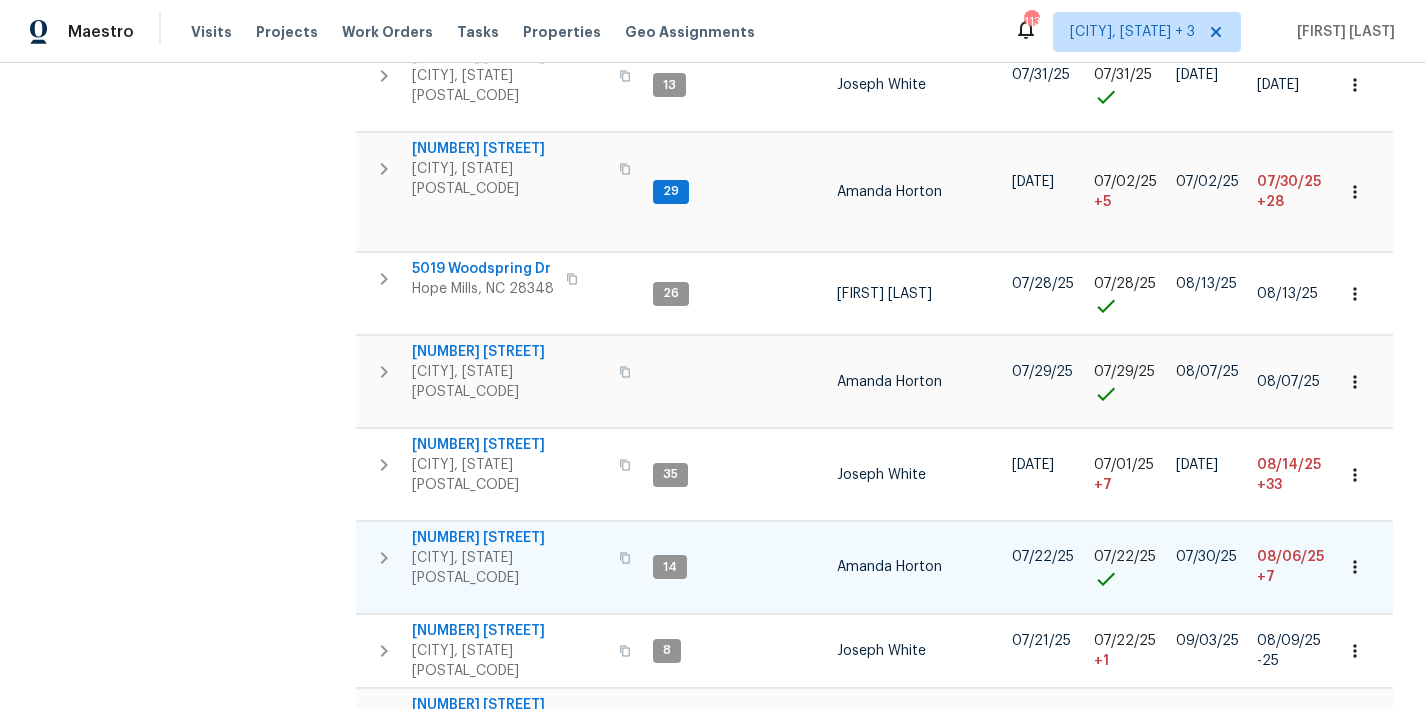click 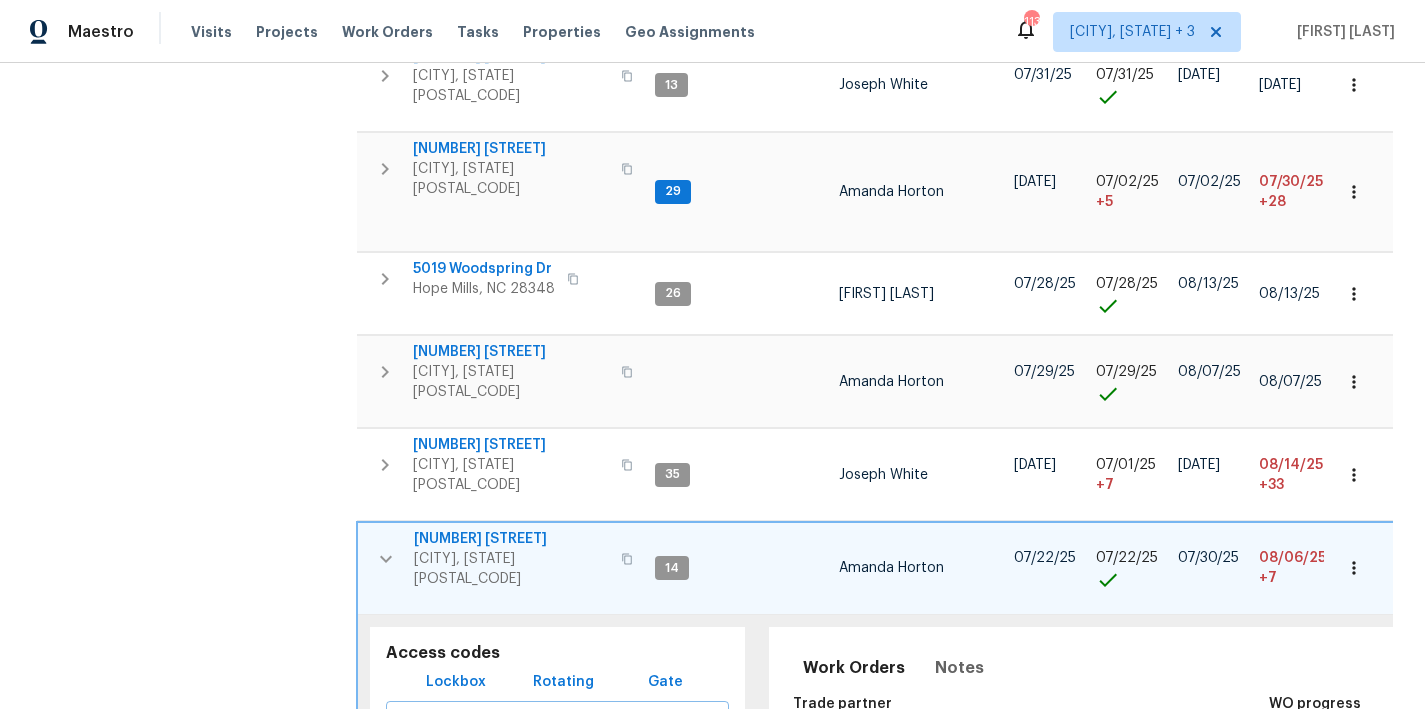 scroll, scrollTop: 1437, scrollLeft: 0, axis: vertical 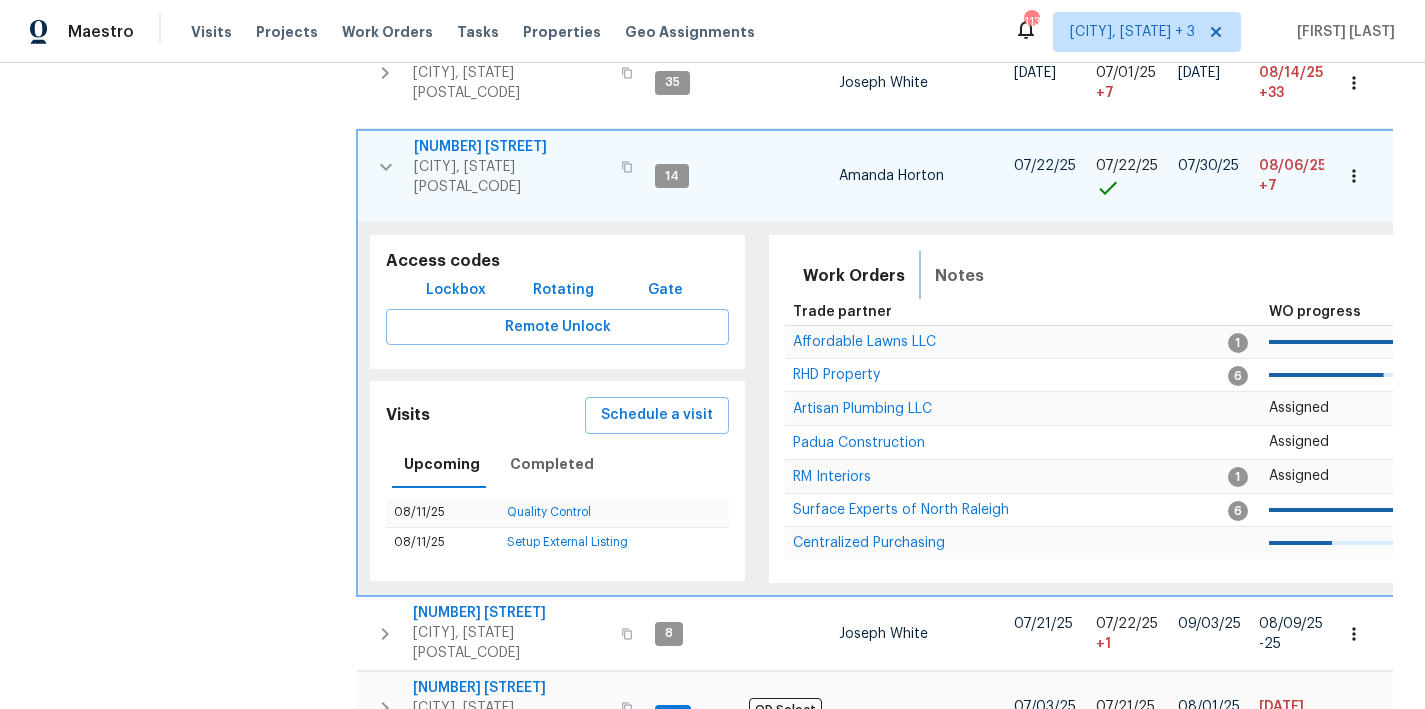 click on "Notes" at bounding box center [959, 276] 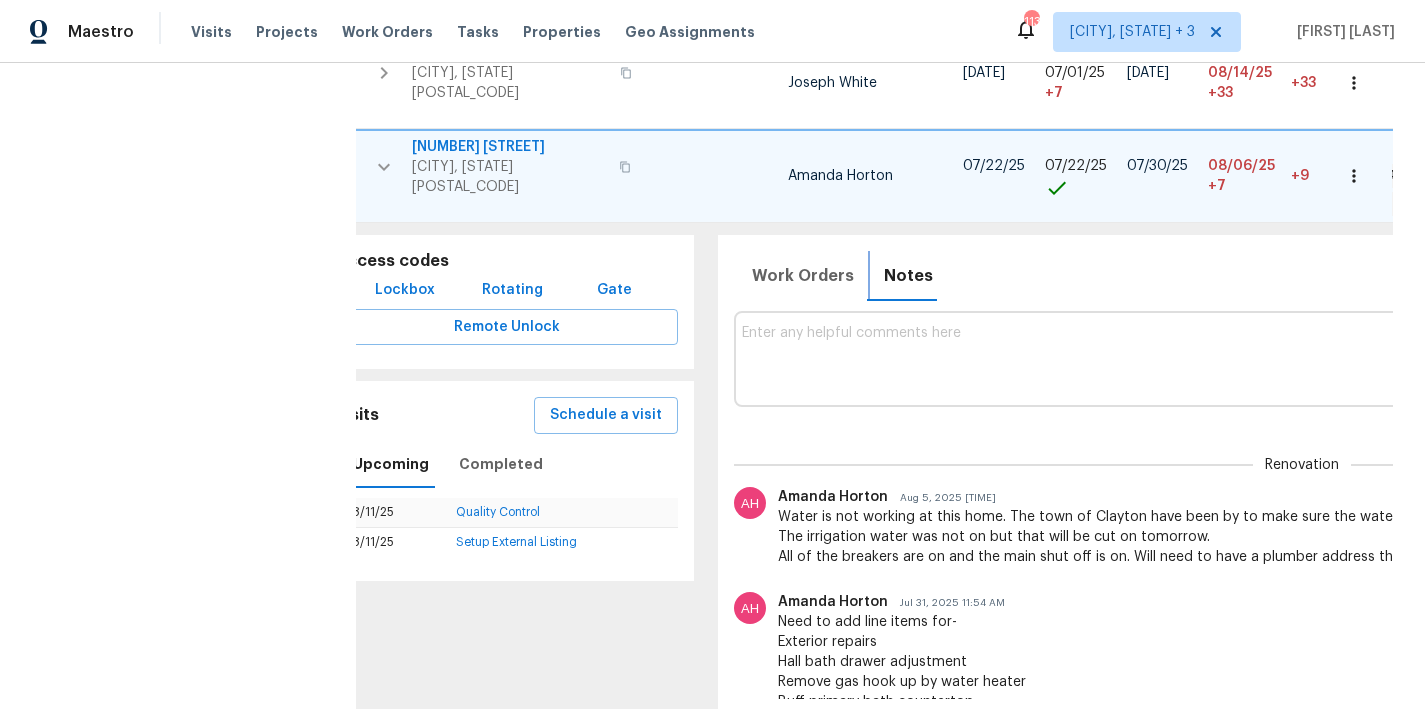 scroll, scrollTop: 0, scrollLeft: 0, axis: both 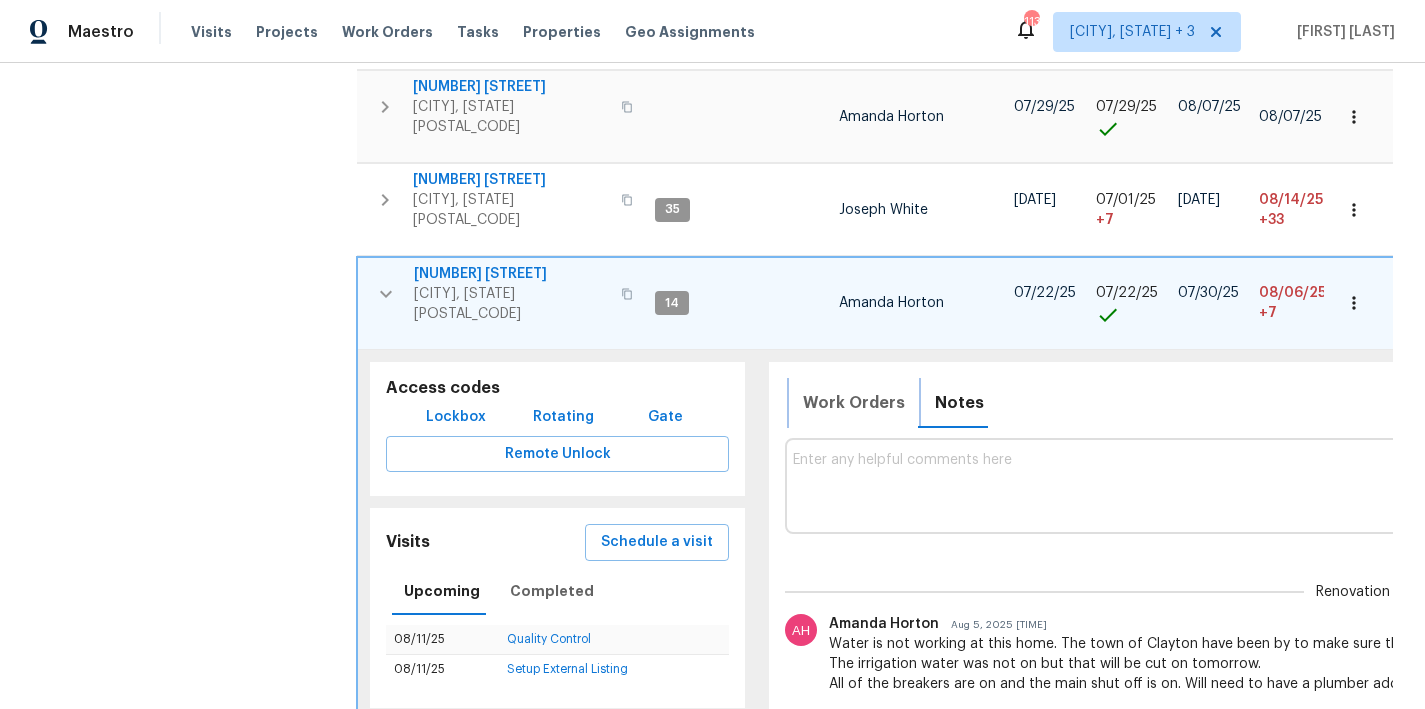 click on "Work Orders" at bounding box center (854, 403) 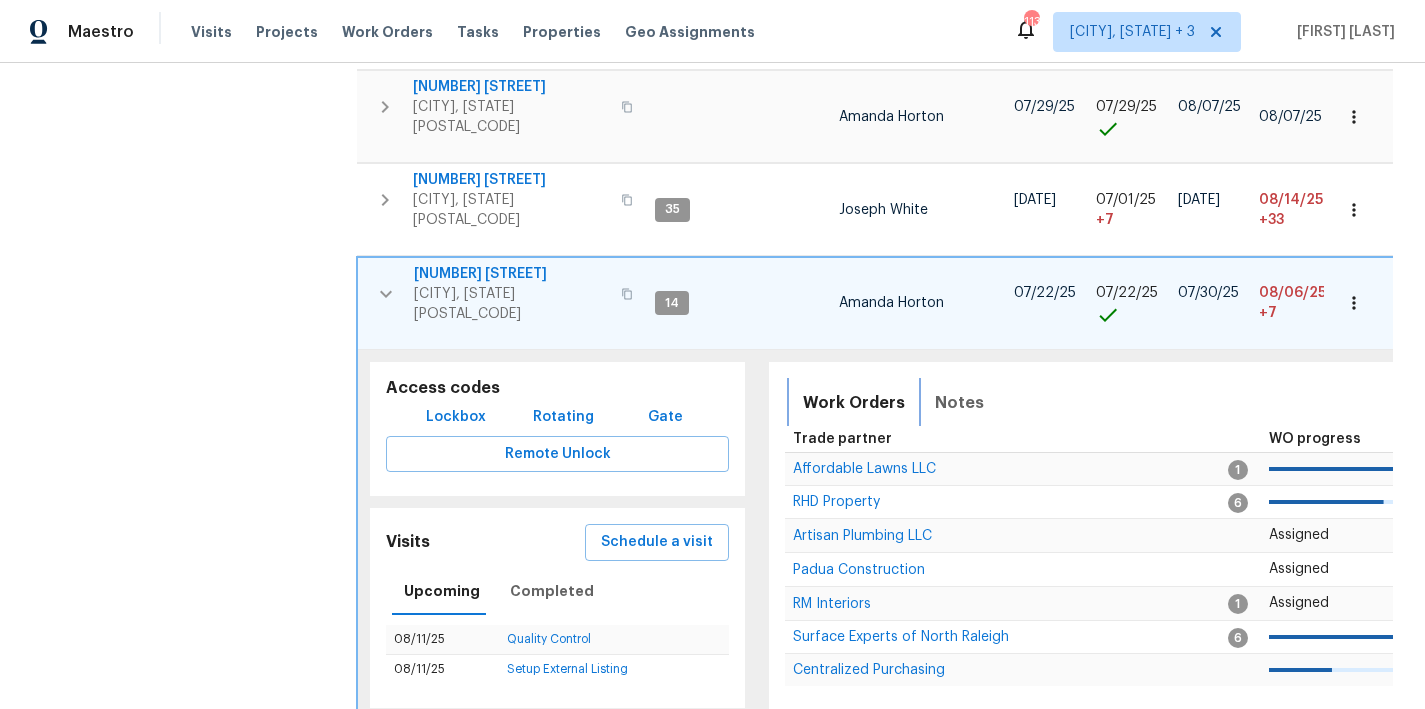 scroll, scrollTop: 1123, scrollLeft: 0, axis: vertical 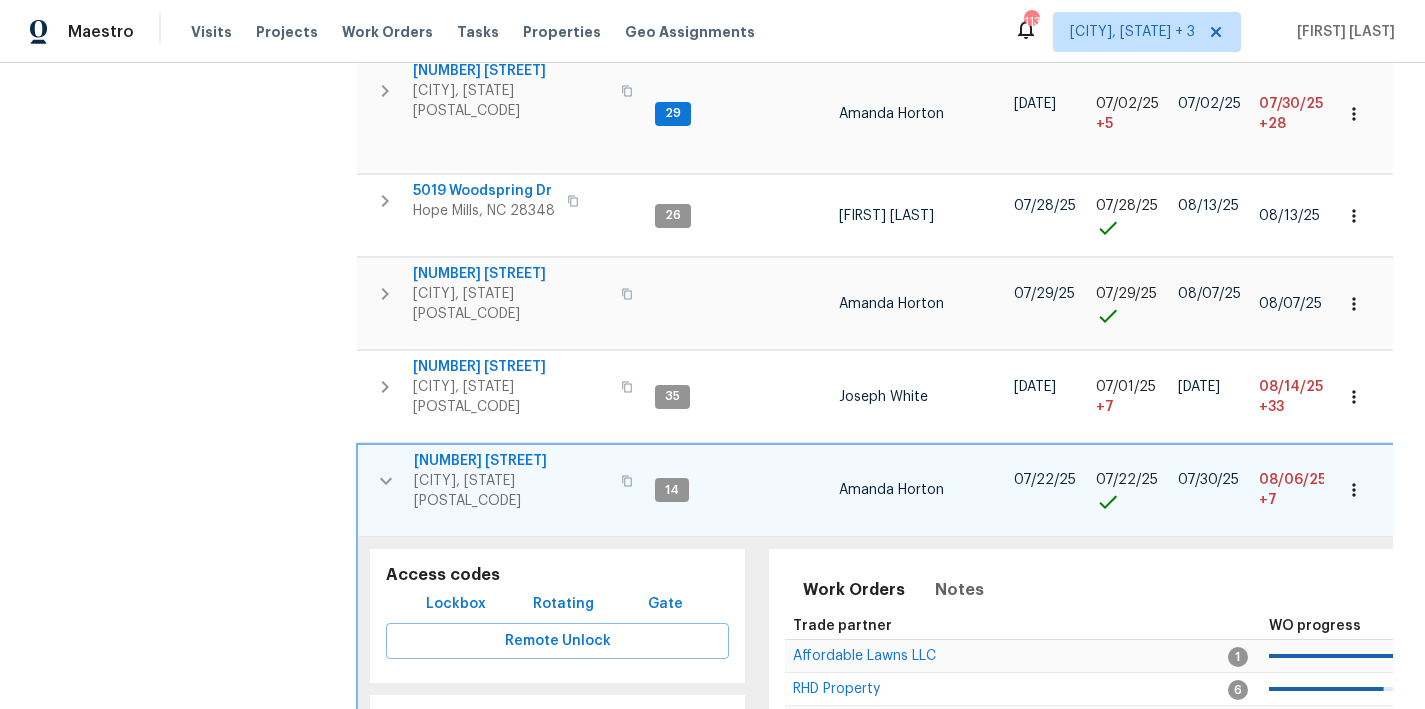 click 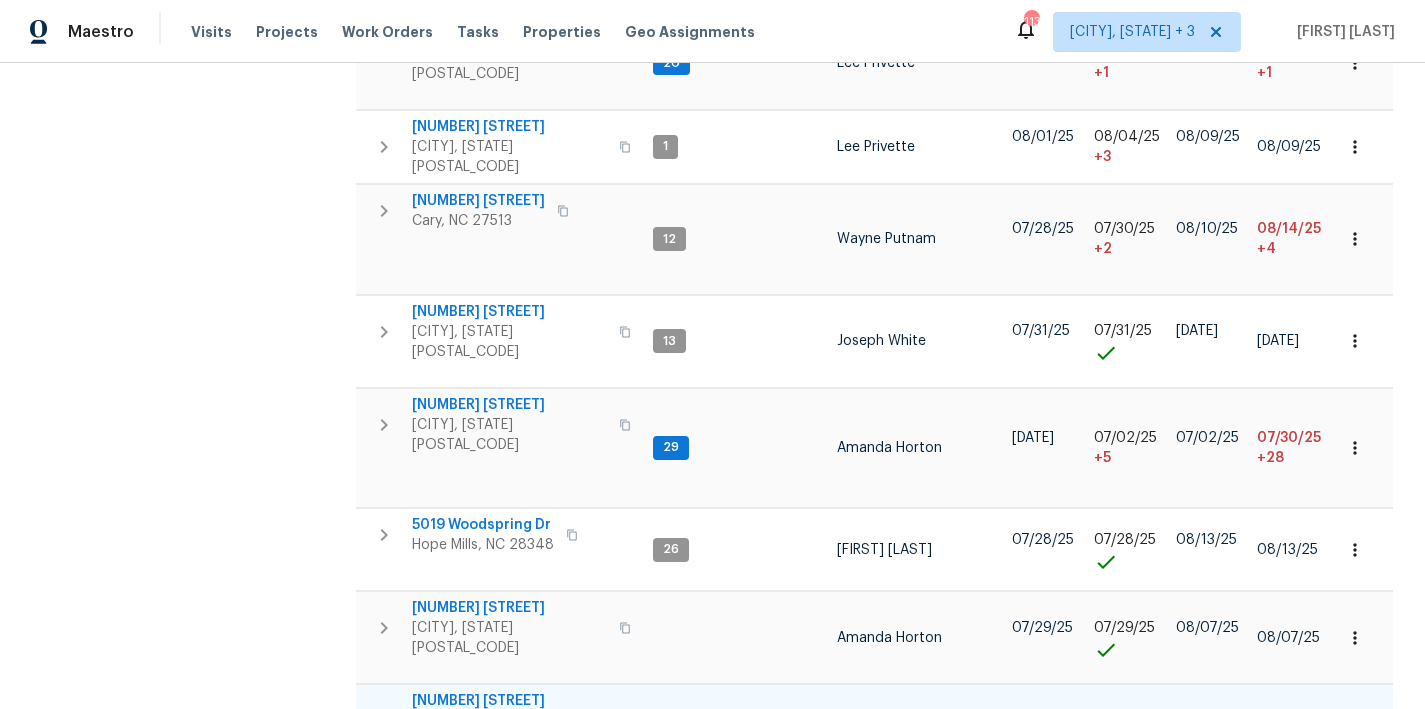 scroll, scrollTop: 419, scrollLeft: 0, axis: vertical 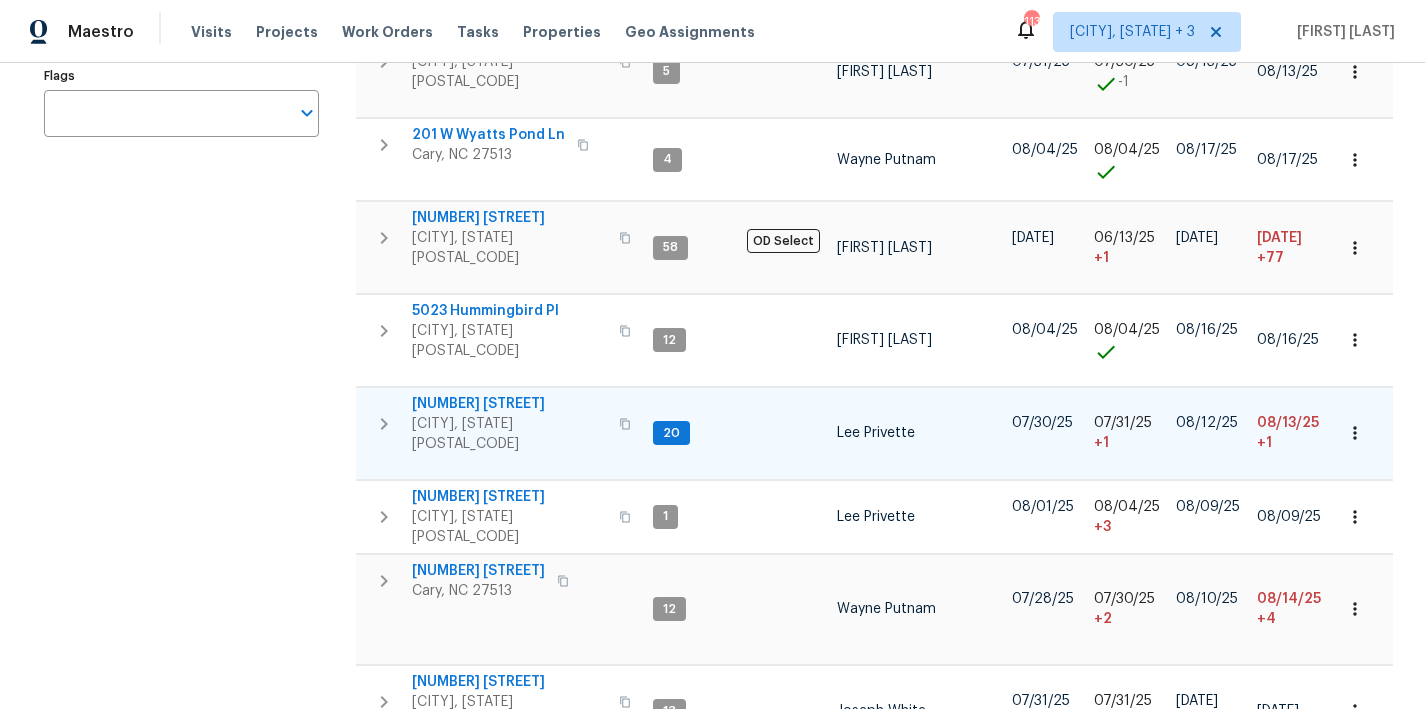 click 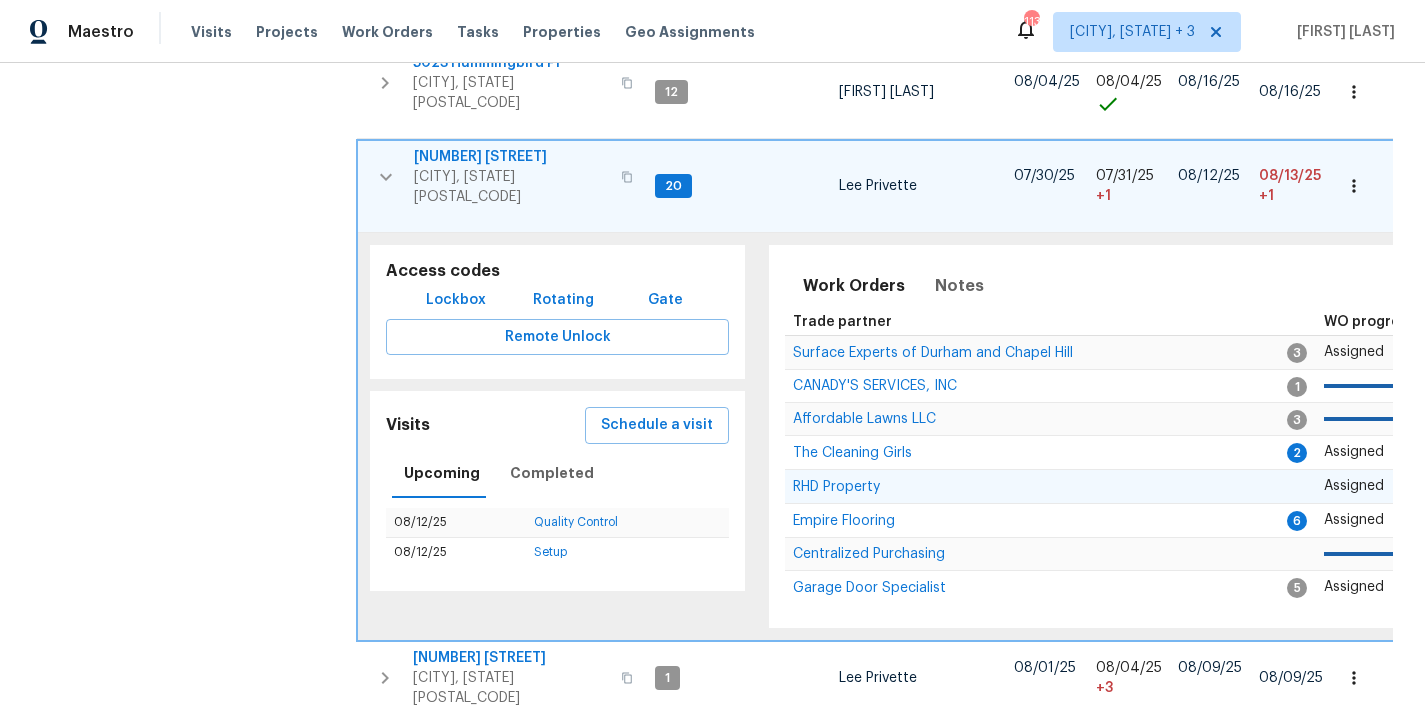 scroll, scrollTop: 655, scrollLeft: 0, axis: vertical 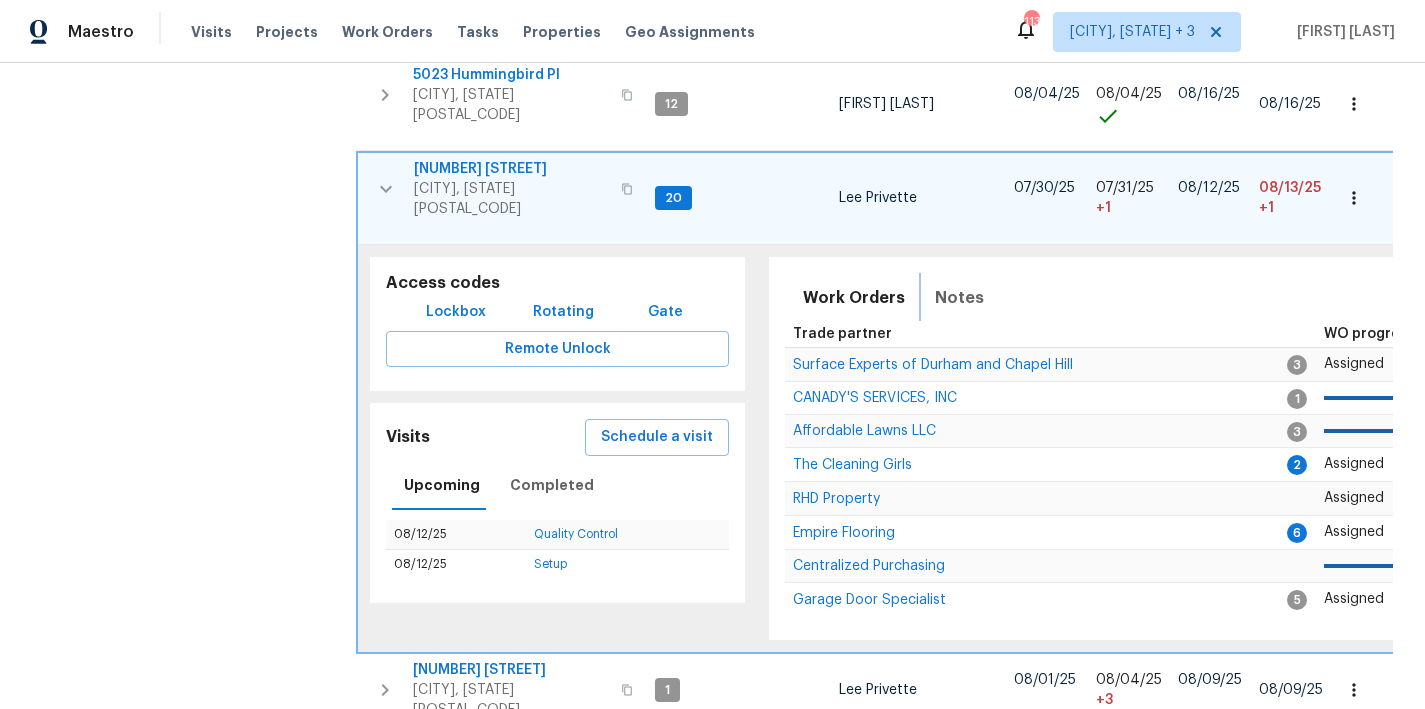 click on "Notes" at bounding box center [959, 298] 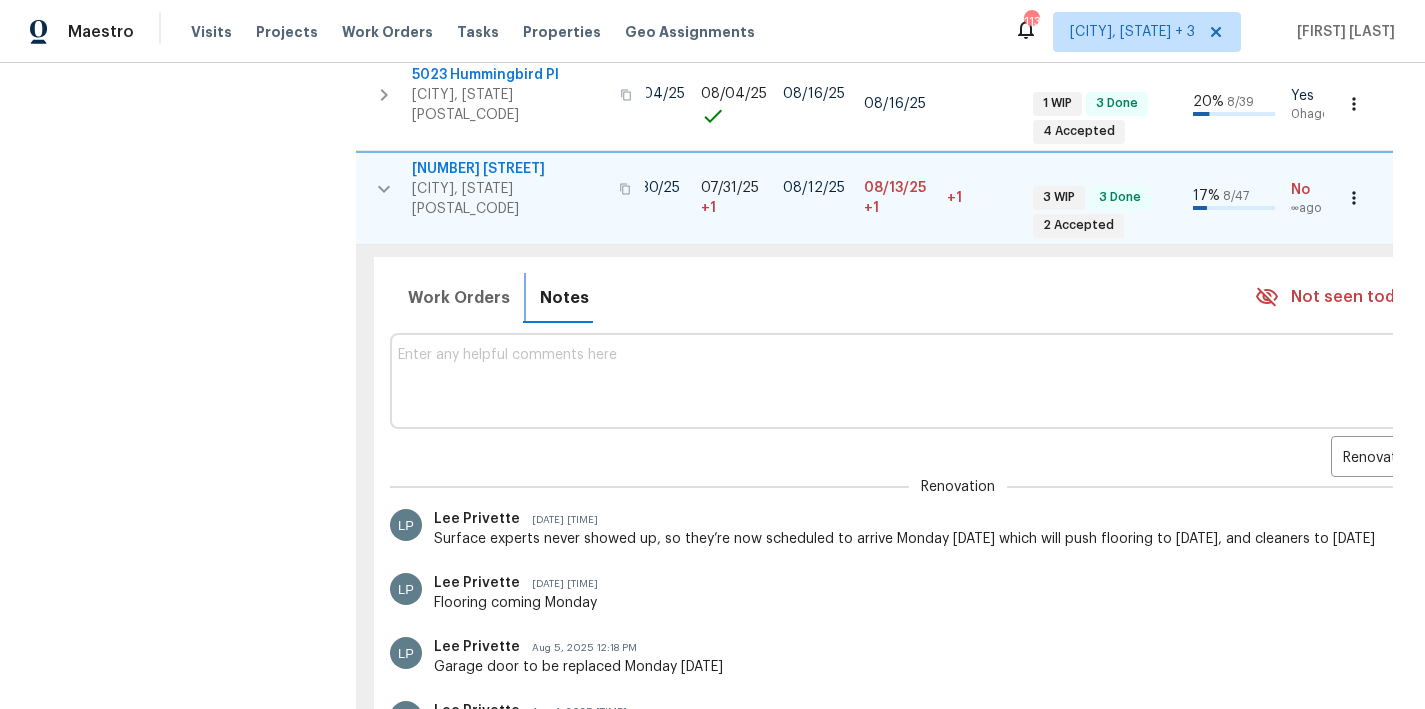 scroll, scrollTop: 0, scrollLeft: 397, axis: horizontal 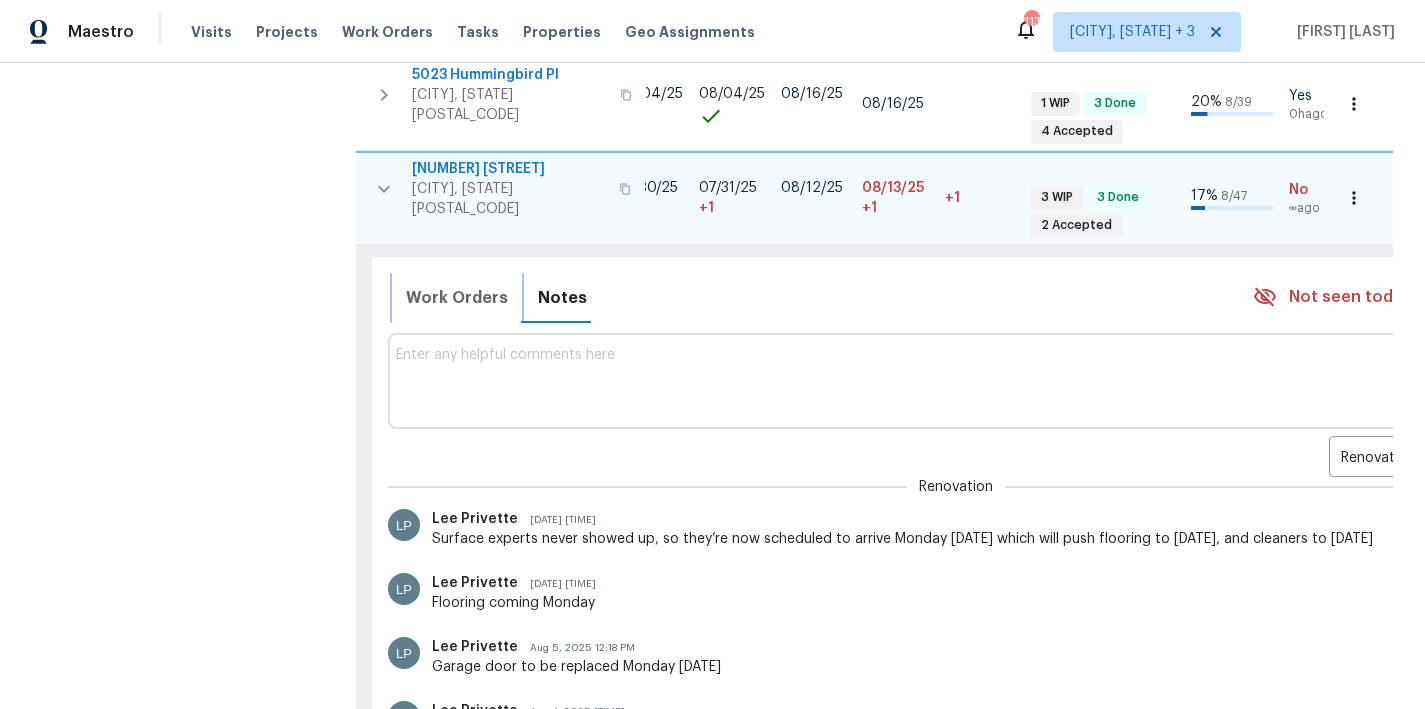 click on "Work Orders" at bounding box center [457, 298] 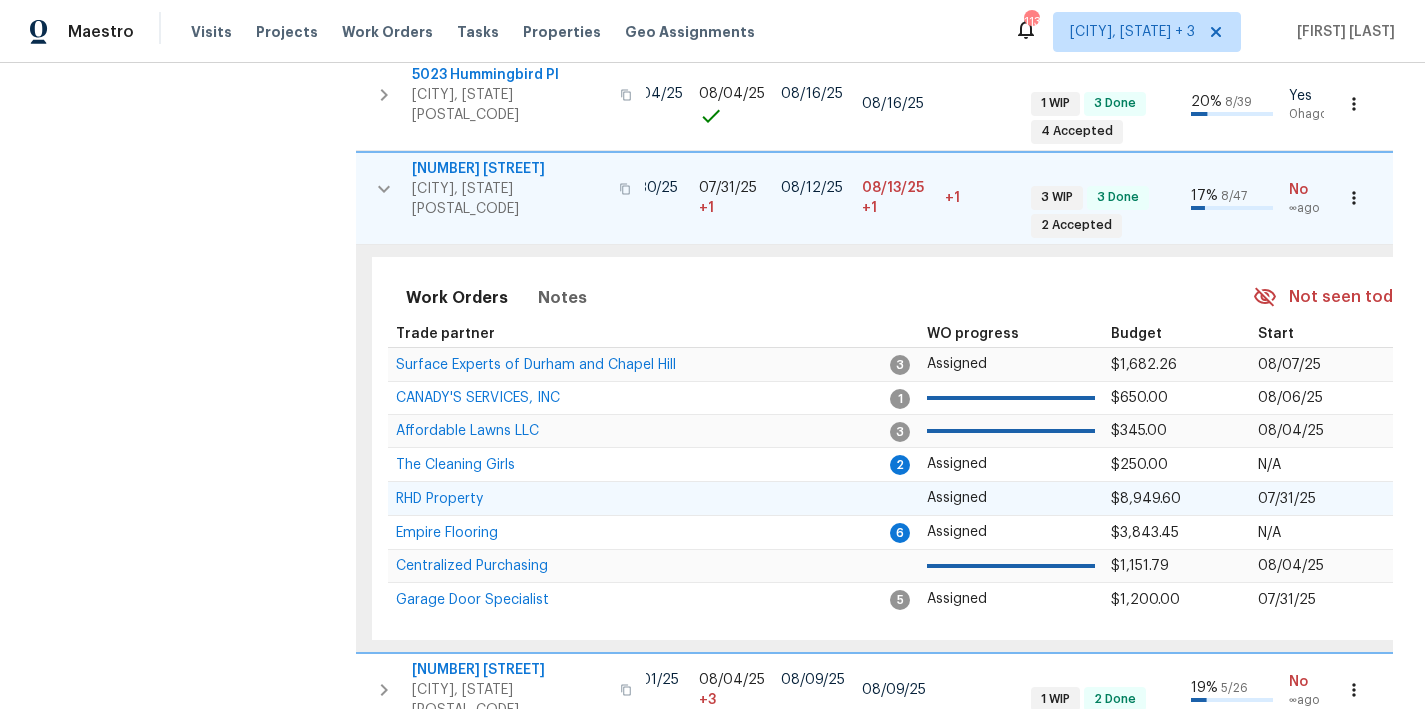 click on "RHD Property" at bounding box center (640, 499) 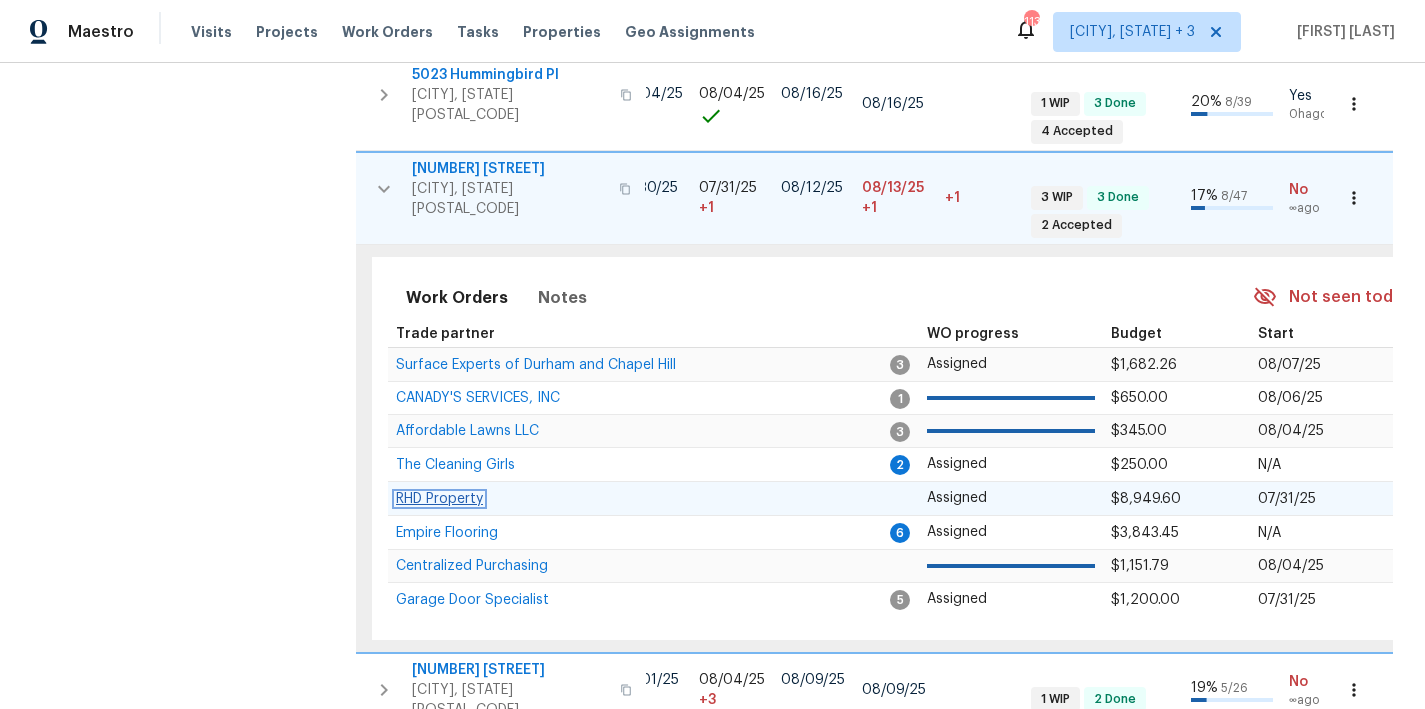 click on "RHD Property" at bounding box center (439, 499) 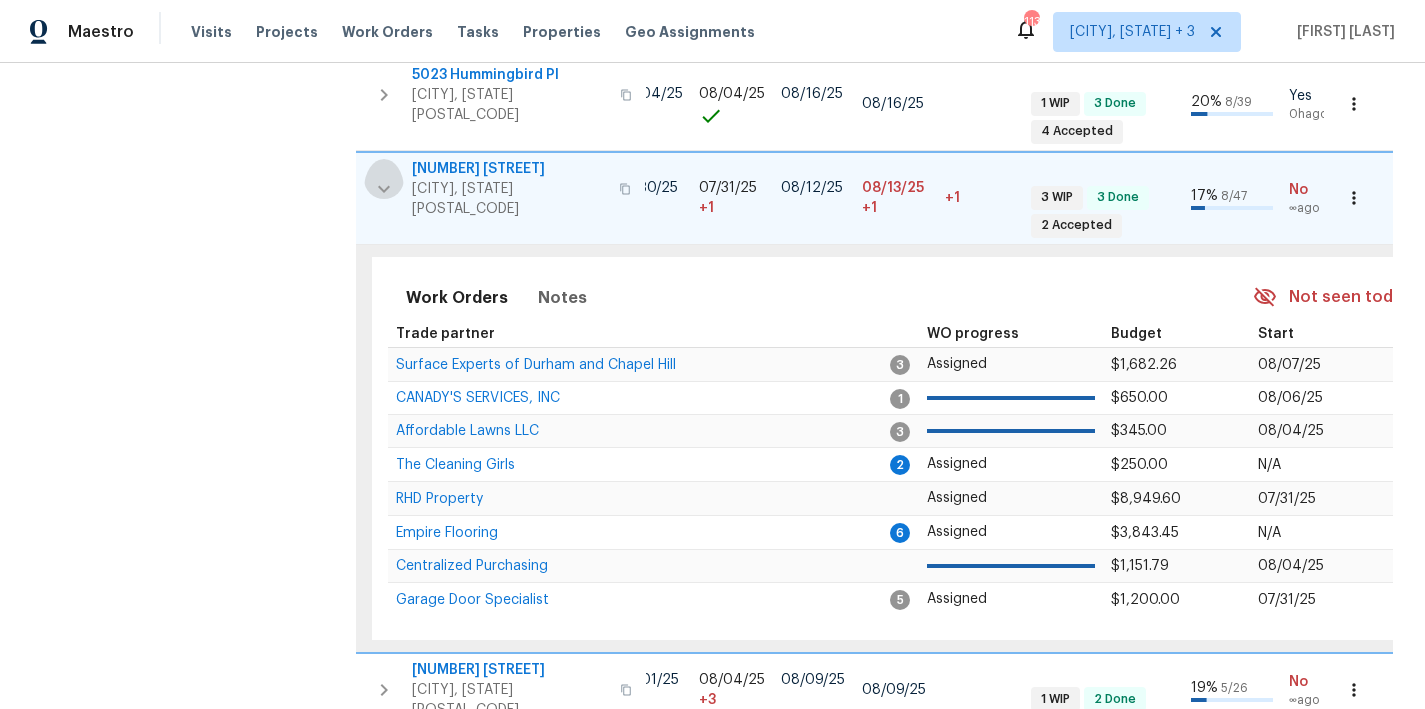 click 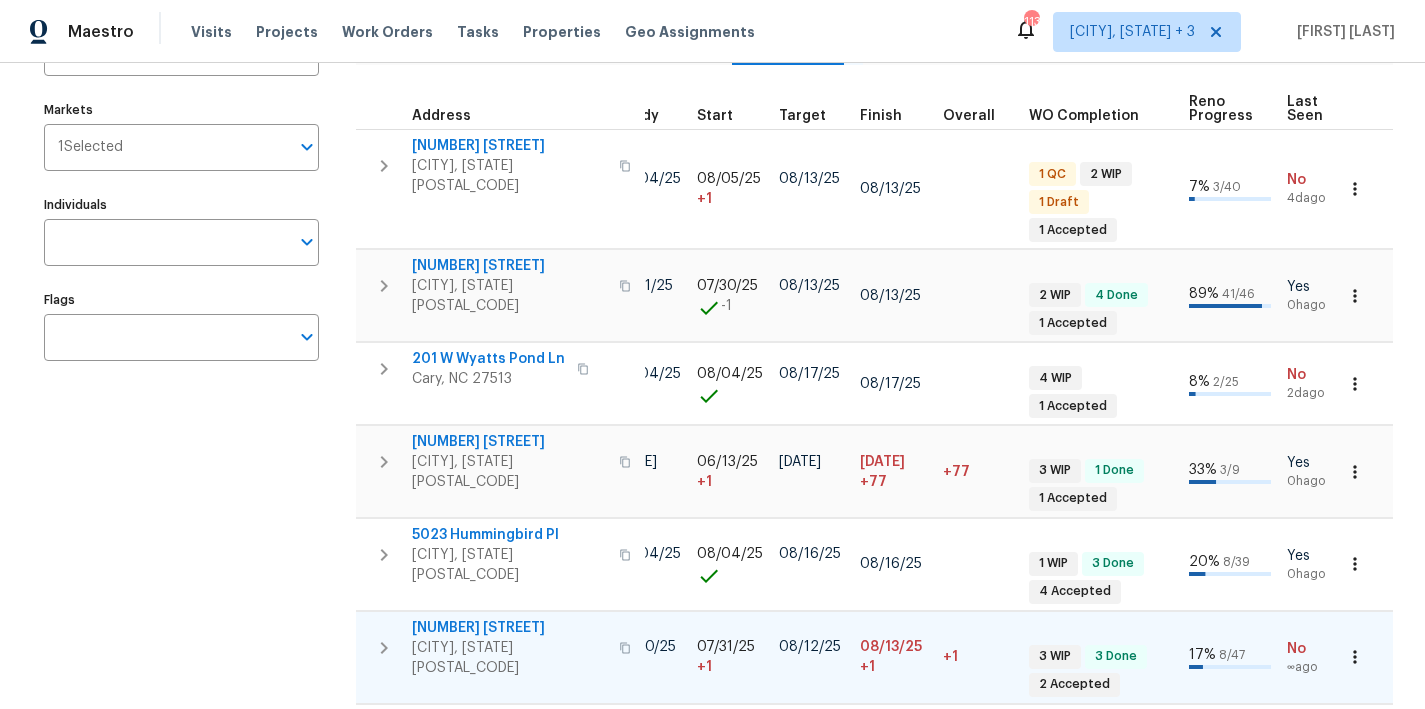 scroll, scrollTop: 90, scrollLeft: 0, axis: vertical 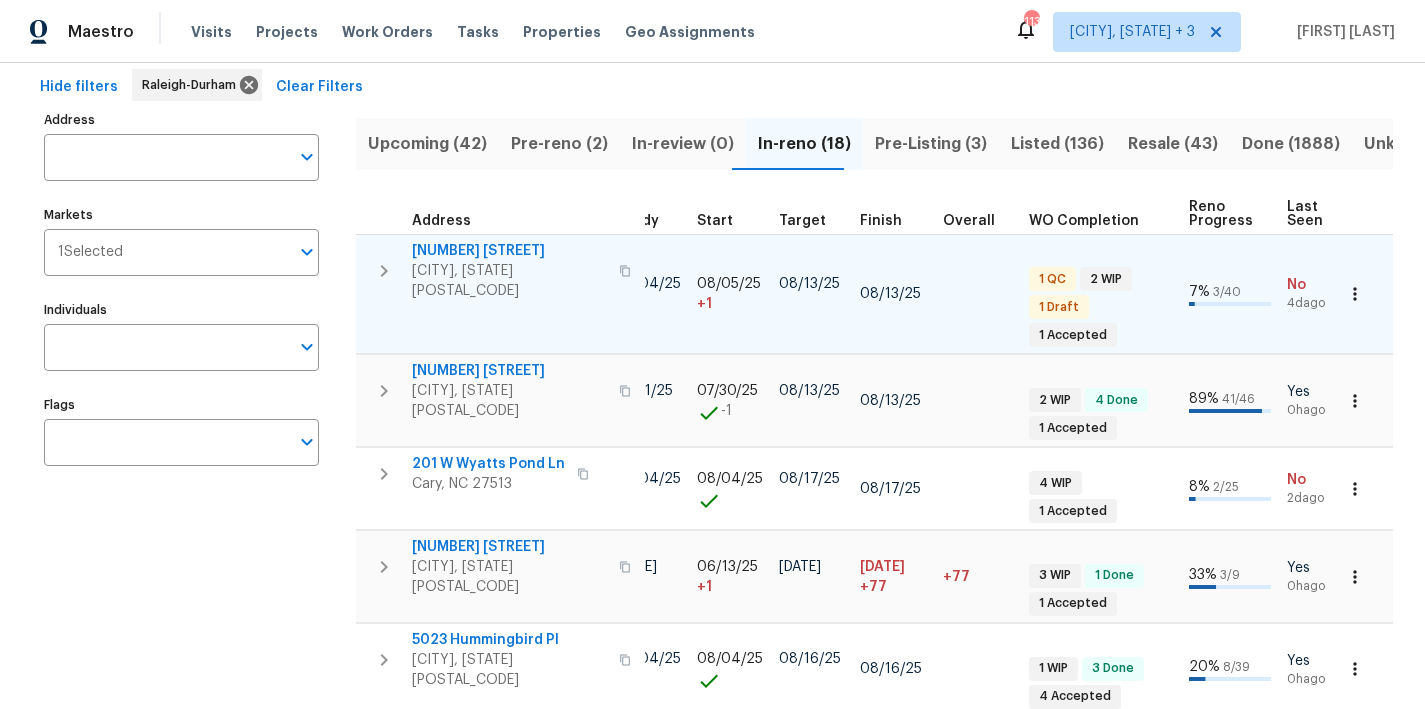 click 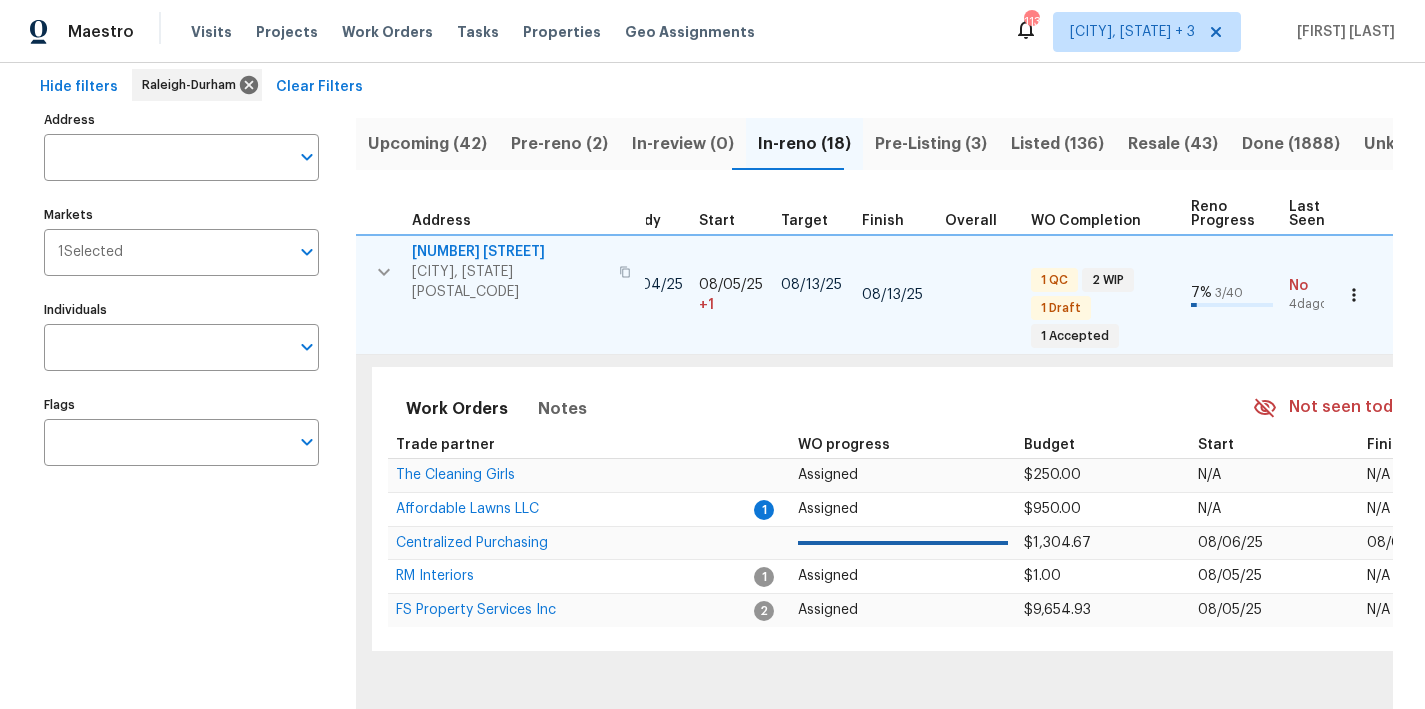 click 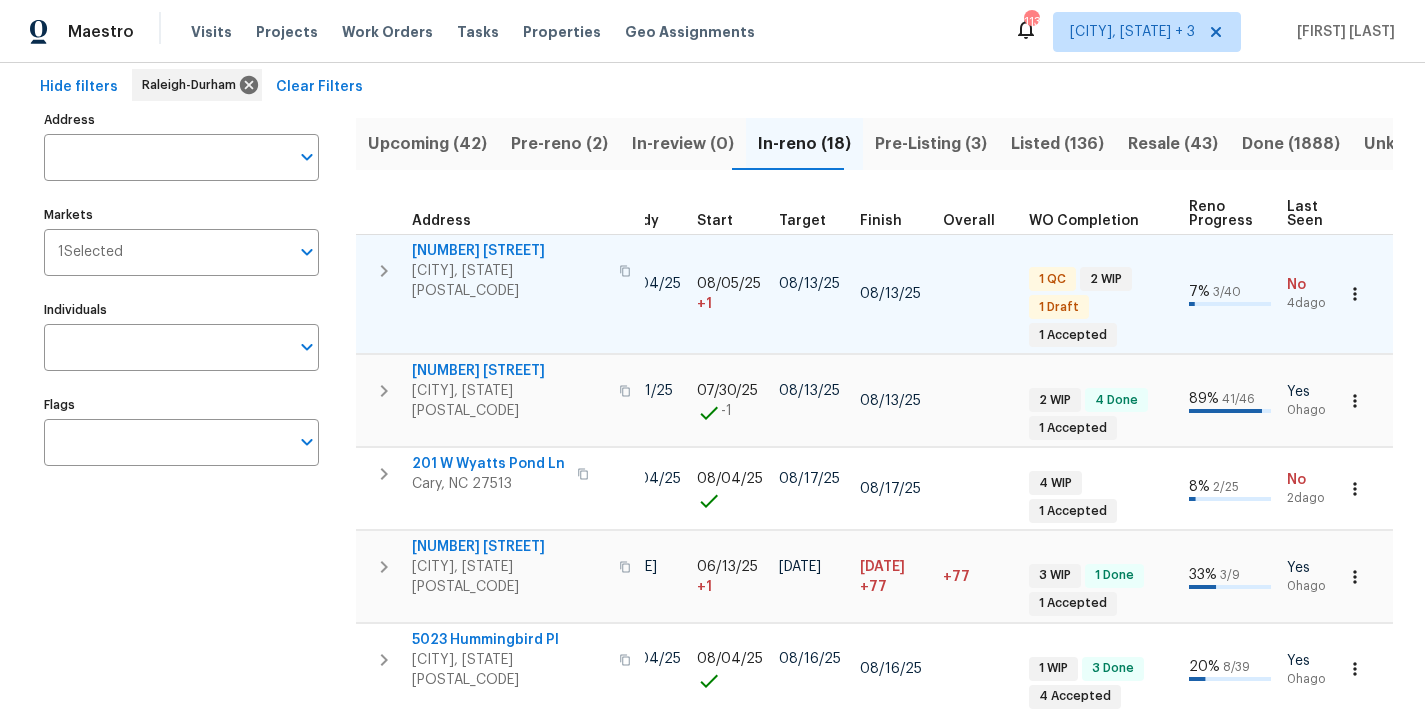 click on "Hide filters Raleigh-Durham Clear Filters" at bounding box center [712, 87] 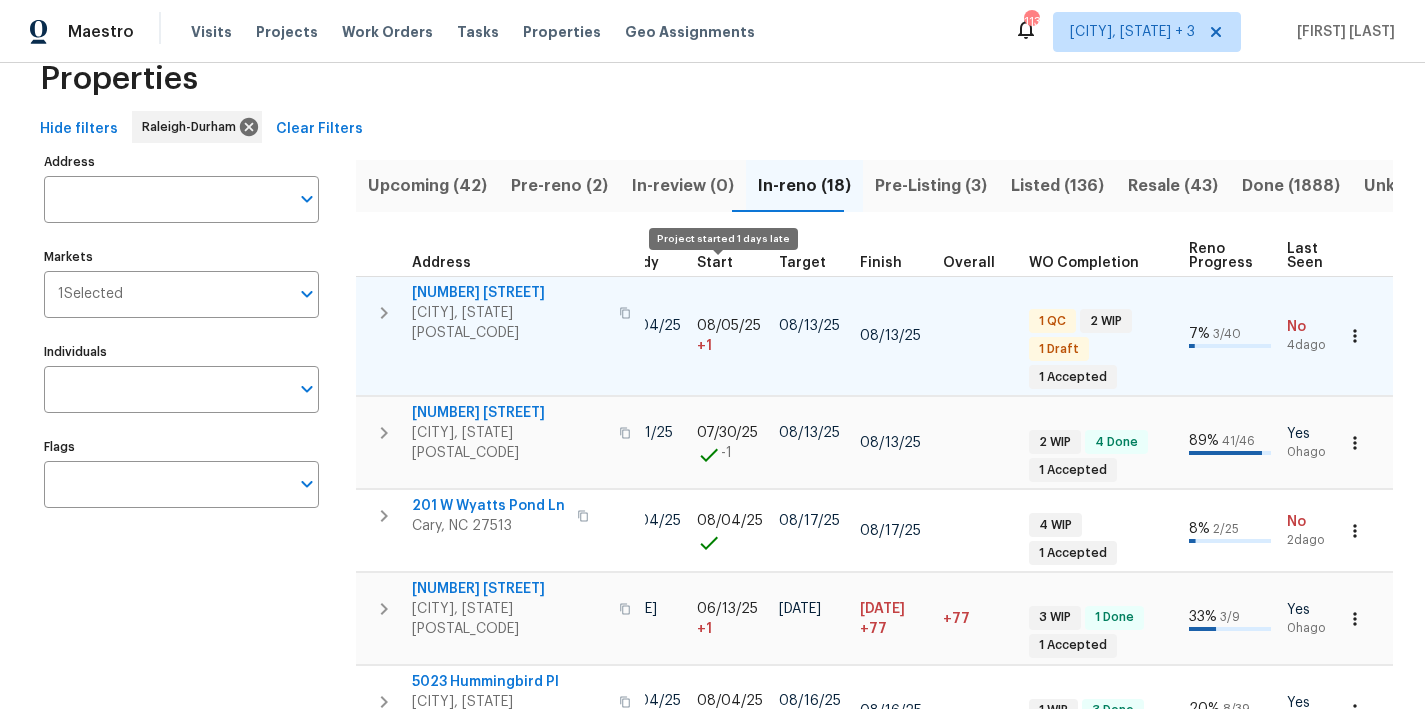 scroll, scrollTop: 0, scrollLeft: 0, axis: both 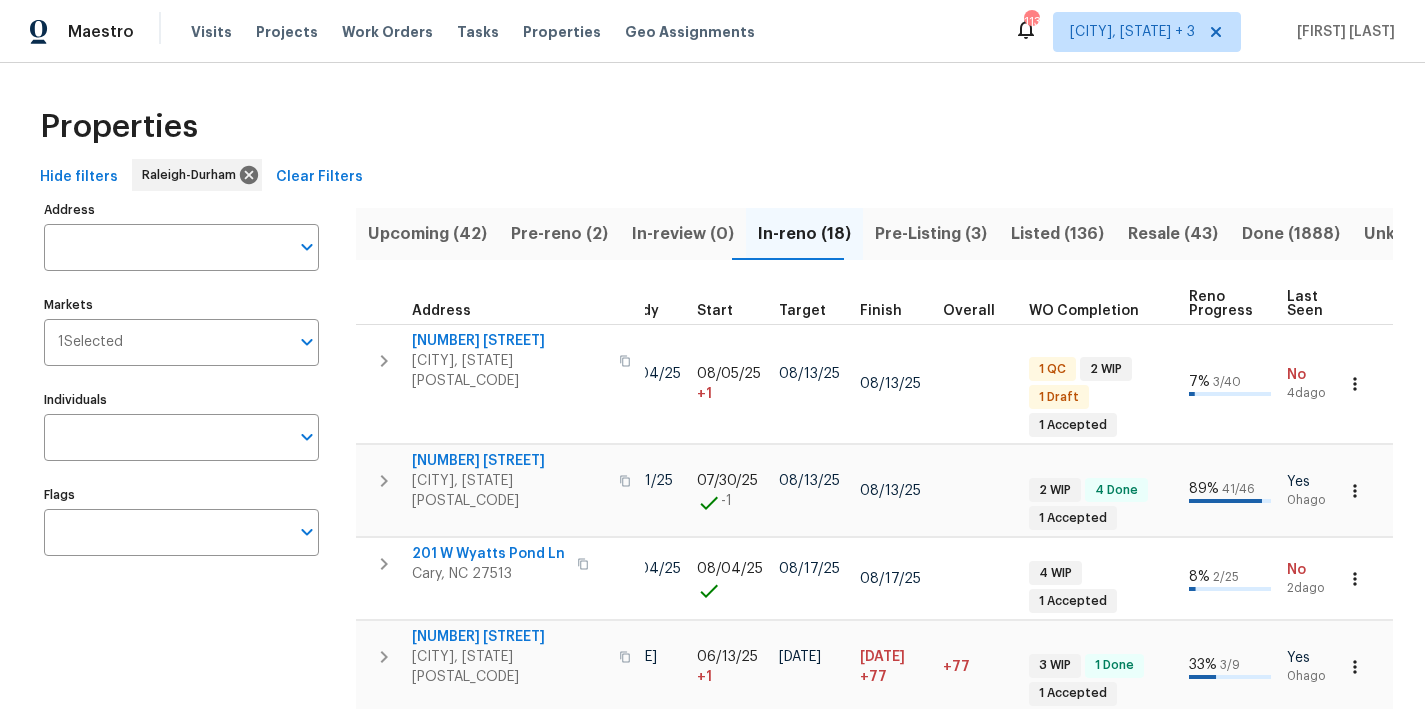 click on "Properties" at bounding box center (712, 127) 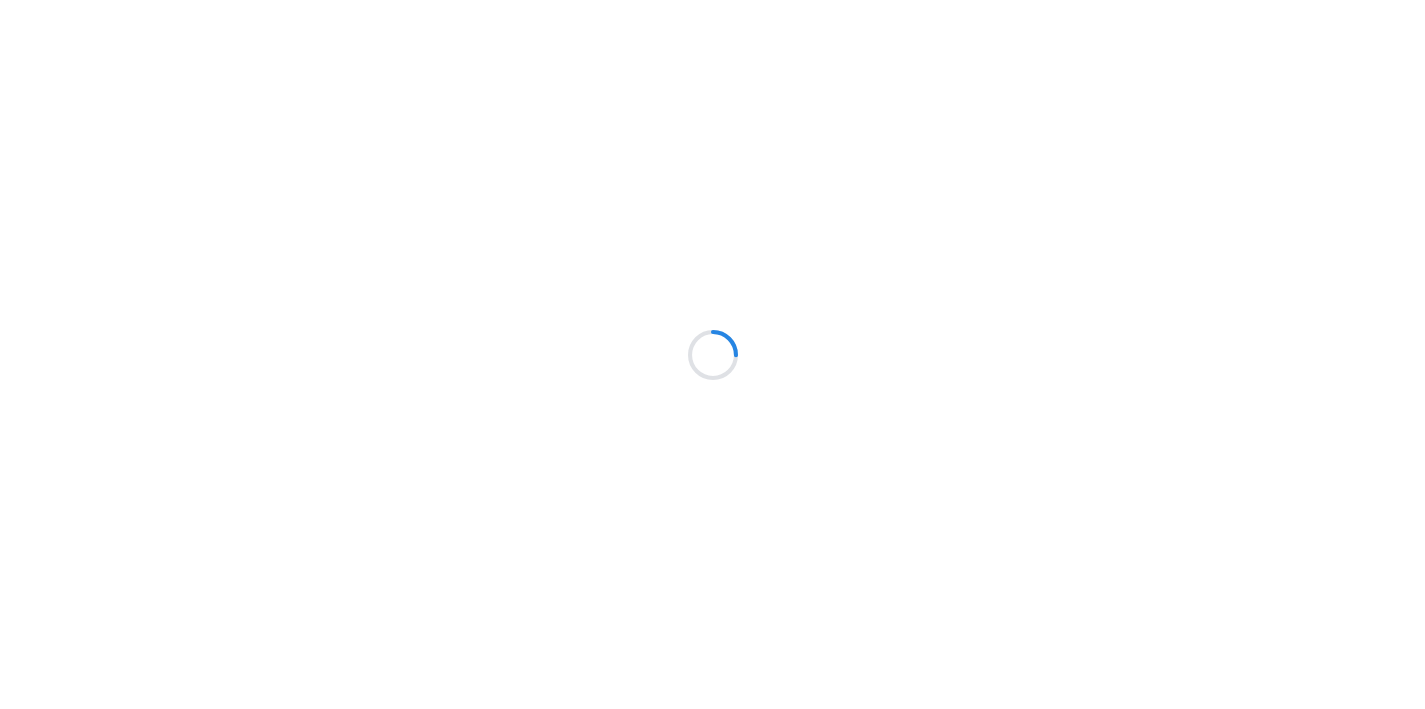 scroll, scrollTop: 0, scrollLeft: 0, axis: both 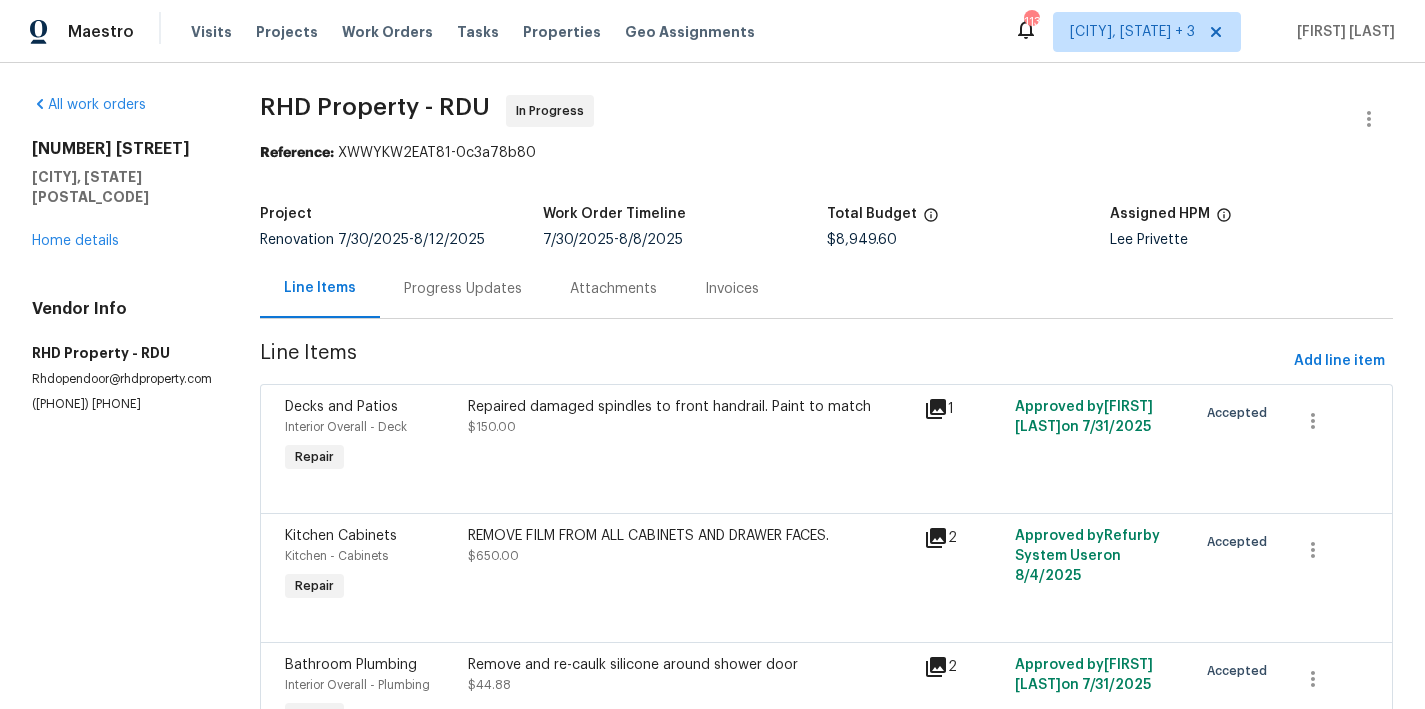 click on "Progress Updates" at bounding box center [463, 288] 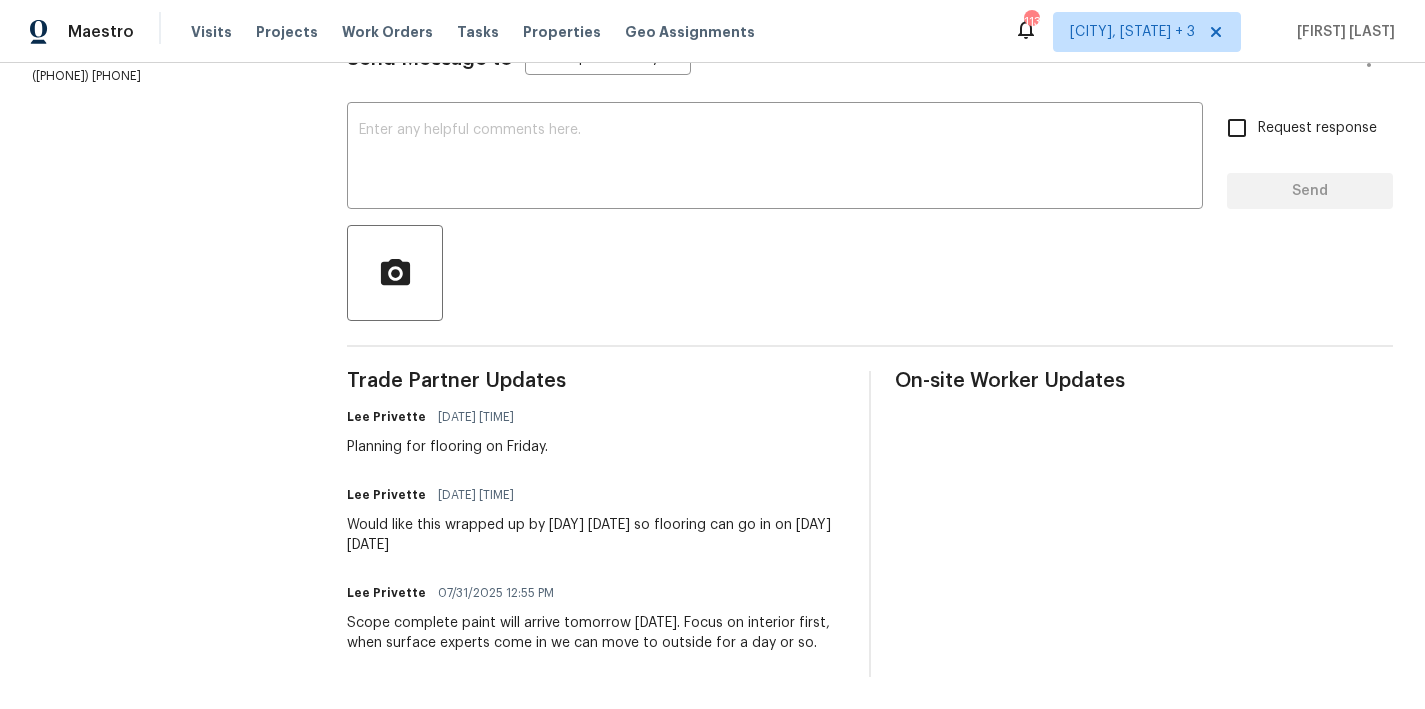 scroll, scrollTop: 0, scrollLeft: 0, axis: both 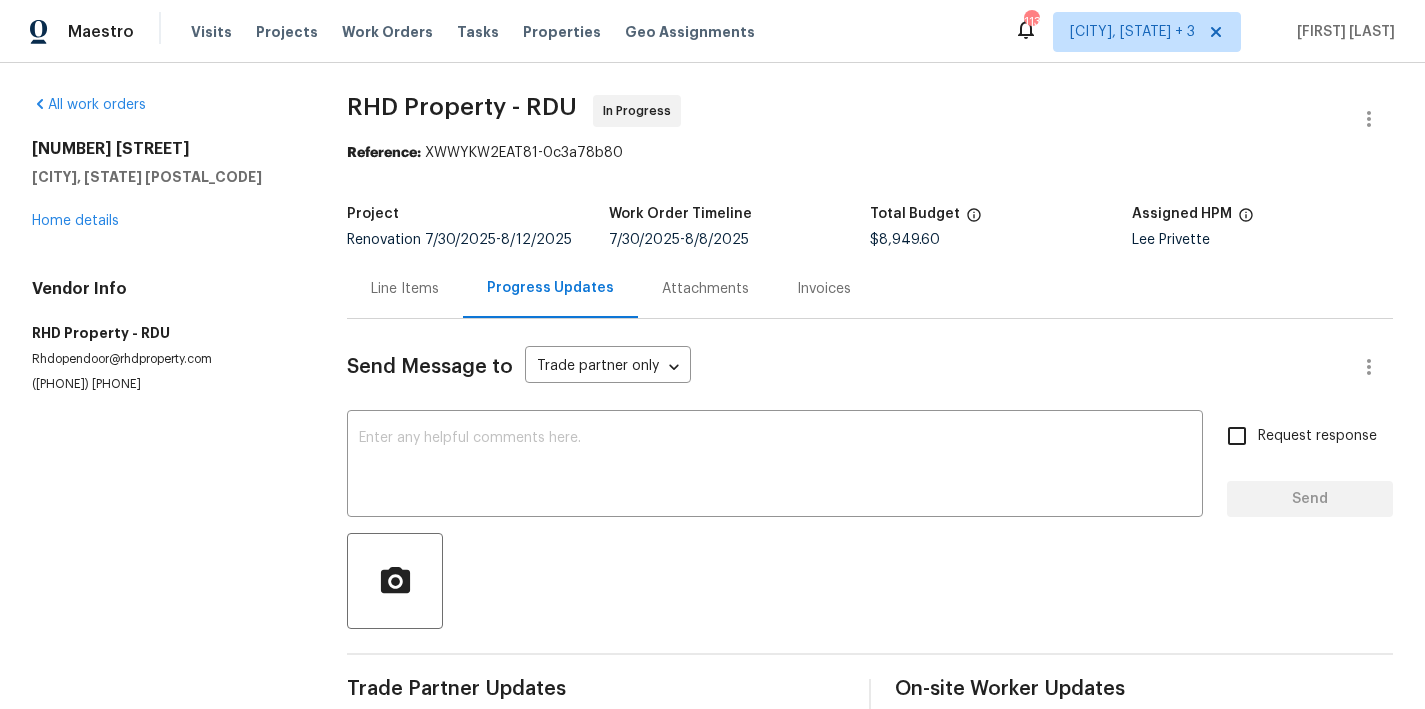 click on "Line Items" at bounding box center [405, 289] 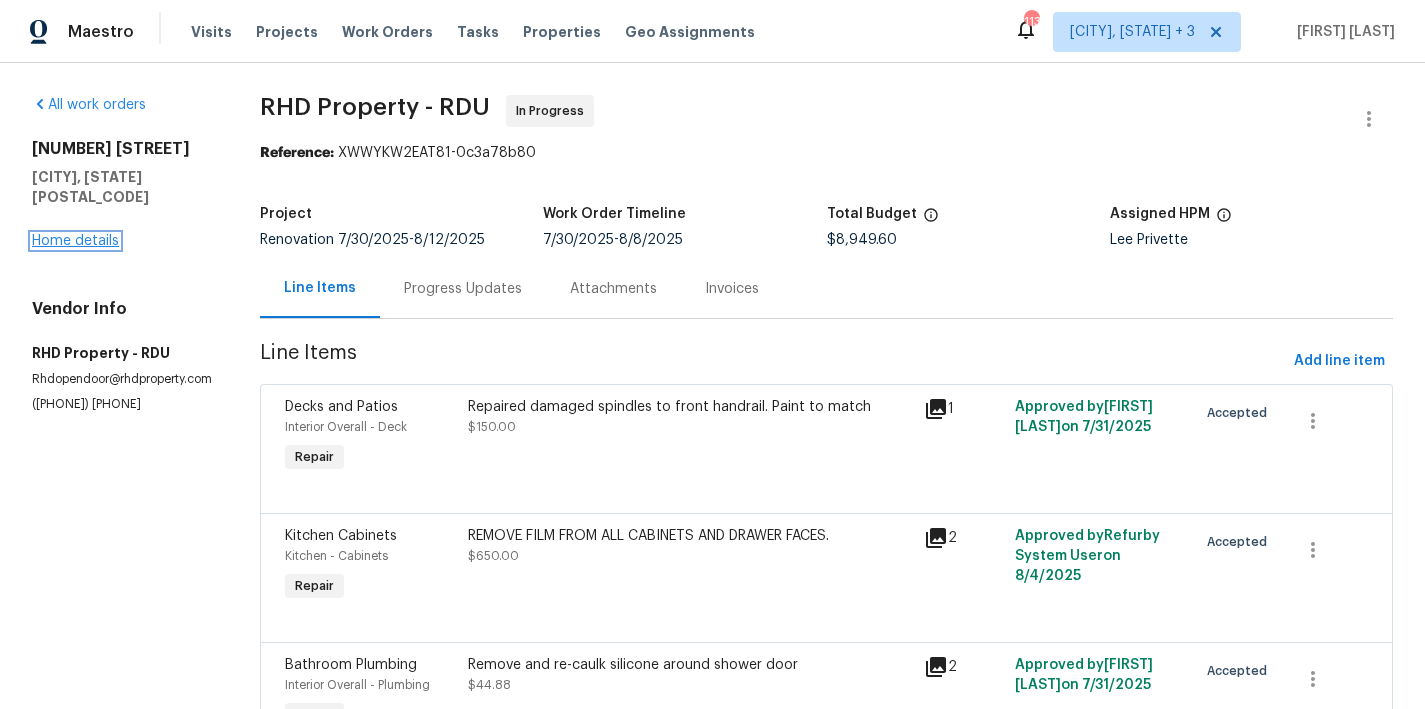 click on "Home details" at bounding box center [75, 241] 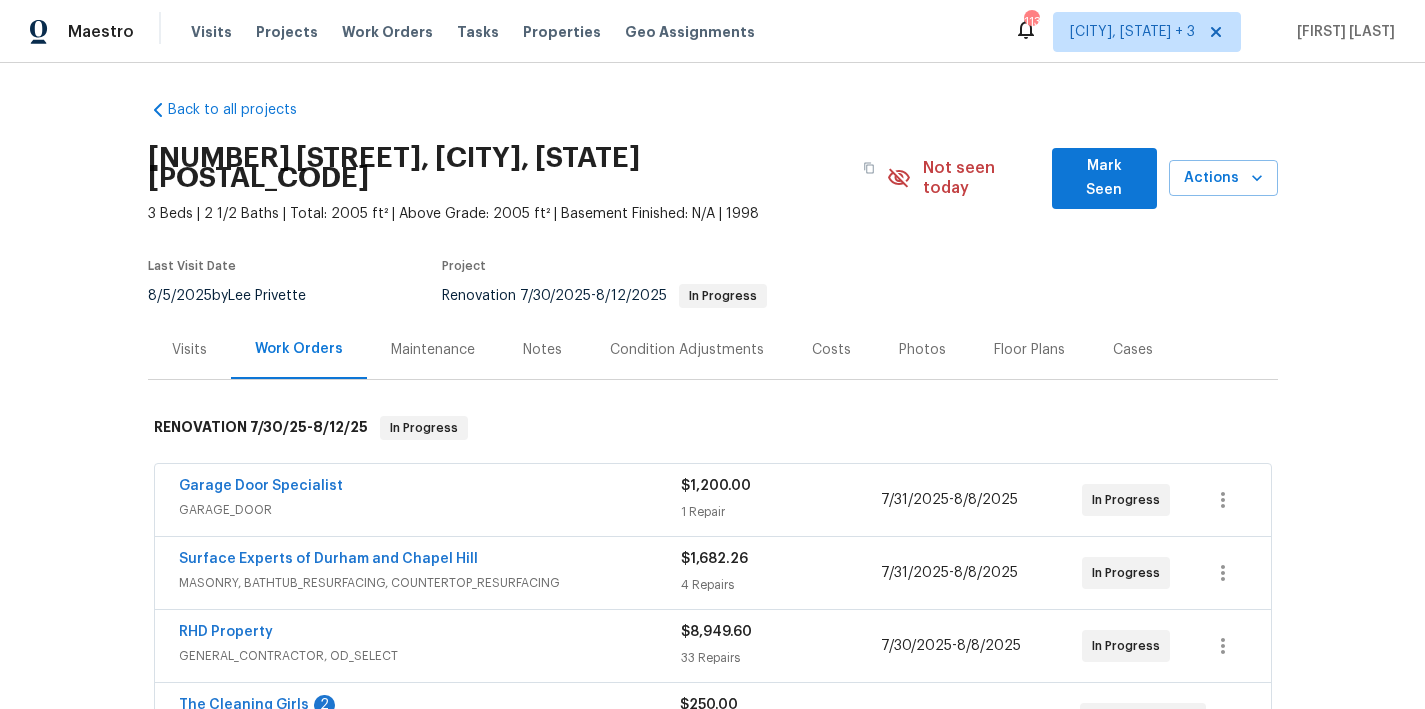 scroll, scrollTop: 4, scrollLeft: 0, axis: vertical 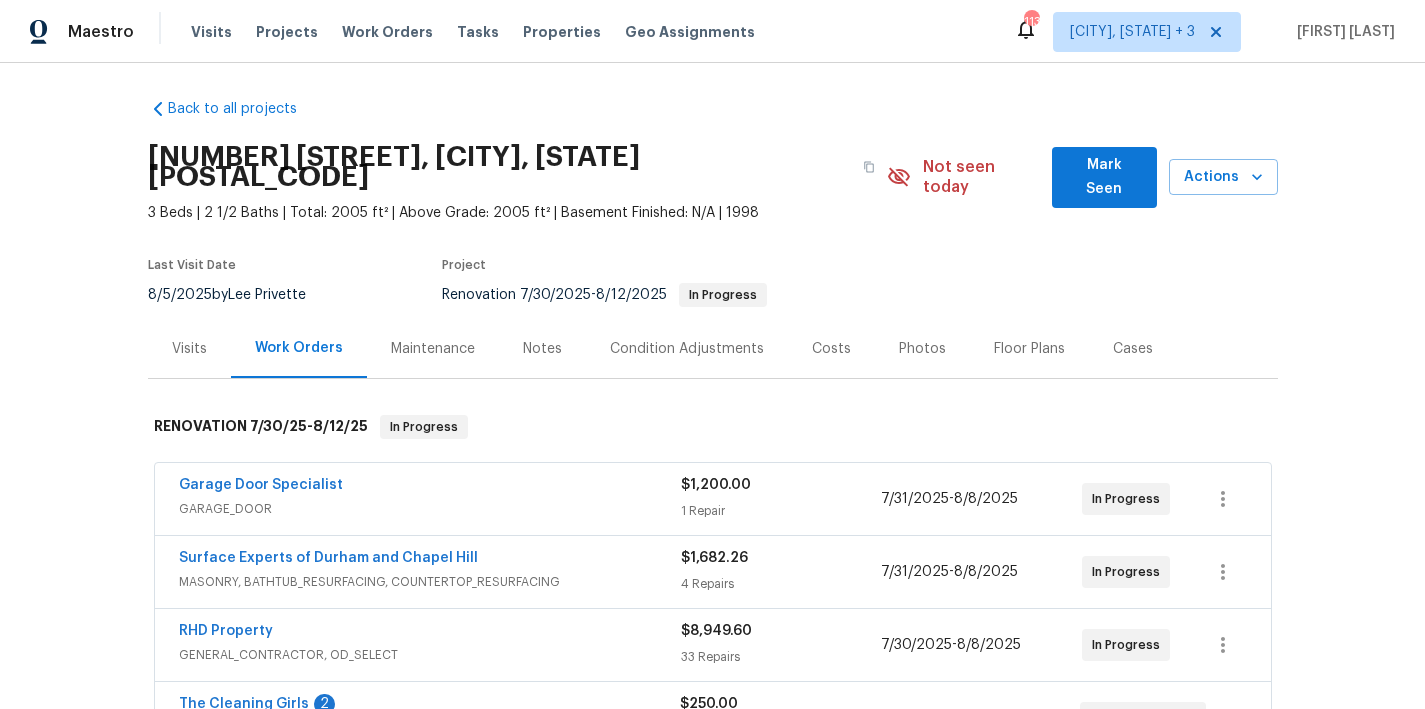 click on "Costs" at bounding box center [831, 349] 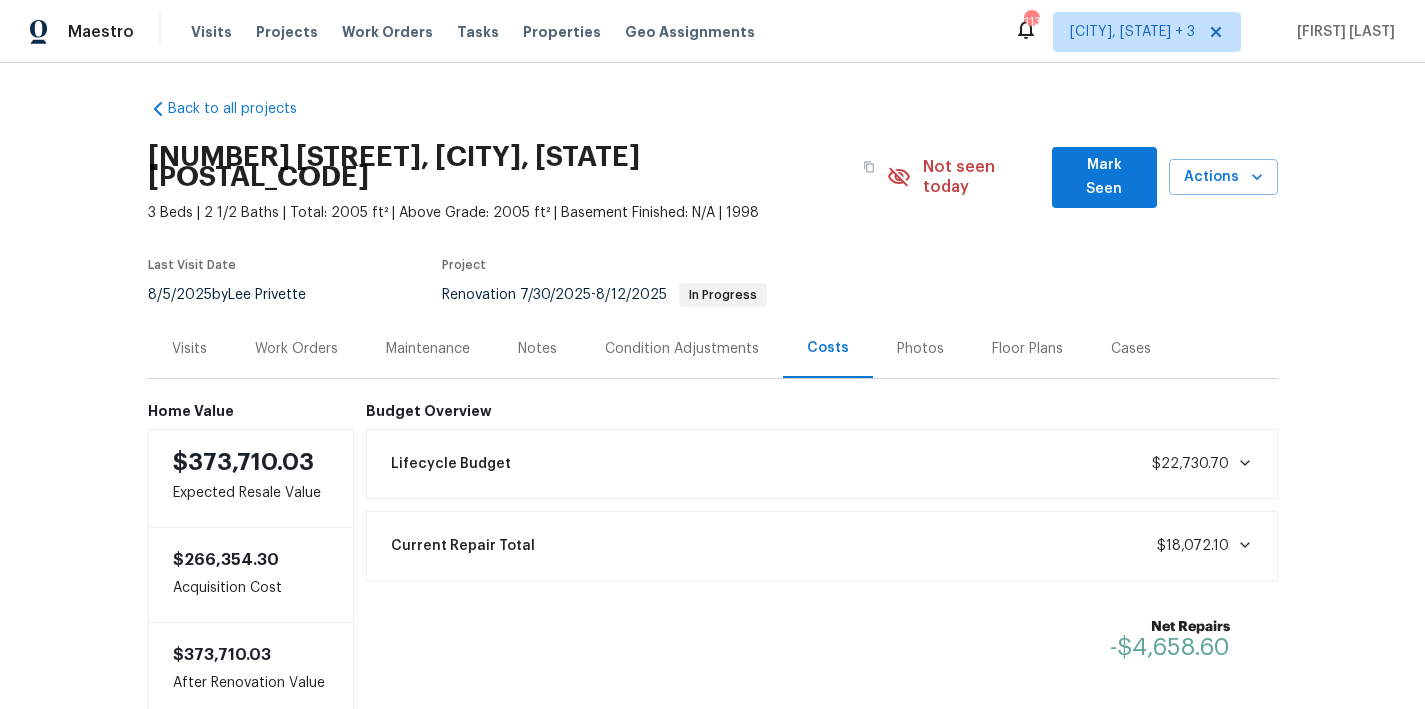 click on "Notes" at bounding box center [537, 349] 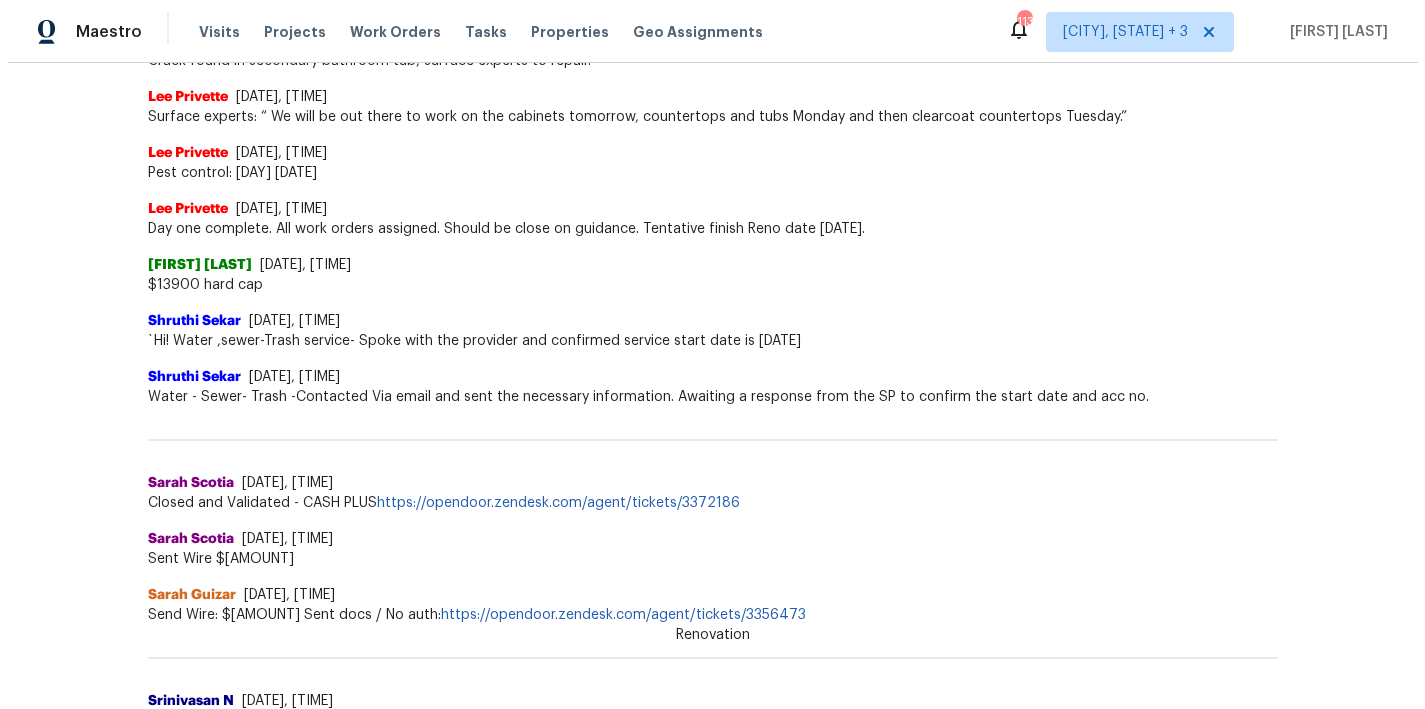 scroll, scrollTop: 42, scrollLeft: 0, axis: vertical 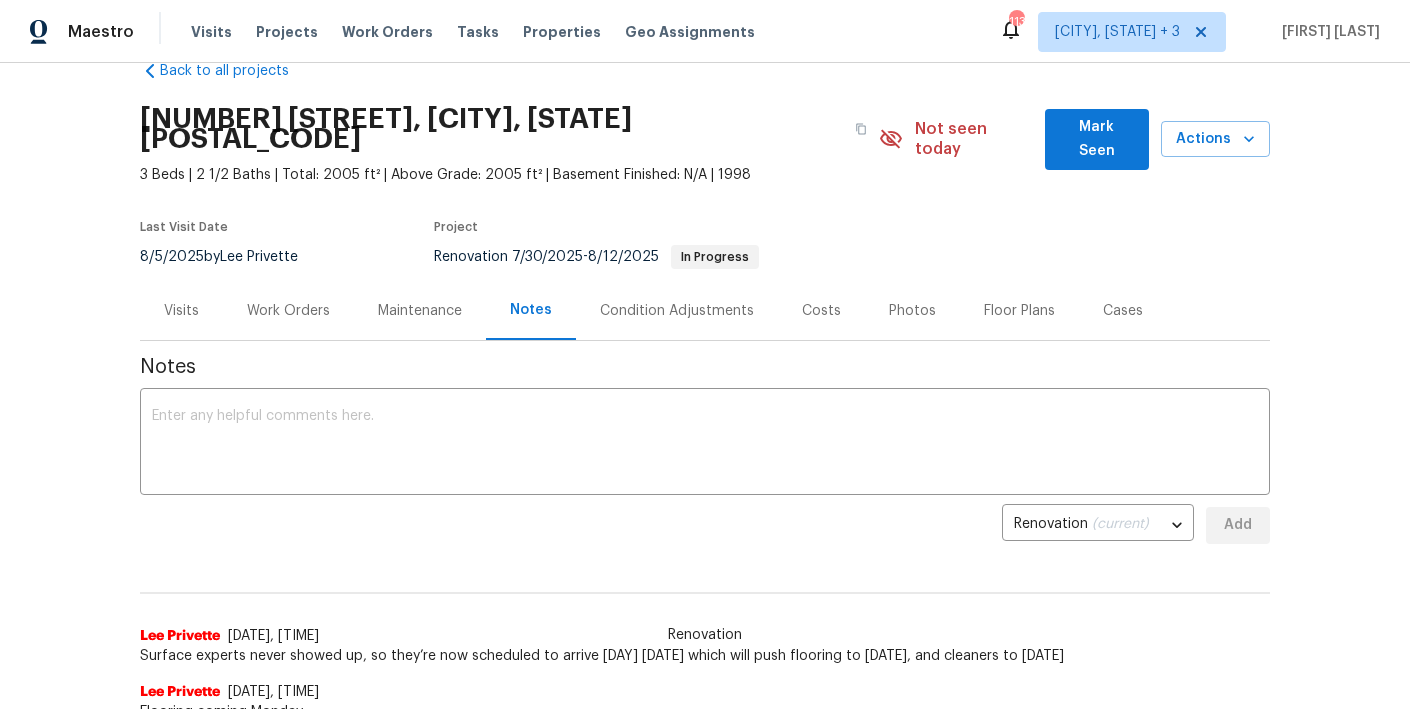 click on "Work Orders" at bounding box center (288, 311) 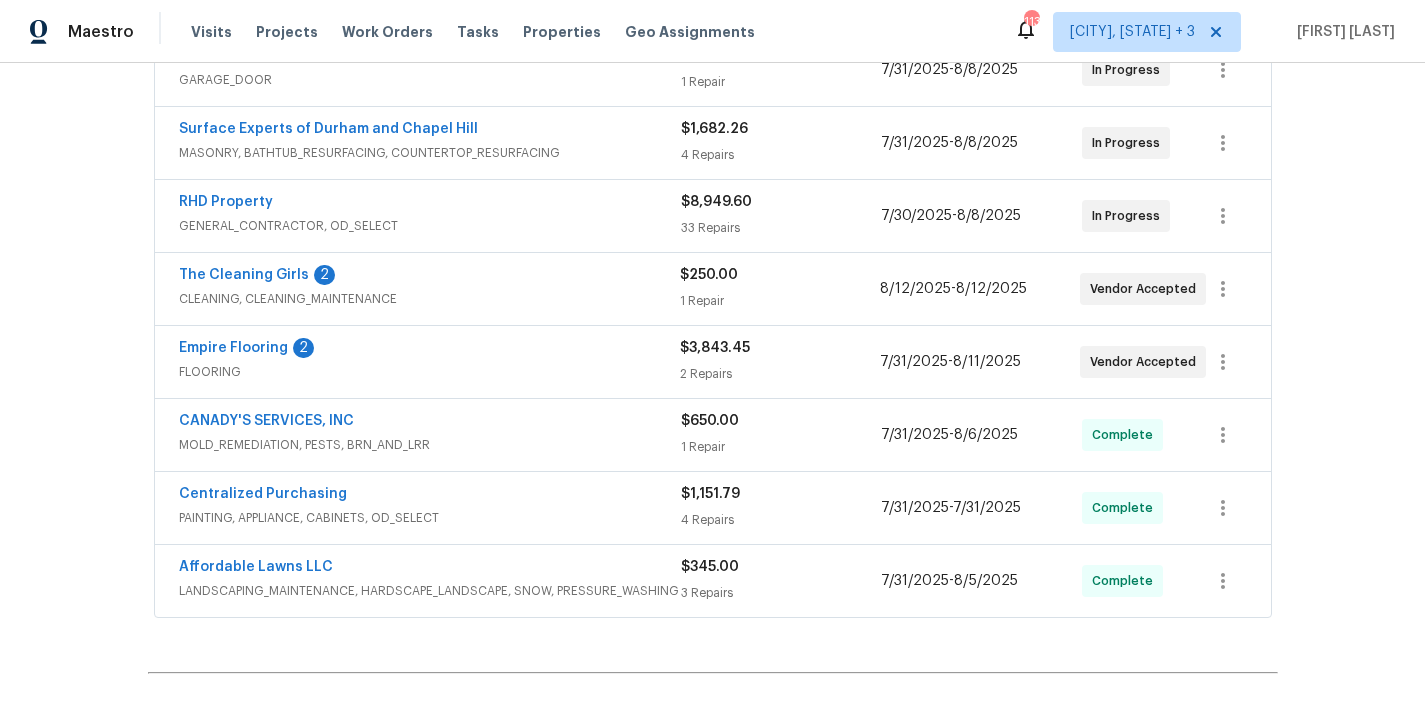 scroll, scrollTop: 417, scrollLeft: 0, axis: vertical 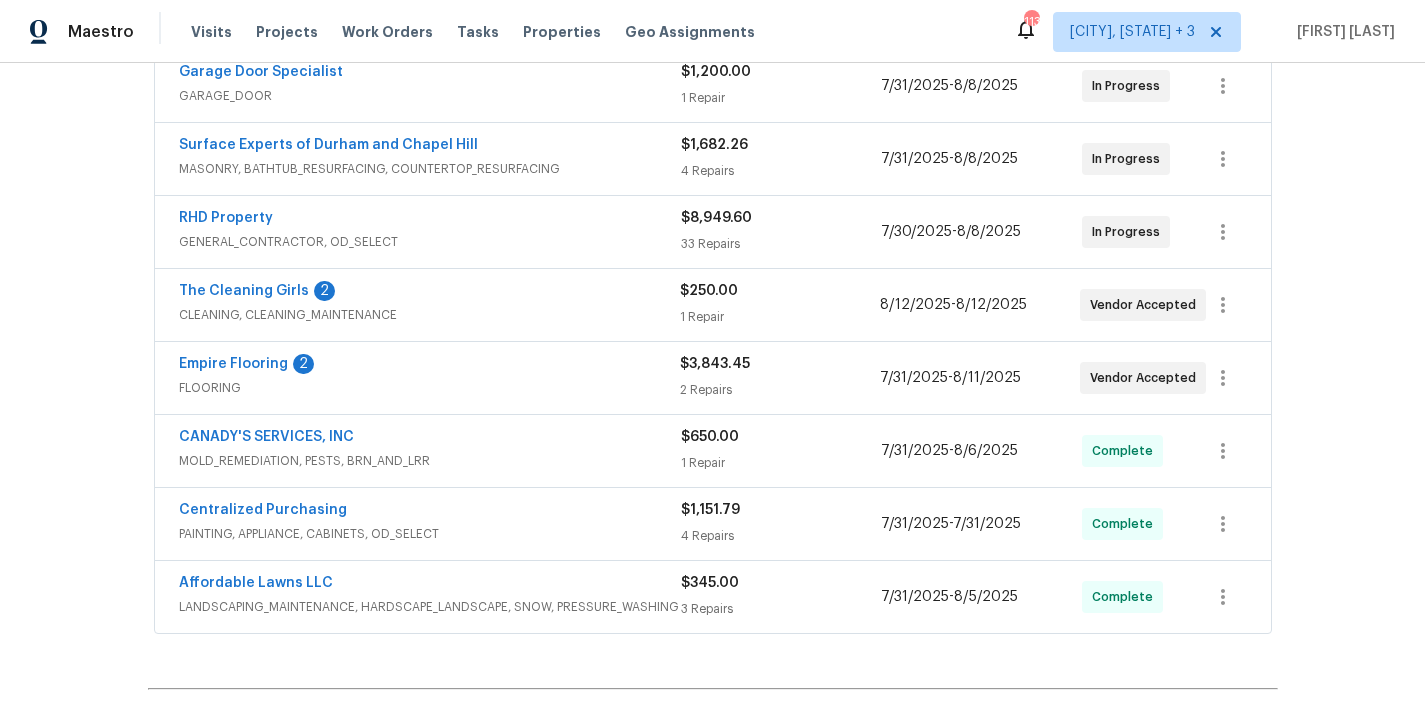 click on "FLOORING" at bounding box center [429, 388] 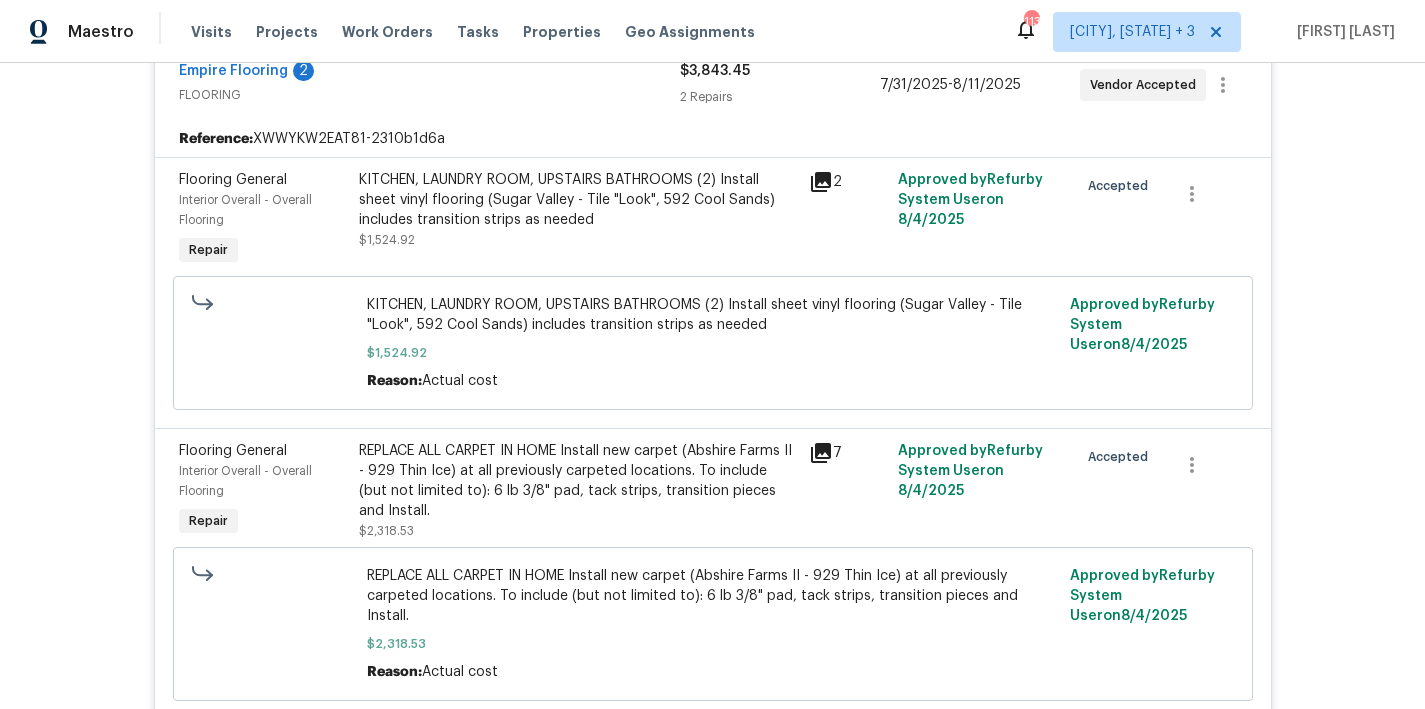 scroll, scrollTop: 608, scrollLeft: 0, axis: vertical 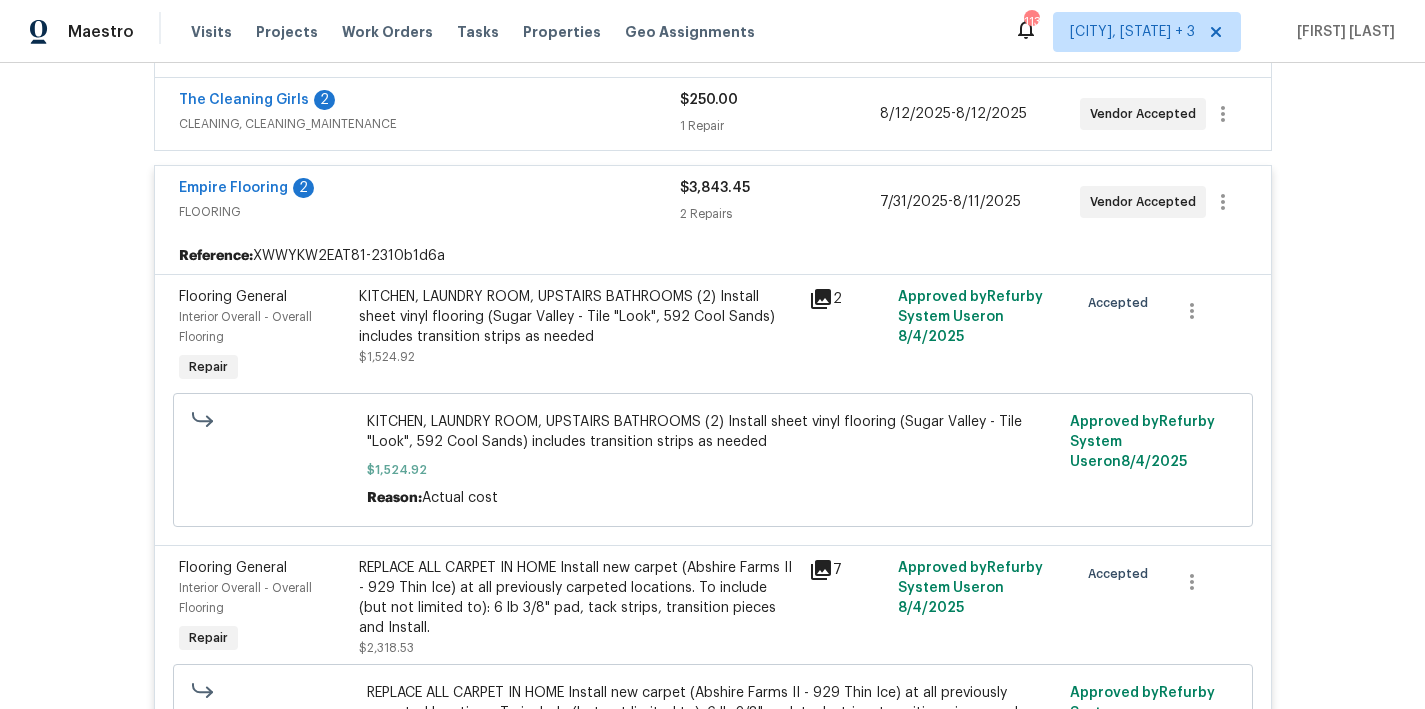 click on "FLOORING" at bounding box center (429, 212) 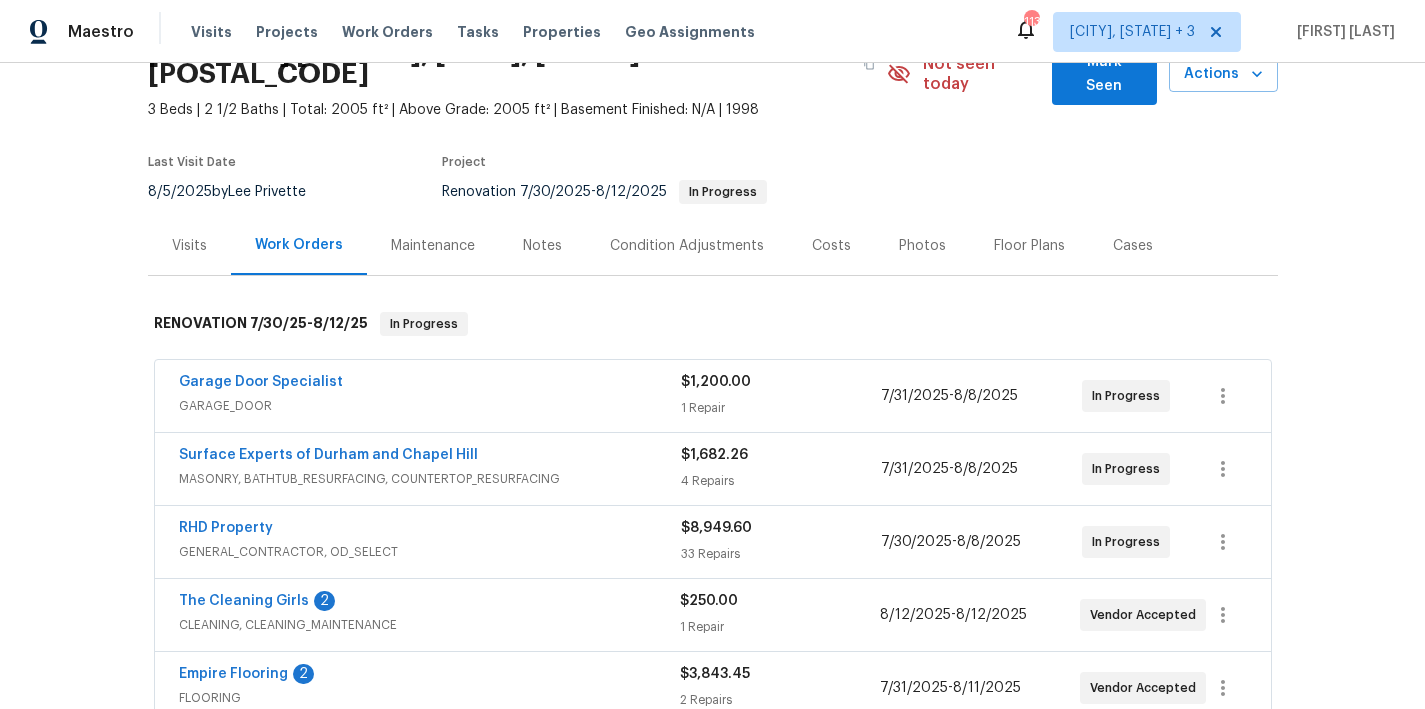 scroll, scrollTop: 0, scrollLeft: 0, axis: both 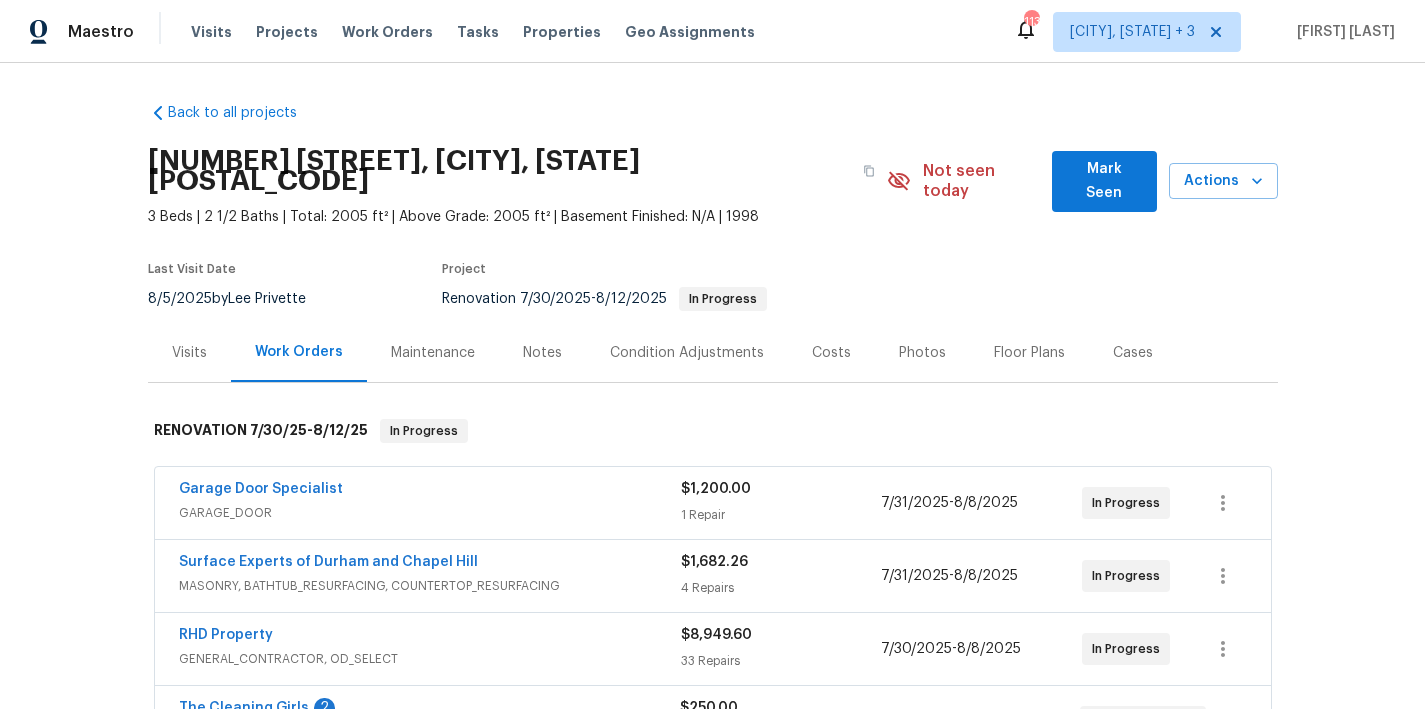 click on "Costs" at bounding box center [831, 353] 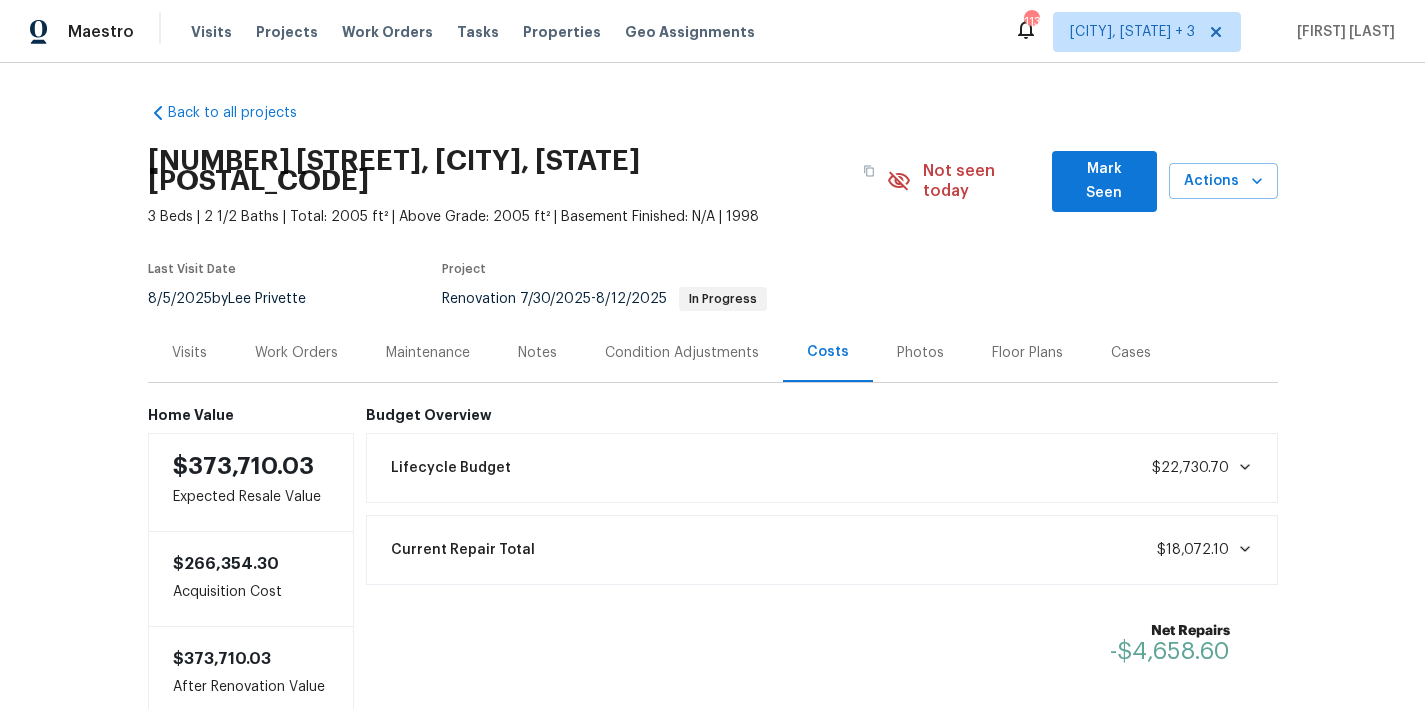 click on "Work Orders" at bounding box center (296, 353) 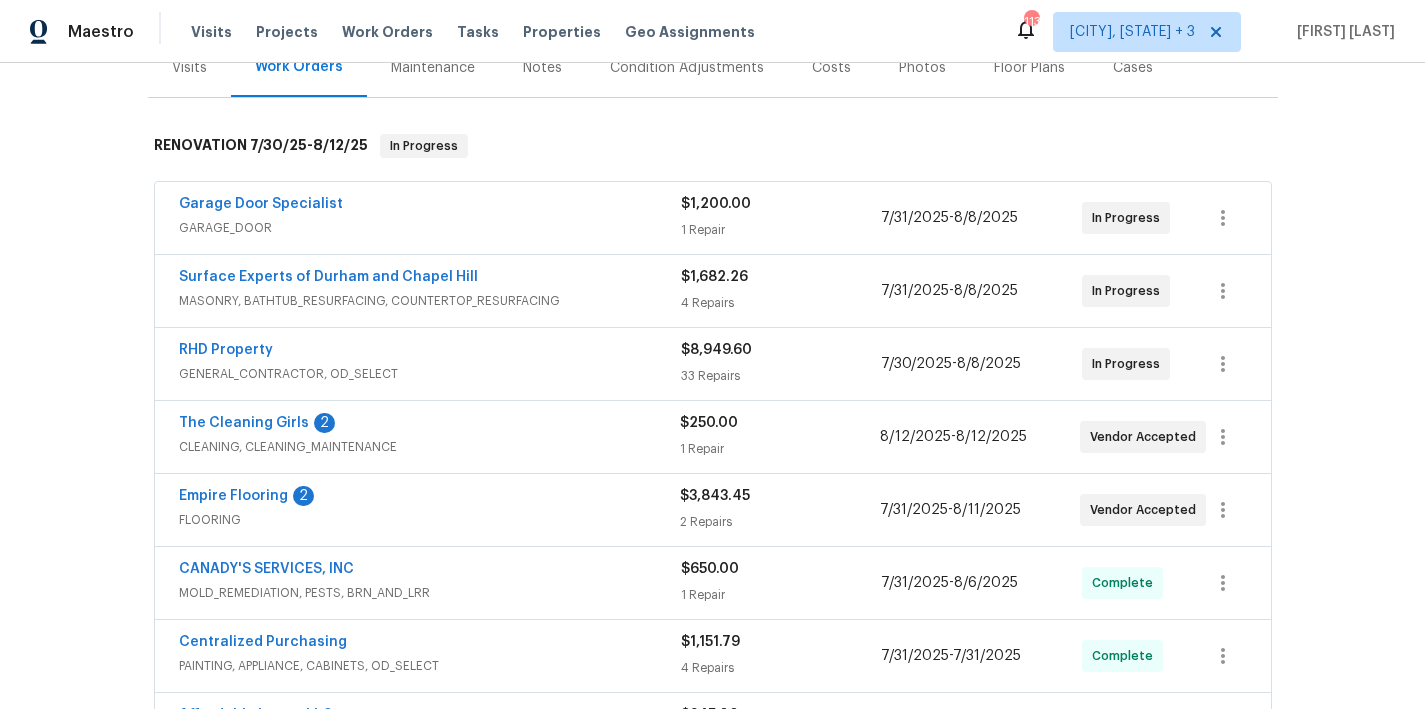 scroll, scrollTop: 397, scrollLeft: 0, axis: vertical 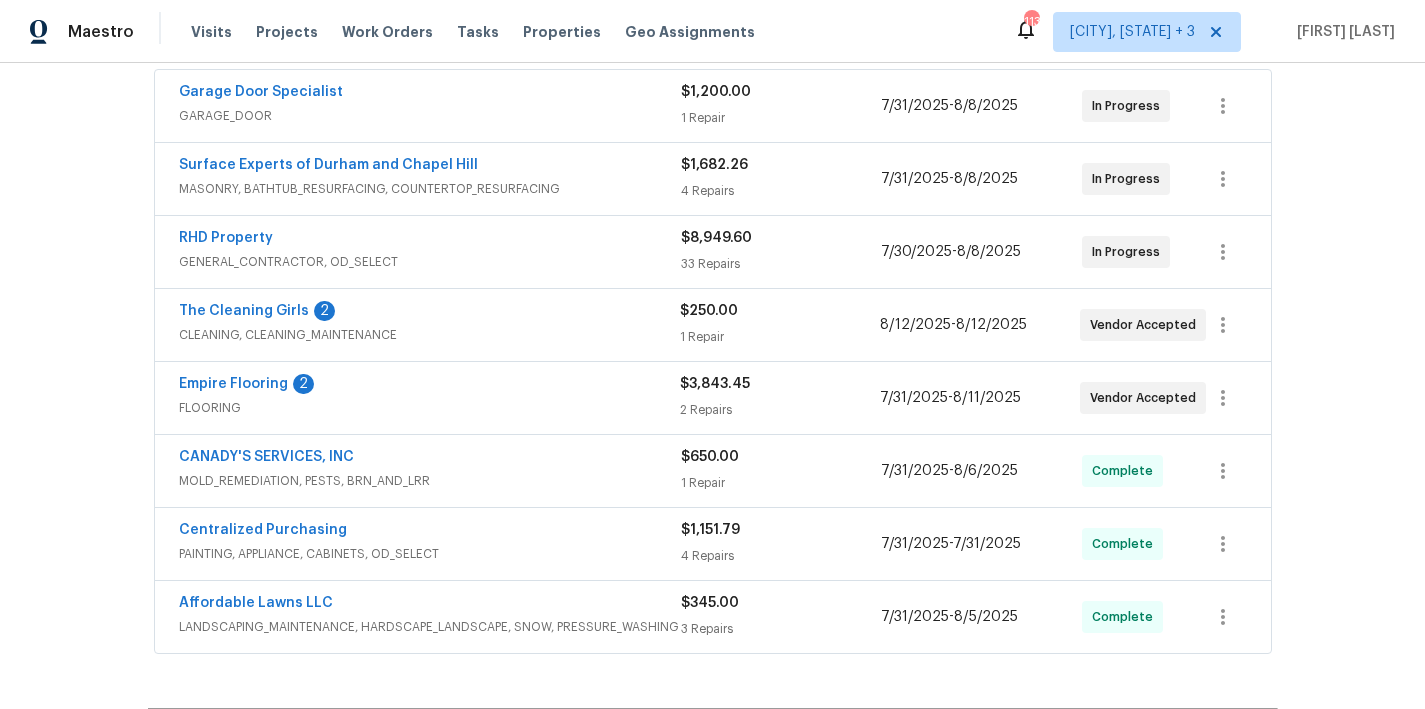 click on "Centralized Purchasing" at bounding box center [430, 532] 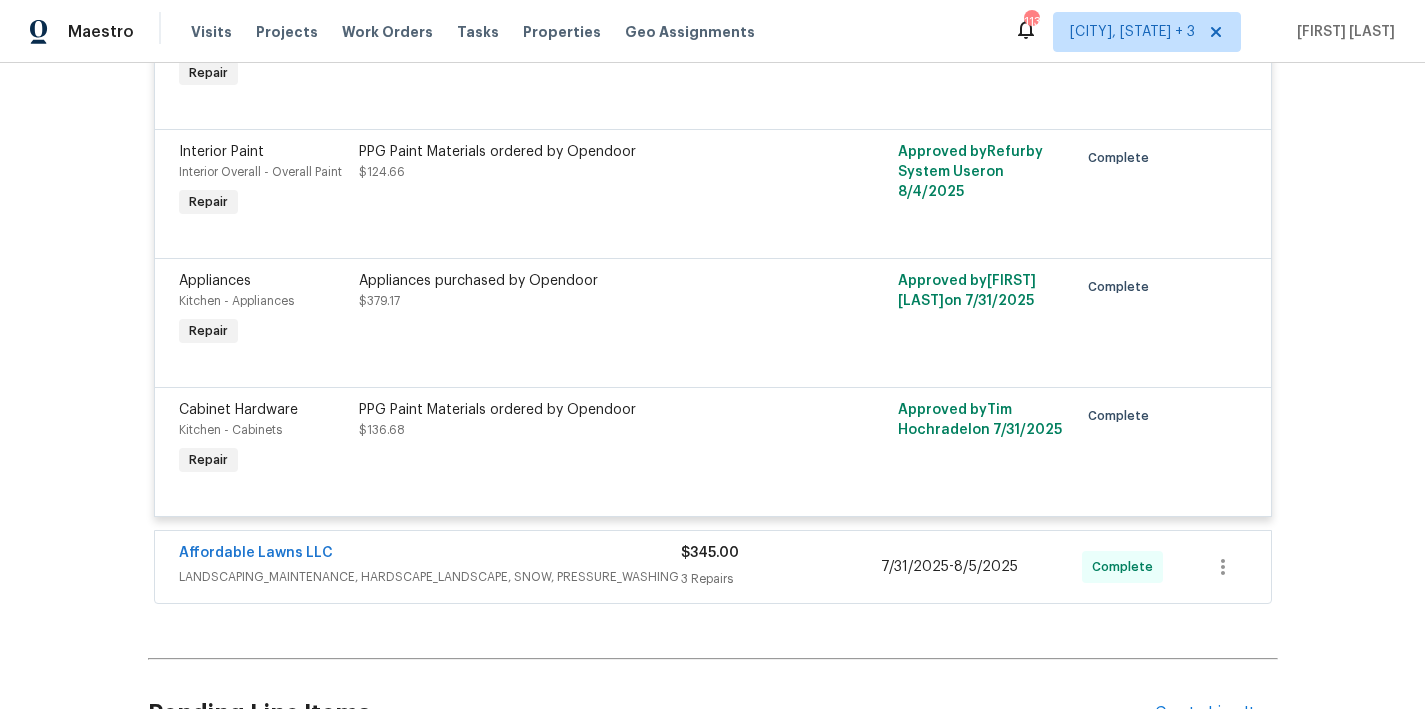 scroll, scrollTop: 621, scrollLeft: 0, axis: vertical 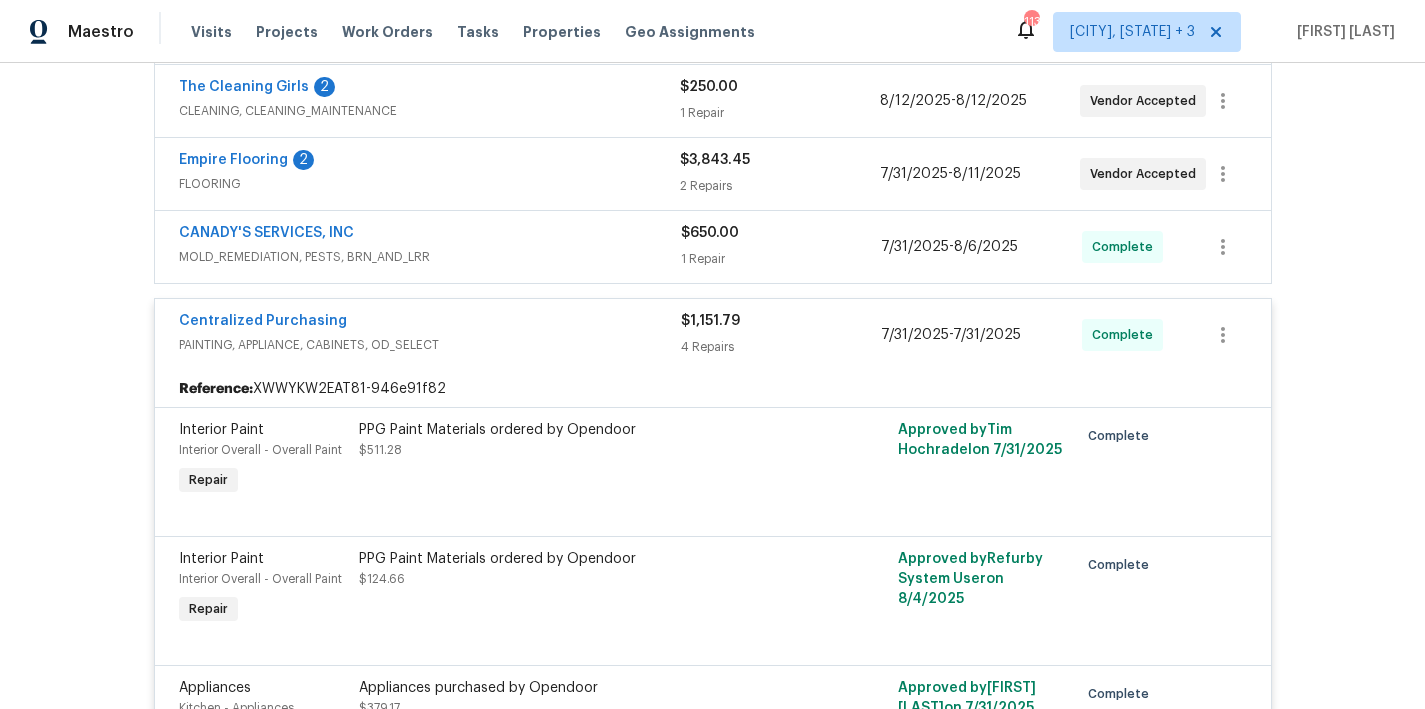 click on "Centralized Purchasing" at bounding box center [430, 323] 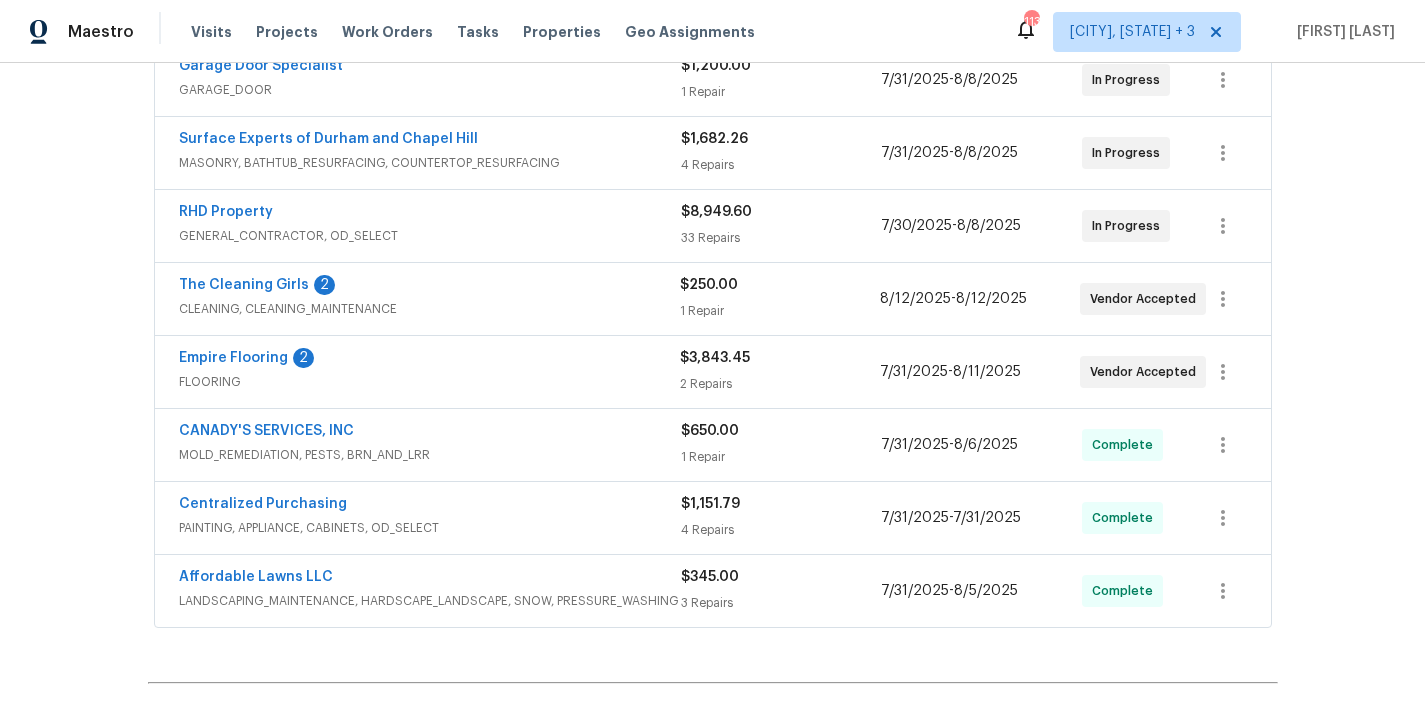 scroll, scrollTop: 311, scrollLeft: 0, axis: vertical 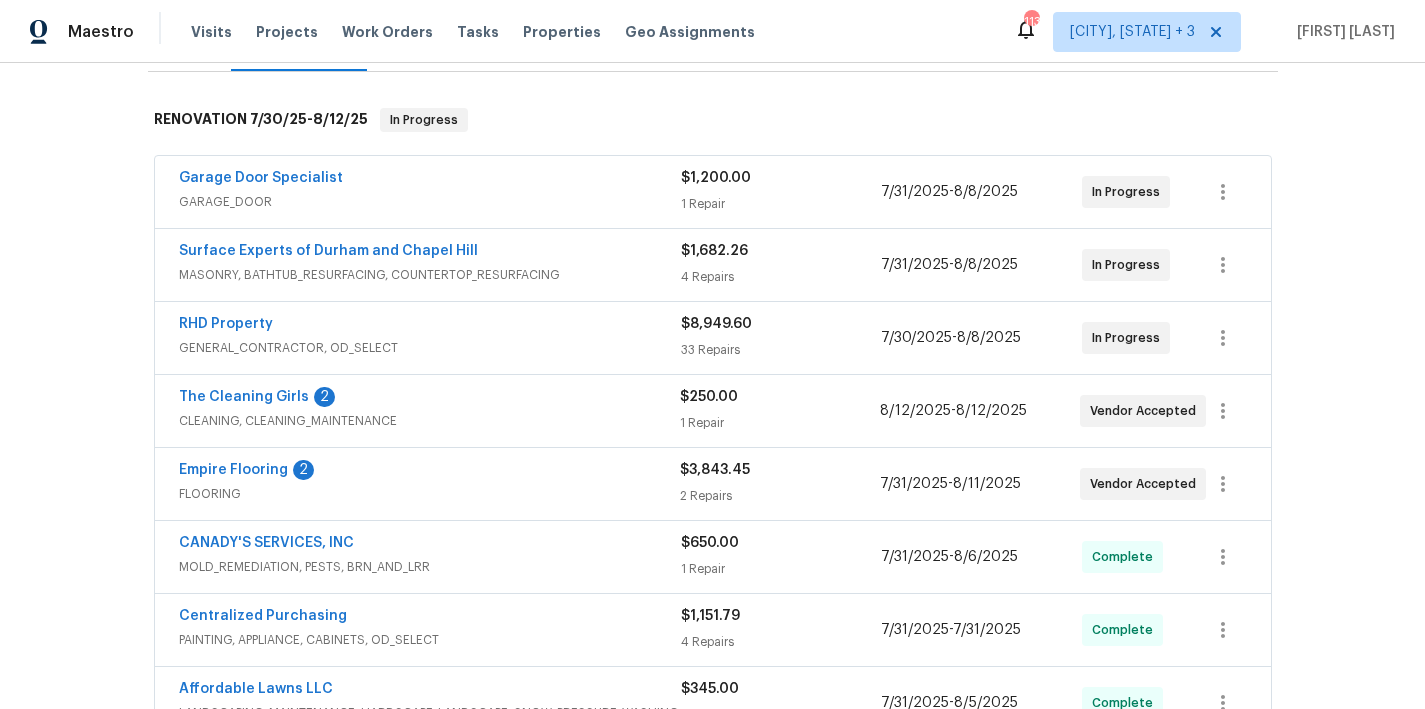 click on "Surface Experts of Durham and Chapel Hill" at bounding box center (430, 253) 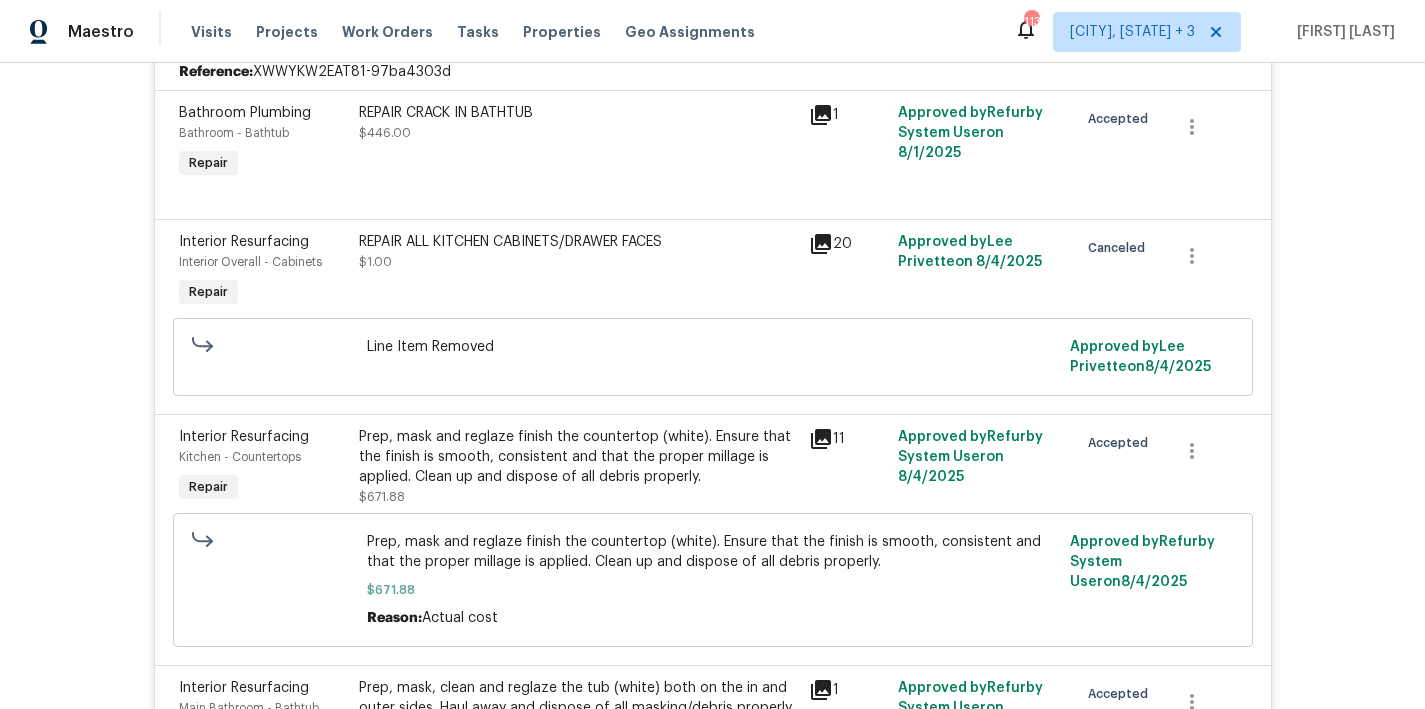 scroll, scrollTop: 409, scrollLeft: 0, axis: vertical 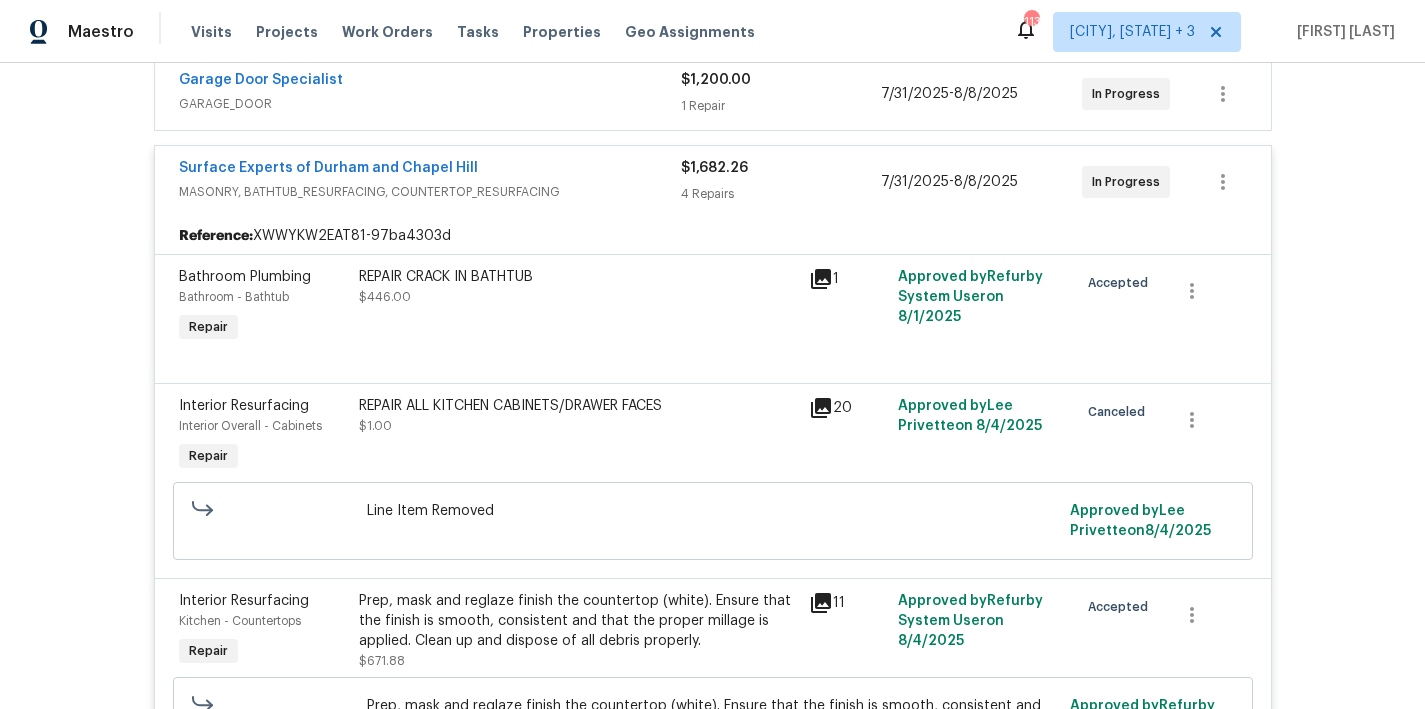 click on "Surface Experts of Durham and Chapel Hill MASONRY, BATHTUB_RESURFACING, COUNTERTOP_RESURFACING $1,682.26 4 Repairs [DATE]  -  [DATE] In Progress" at bounding box center [713, 182] 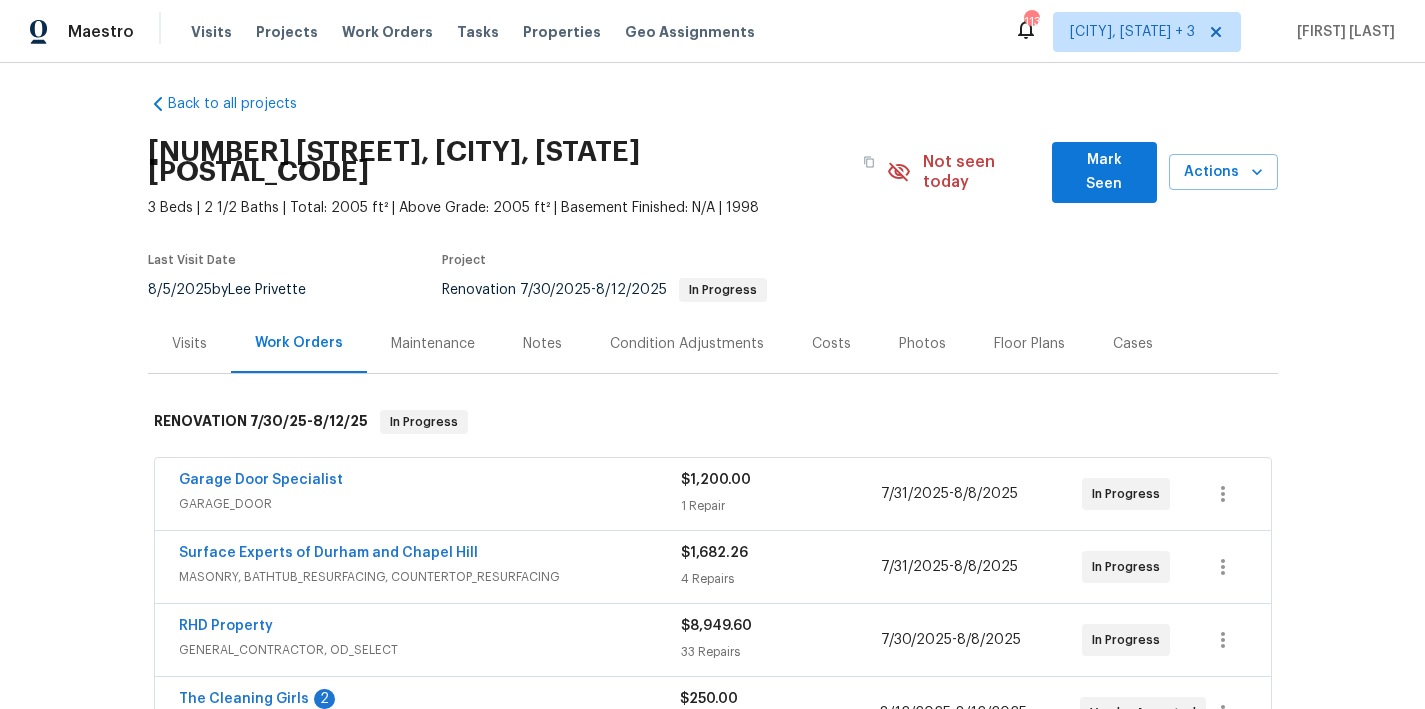 scroll, scrollTop: 0, scrollLeft: 0, axis: both 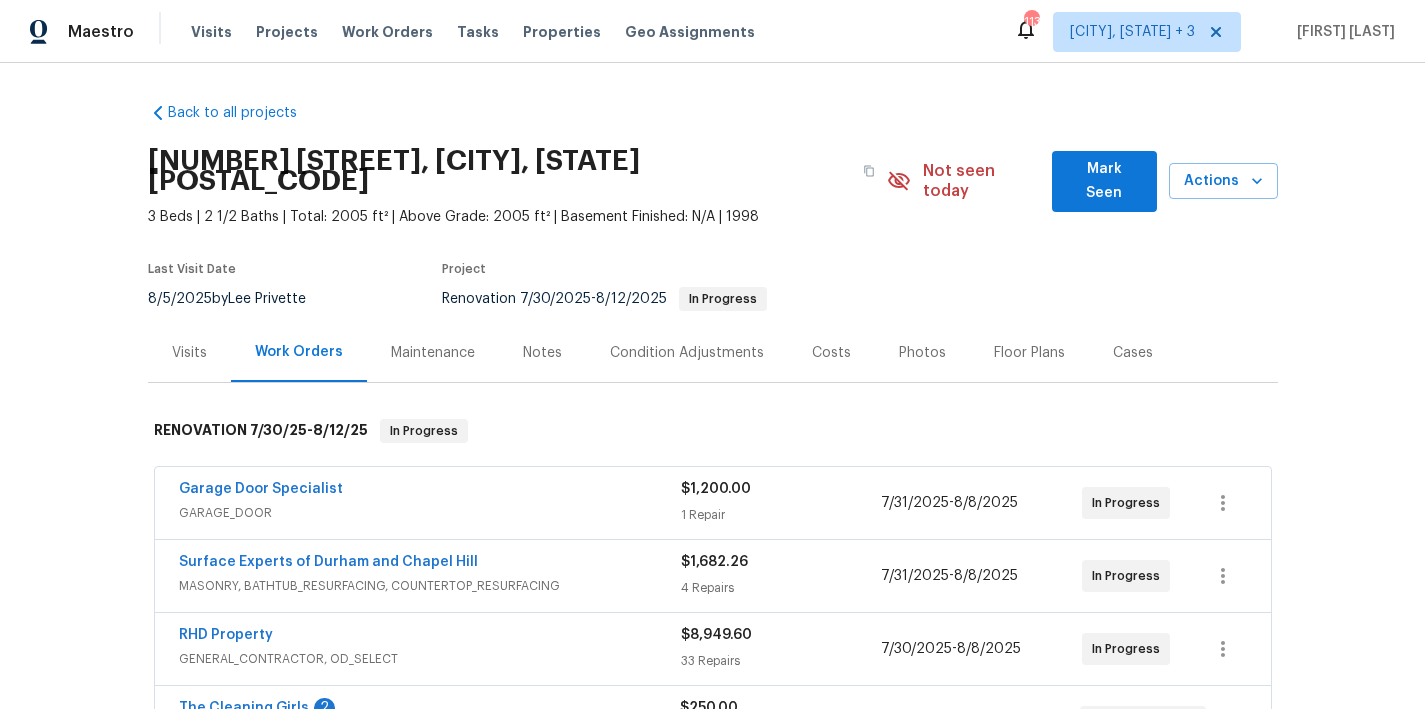 click on "[NUMBER] [STREET], [CITY], [STATE] [POSTAL_CODE]" at bounding box center (517, 171) 